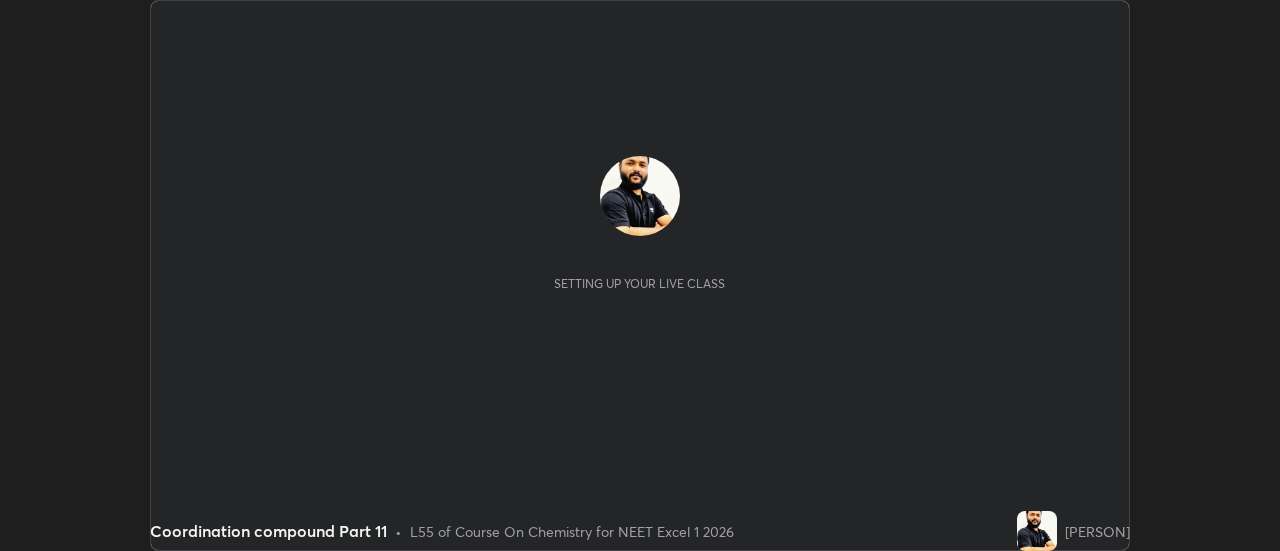 scroll, scrollTop: 0, scrollLeft: 0, axis: both 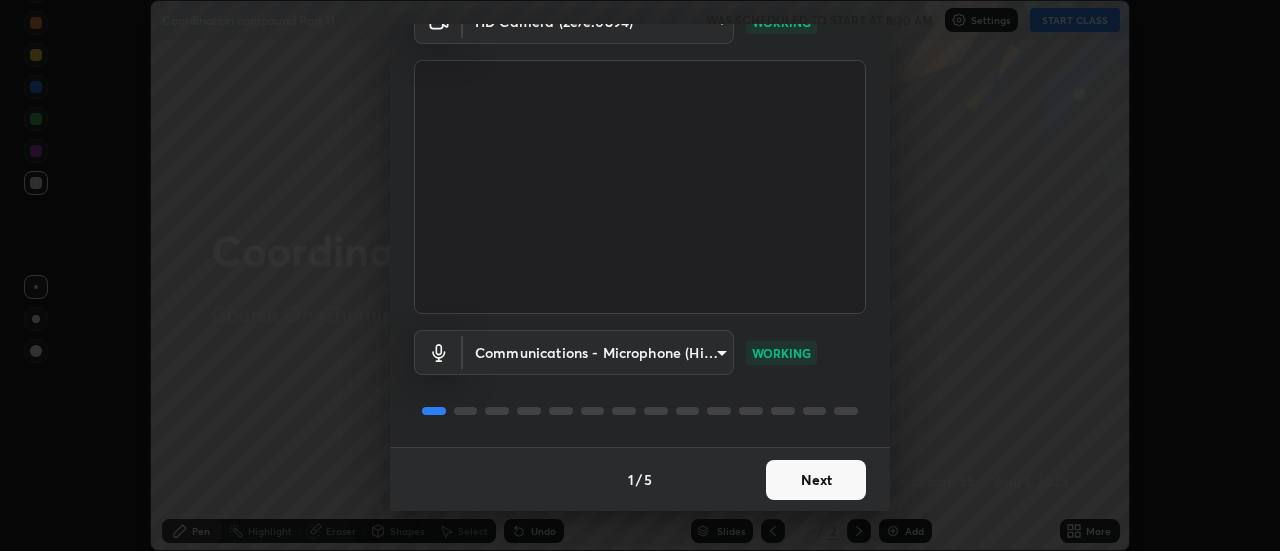 click on "Next" at bounding box center (816, 480) 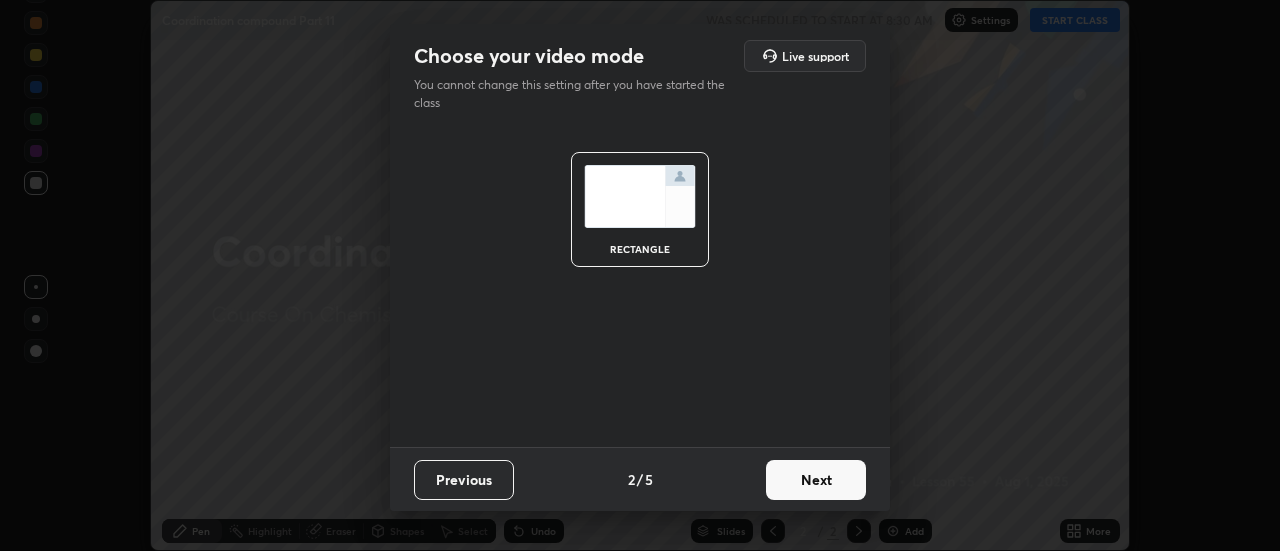 click on "Next" at bounding box center (816, 480) 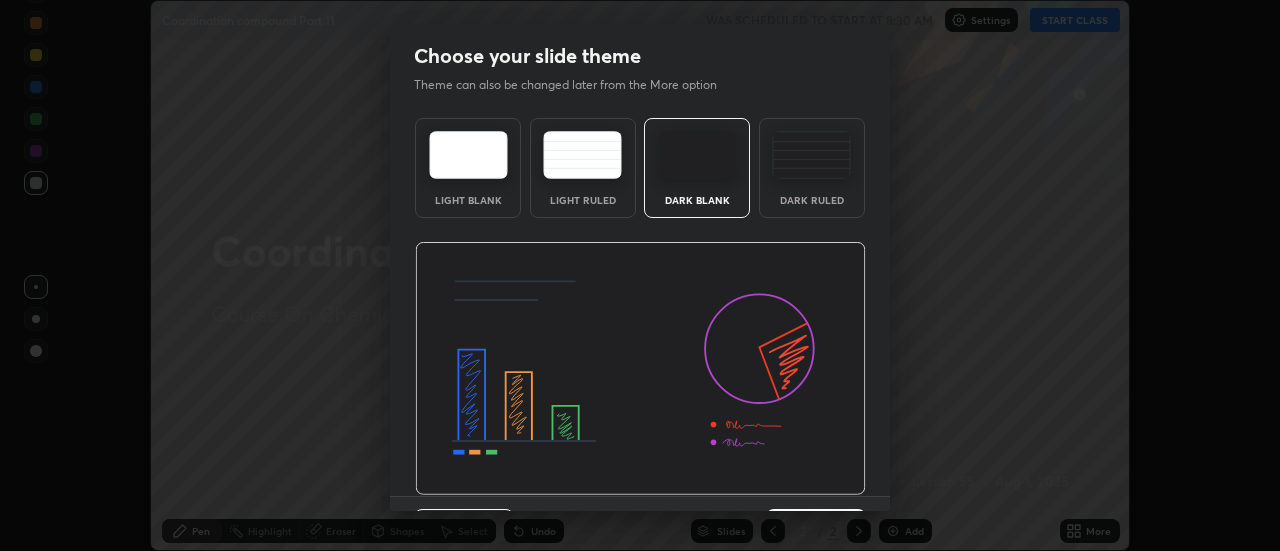 scroll, scrollTop: 49, scrollLeft: 0, axis: vertical 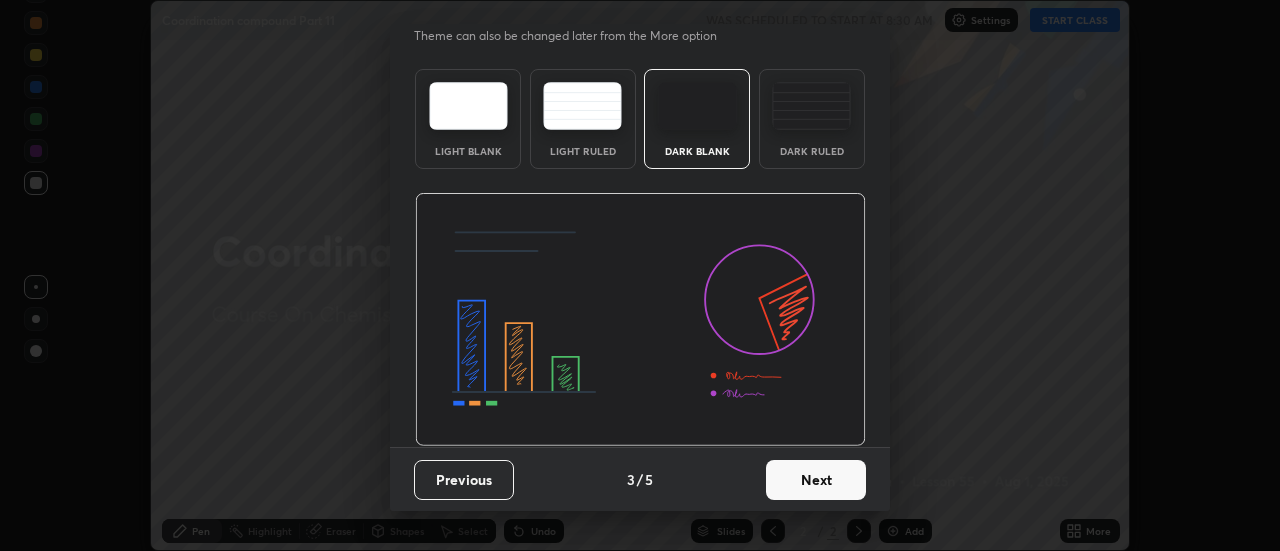 click on "Next" at bounding box center (816, 480) 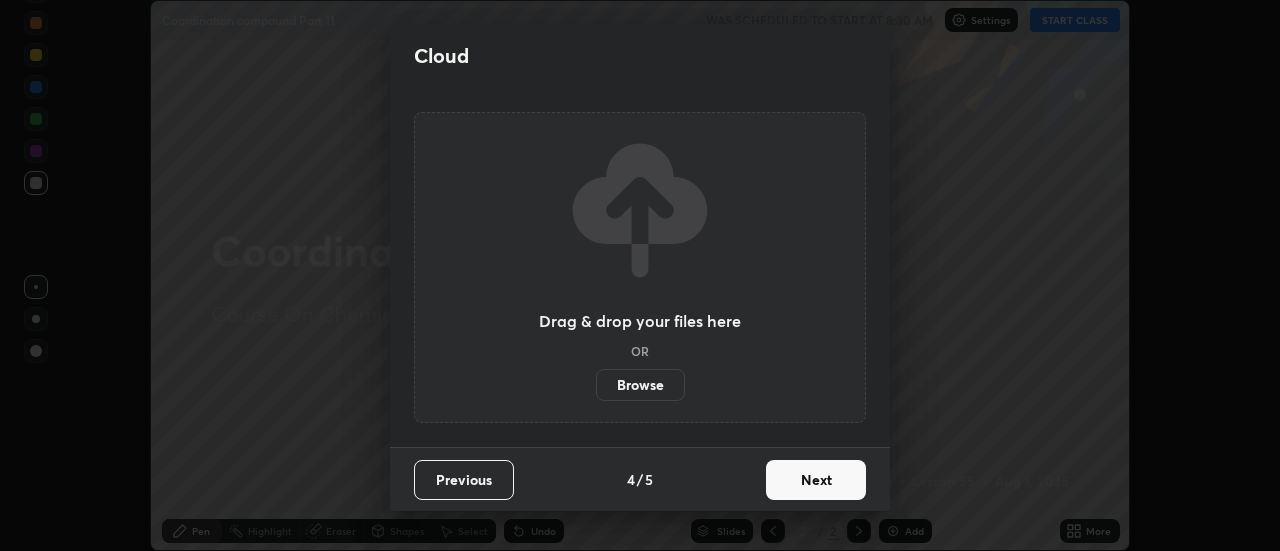 click on "Next" at bounding box center (816, 480) 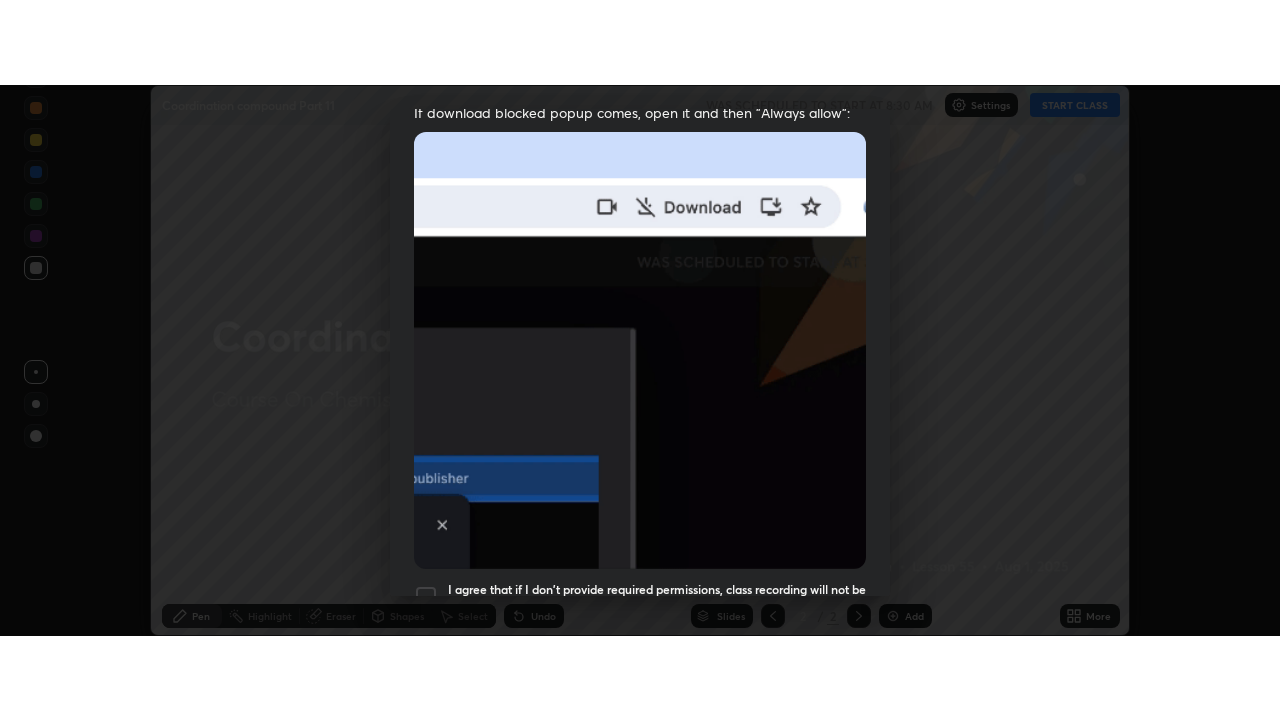 scroll, scrollTop: 513, scrollLeft: 0, axis: vertical 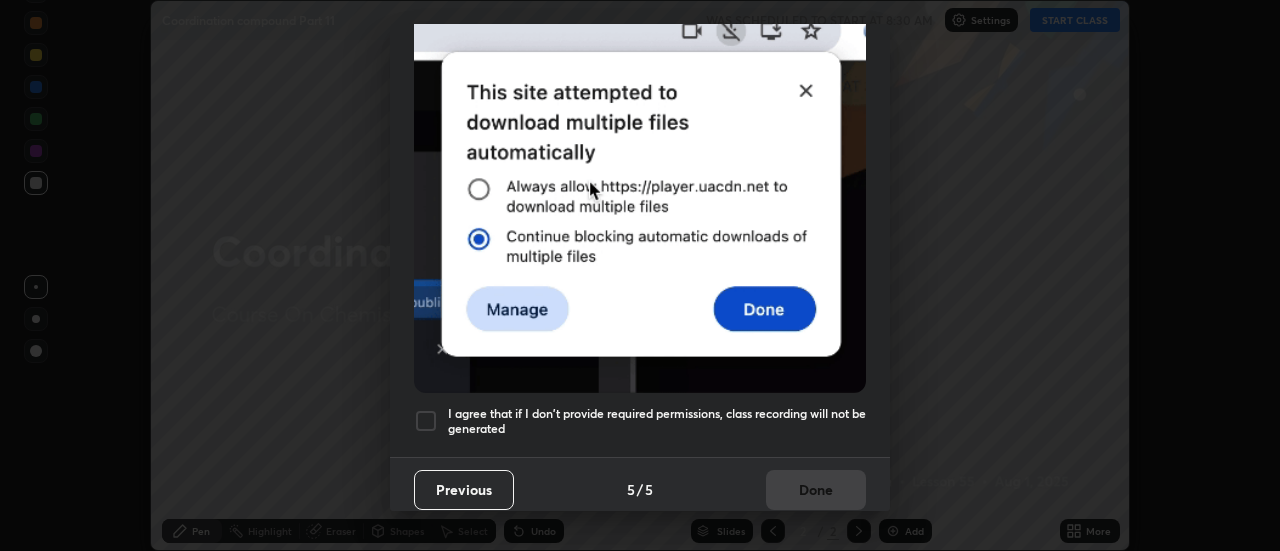 click on "I agree that if I don't provide required permissions, class recording will not be generated" at bounding box center [657, 421] 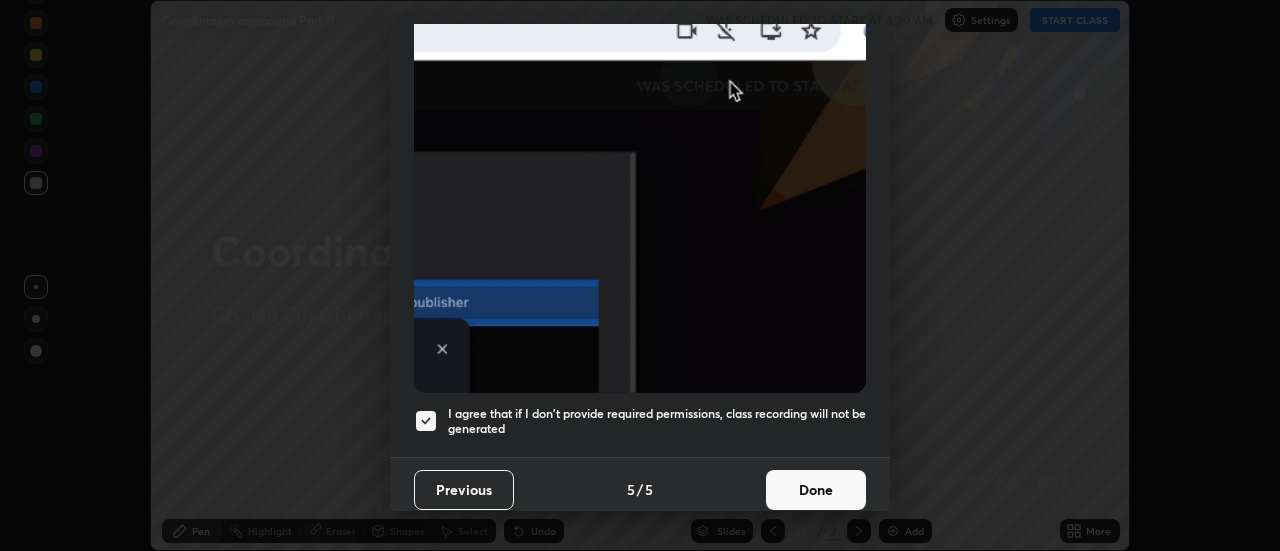 click on "Done" at bounding box center (816, 490) 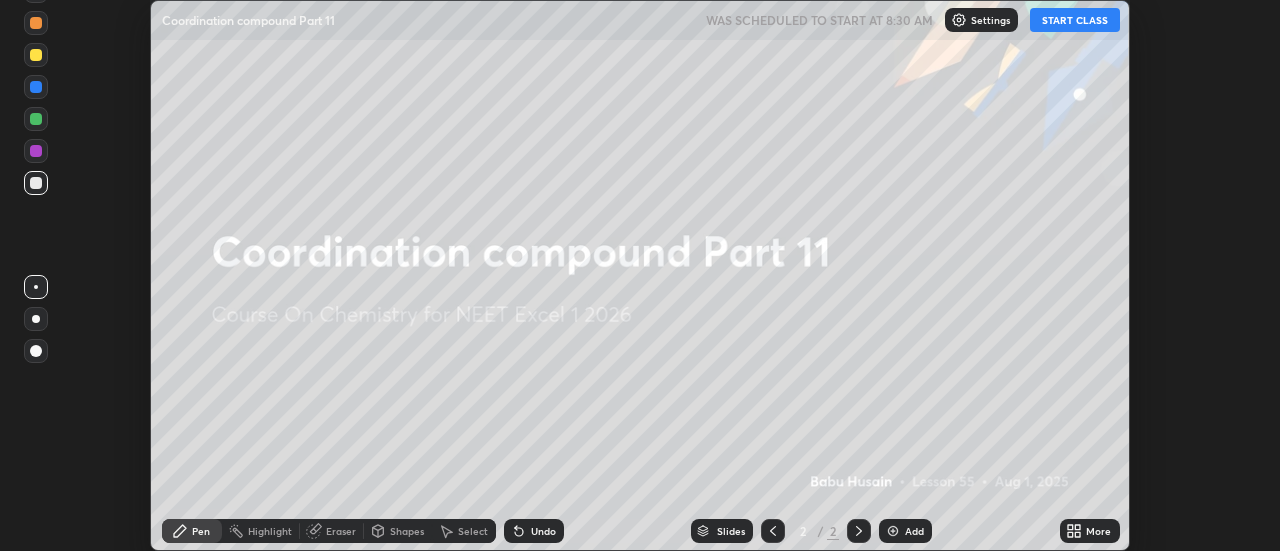 click on "START CLASS" at bounding box center (1075, 20) 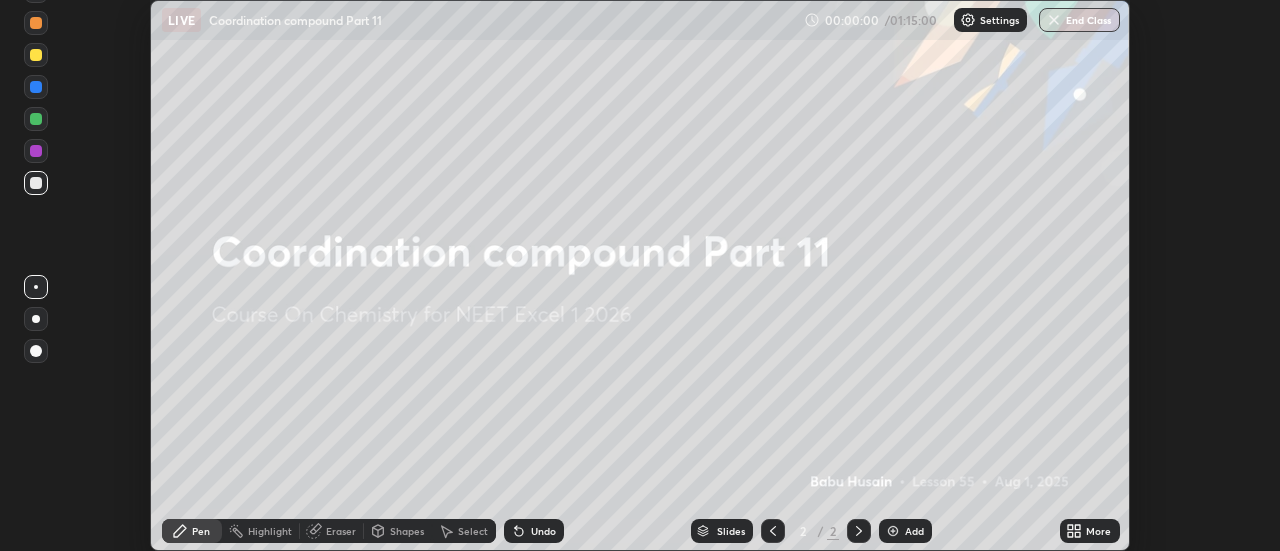 click on "Add" at bounding box center (905, 531) 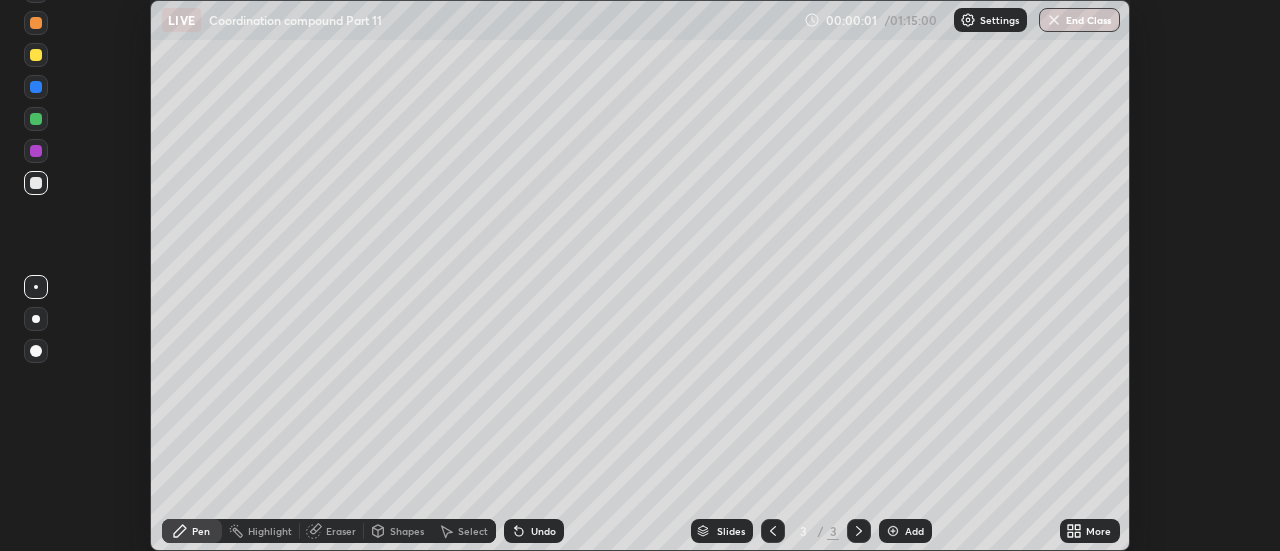 click on "More" at bounding box center [1098, 531] 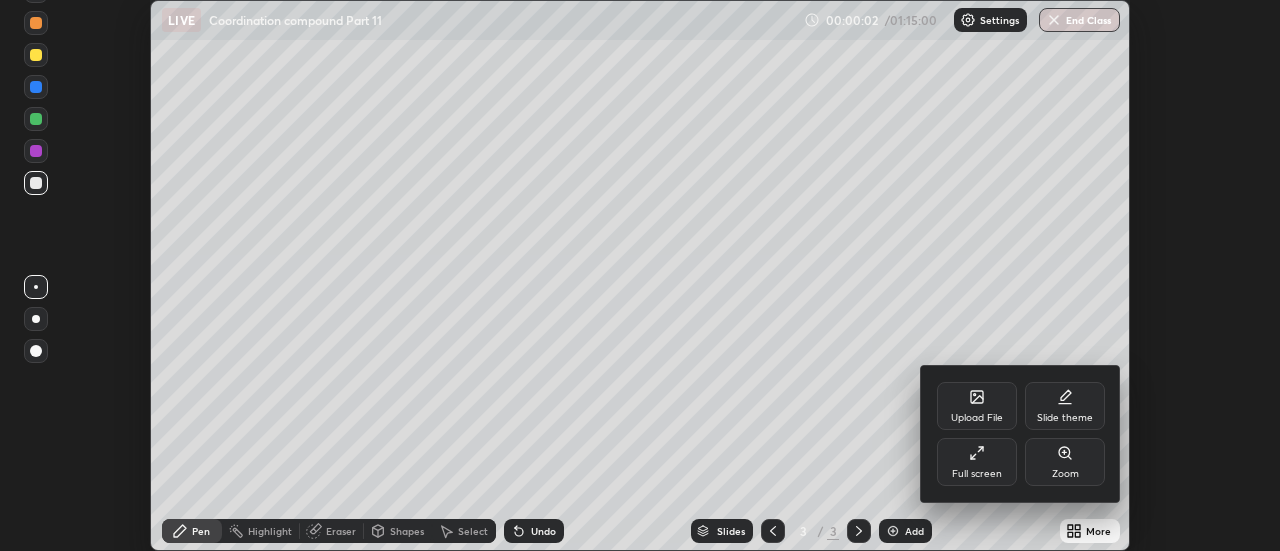 click on "Full screen" at bounding box center (977, 474) 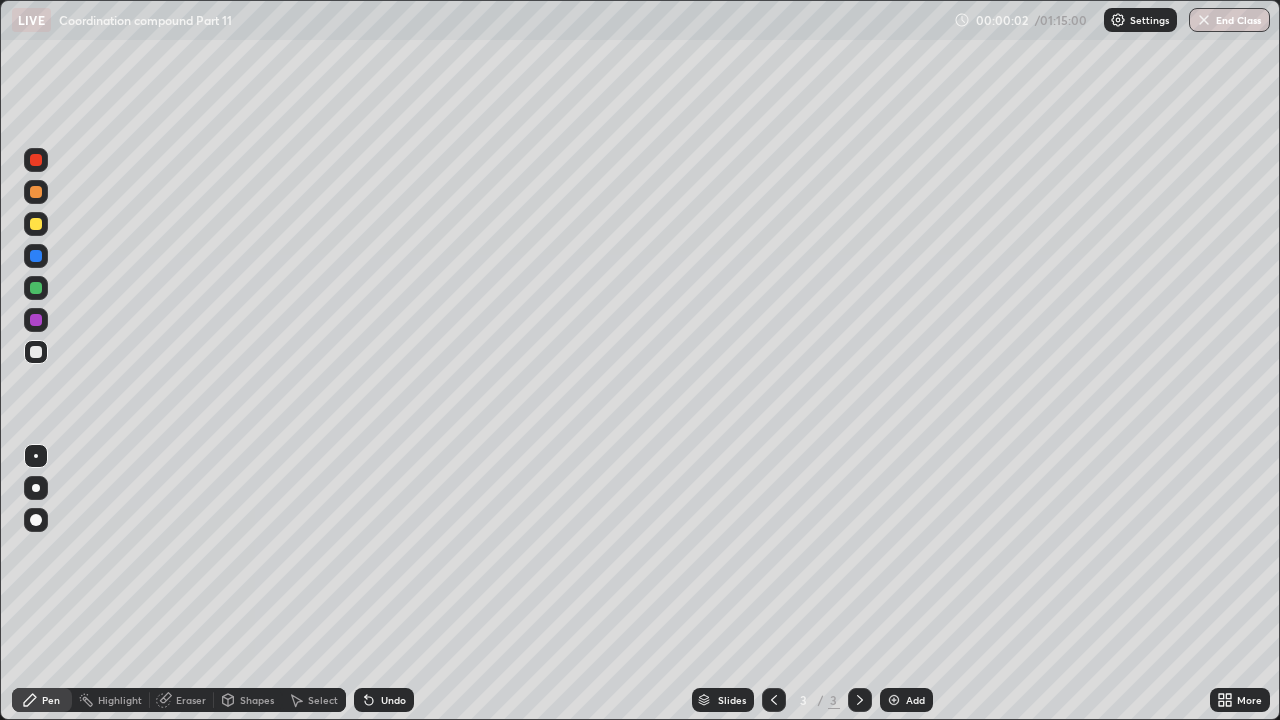 scroll, scrollTop: 99280, scrollLeft: 98720, axis: both 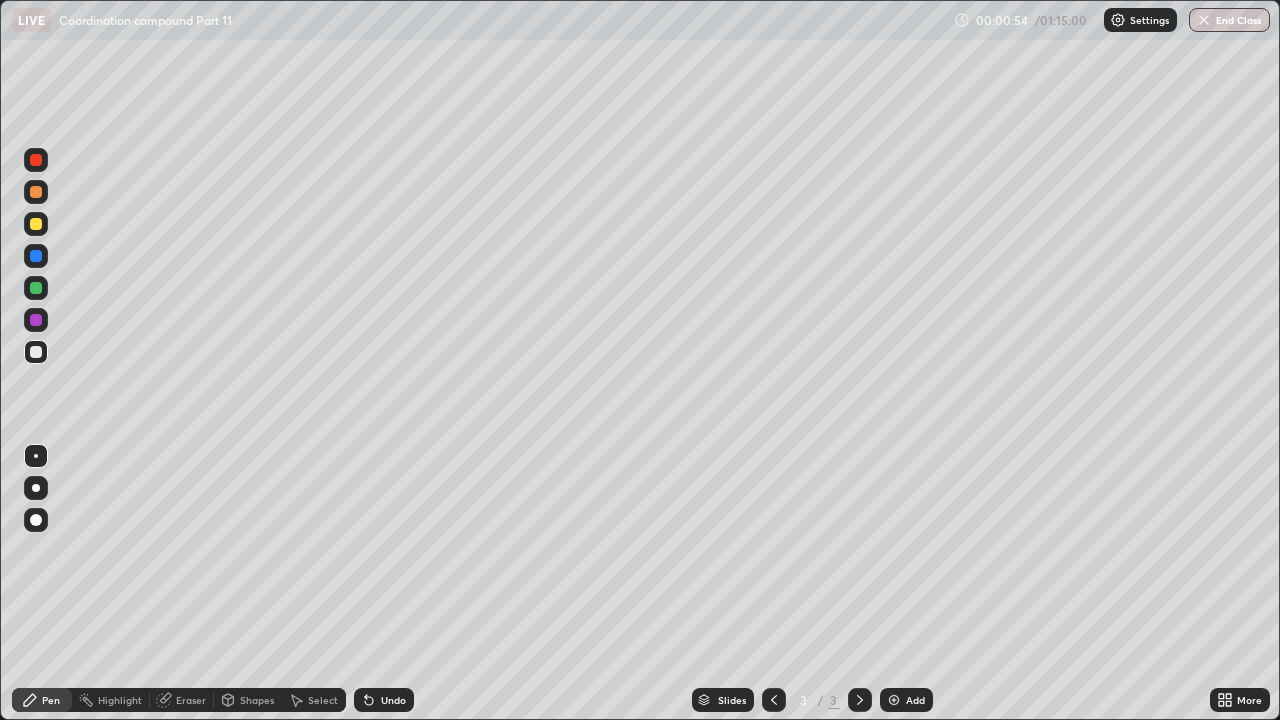click at bounding box center [36, 192] 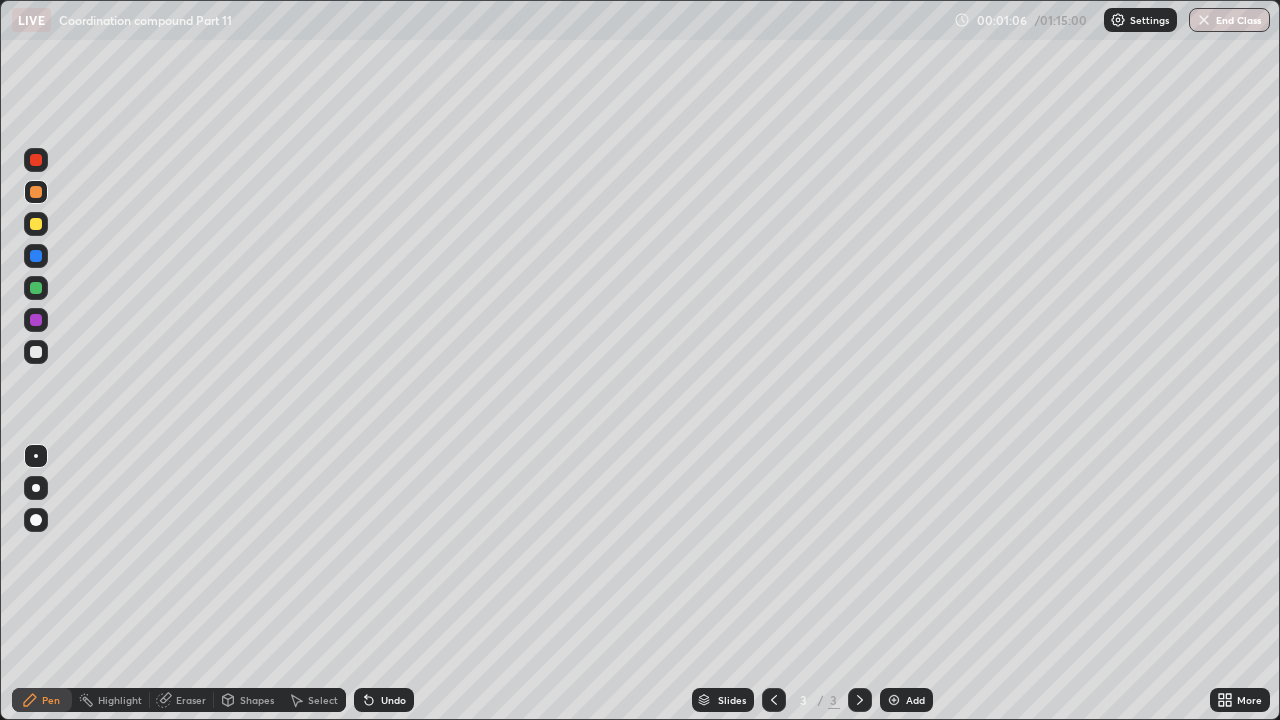 click at bounding box center (36, 352) 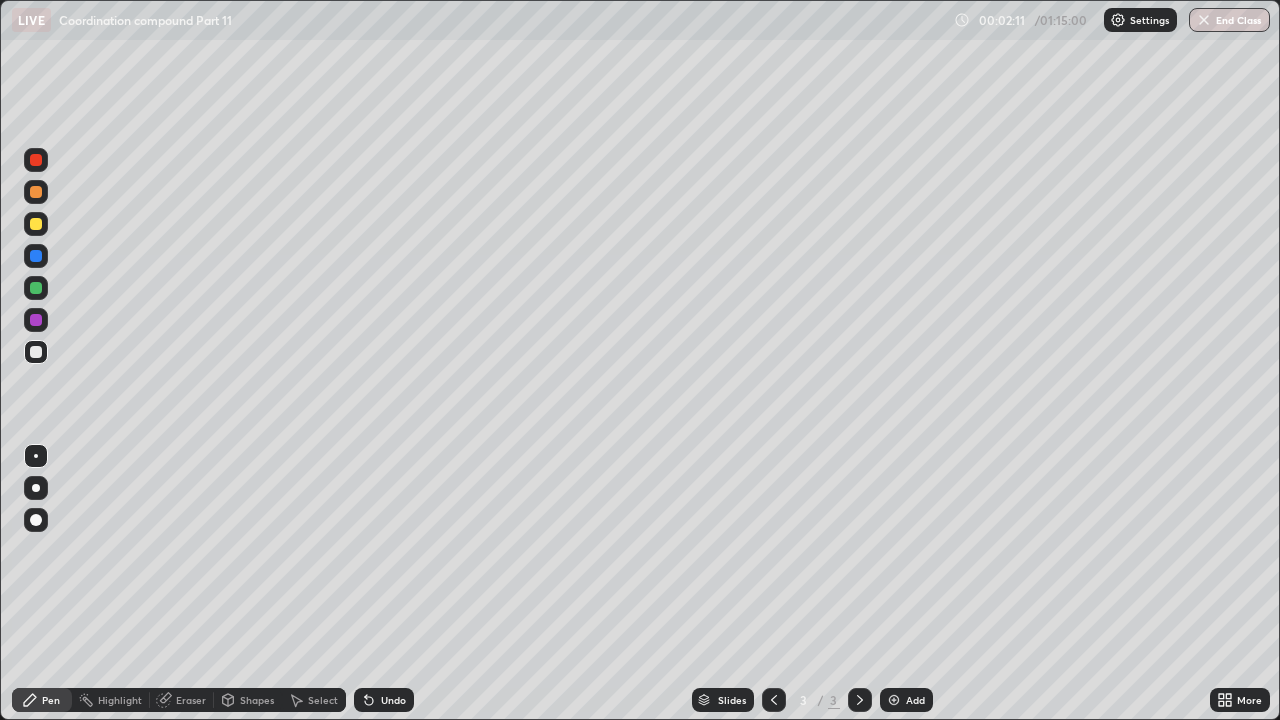 click at bounding box center [36, 192] 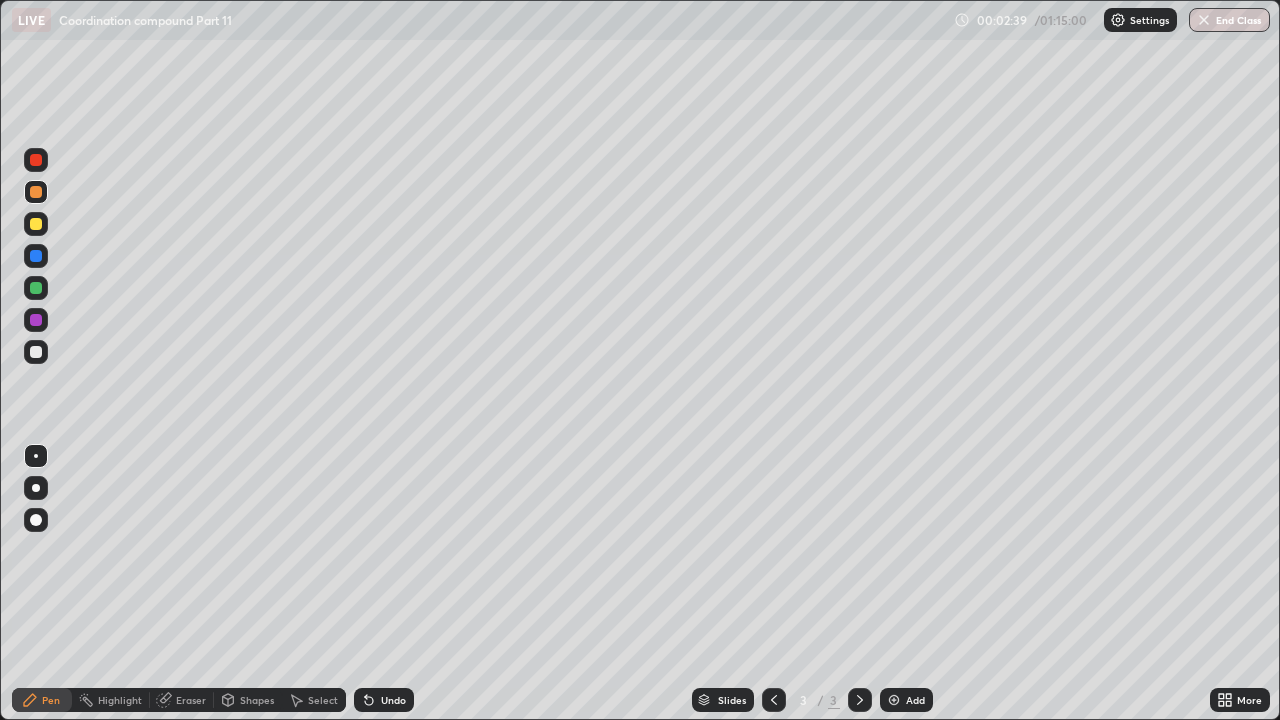 click at bounding box center [36, 352] 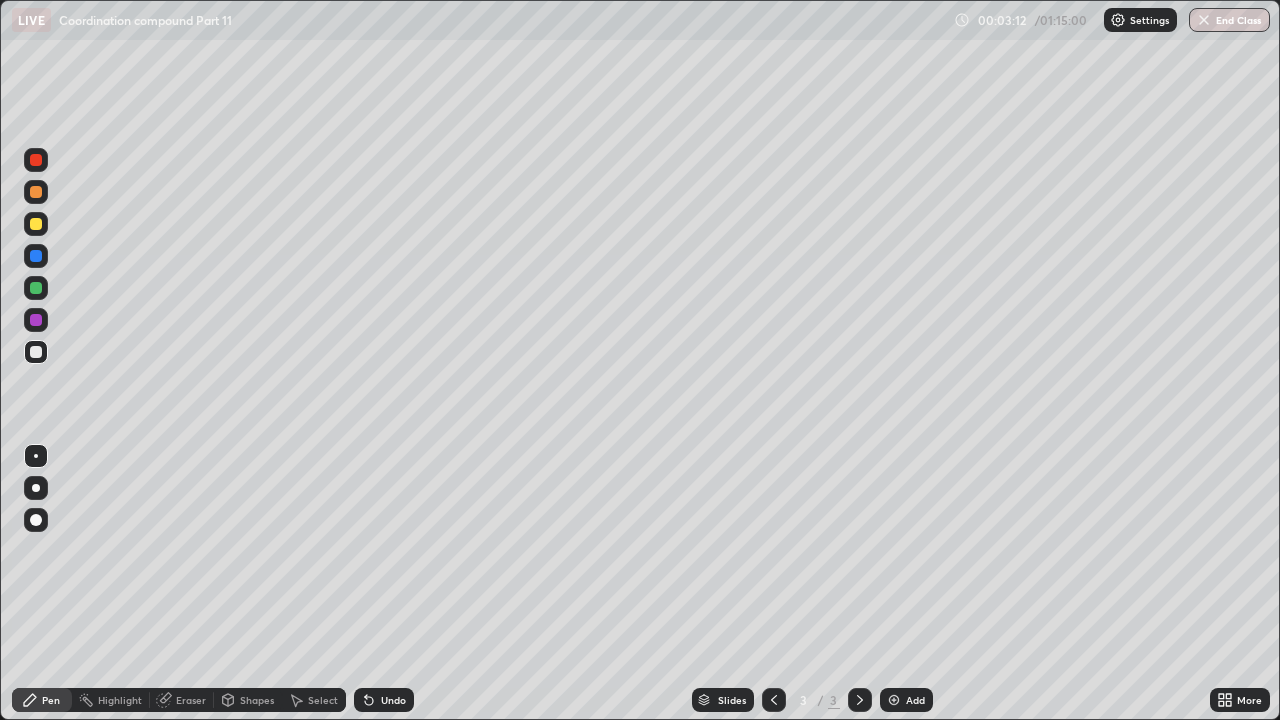 click at bounding box center [894, 700] 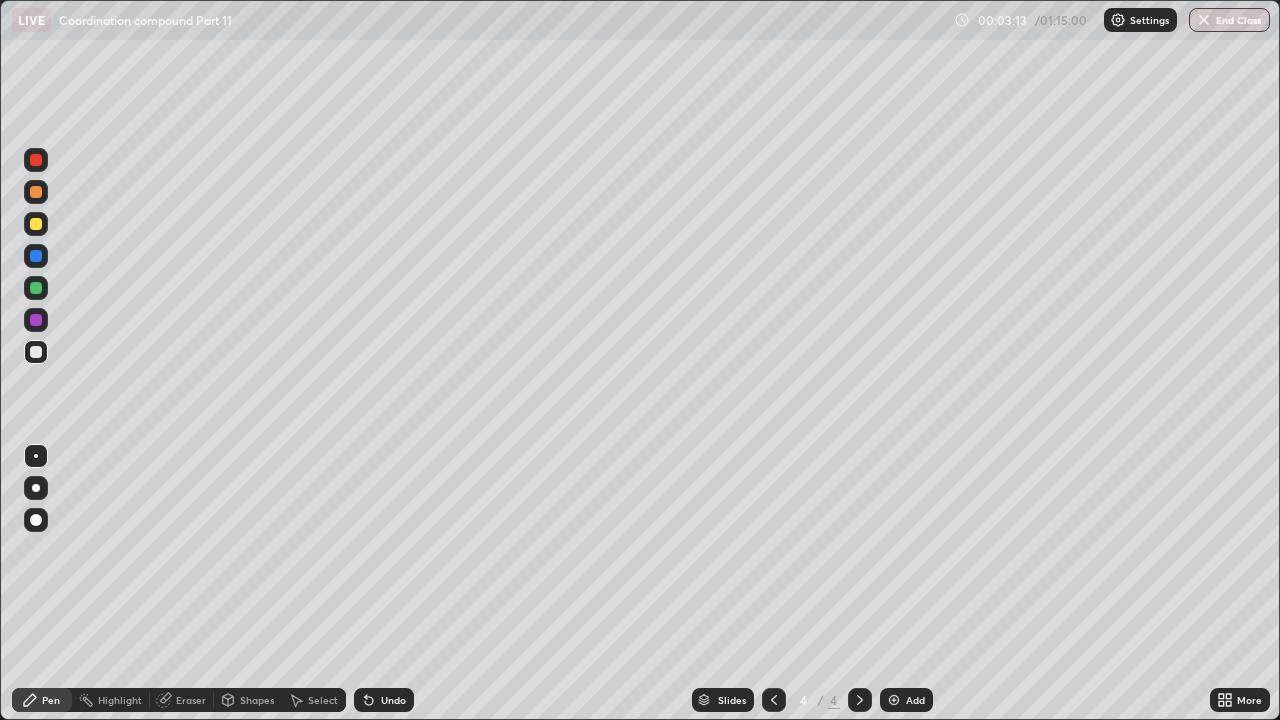 click at bounding box center (774, 700) 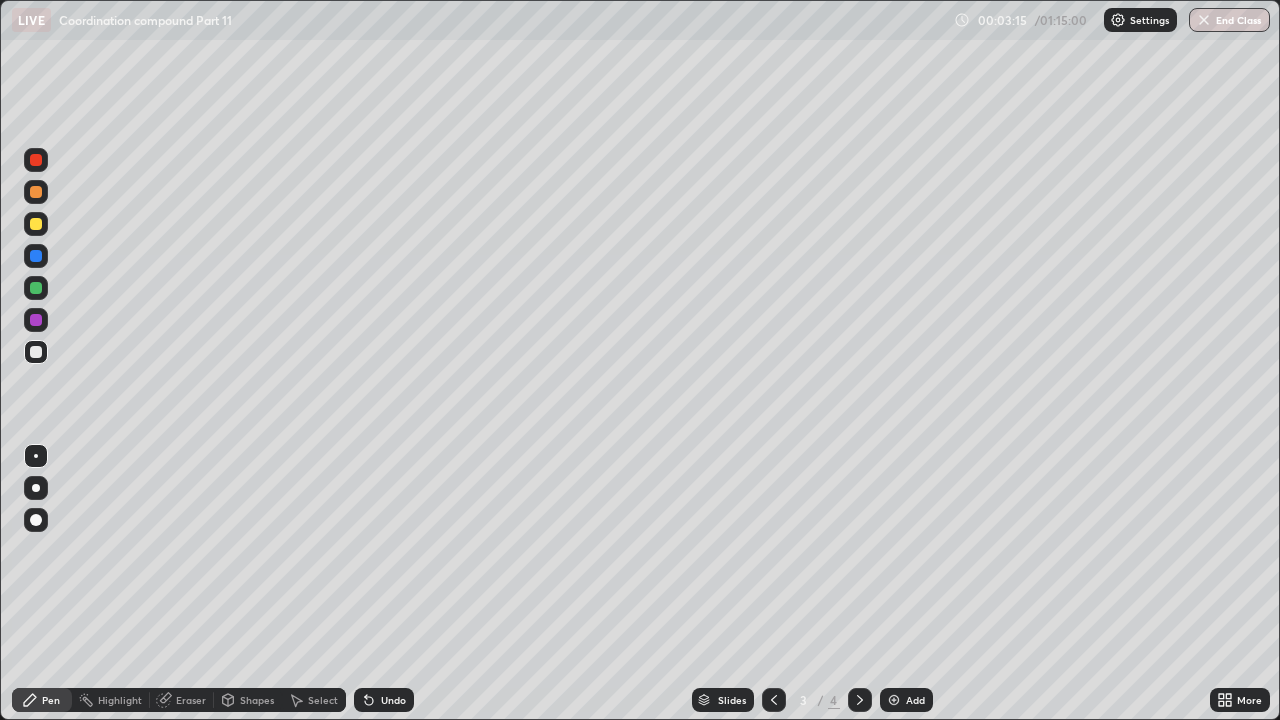 click on "Undo" at bounding box center [393, 700] 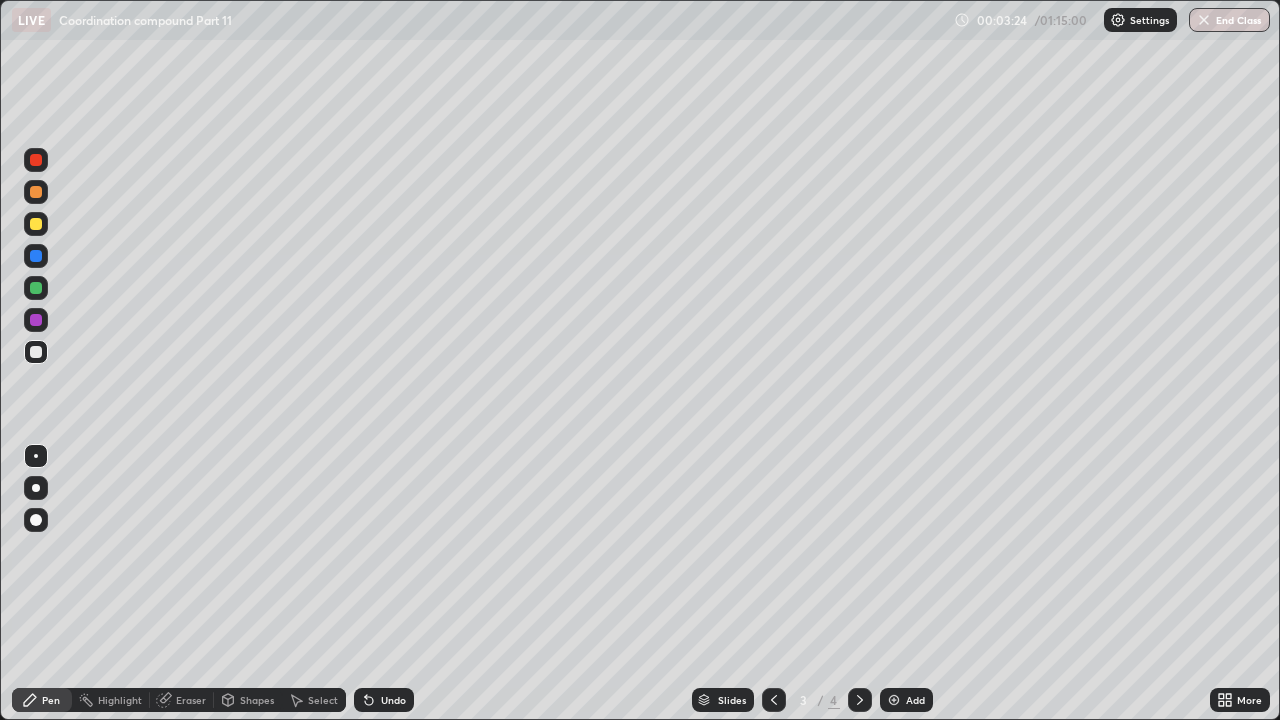 click on "Undo" at bounding box center (393, 700) 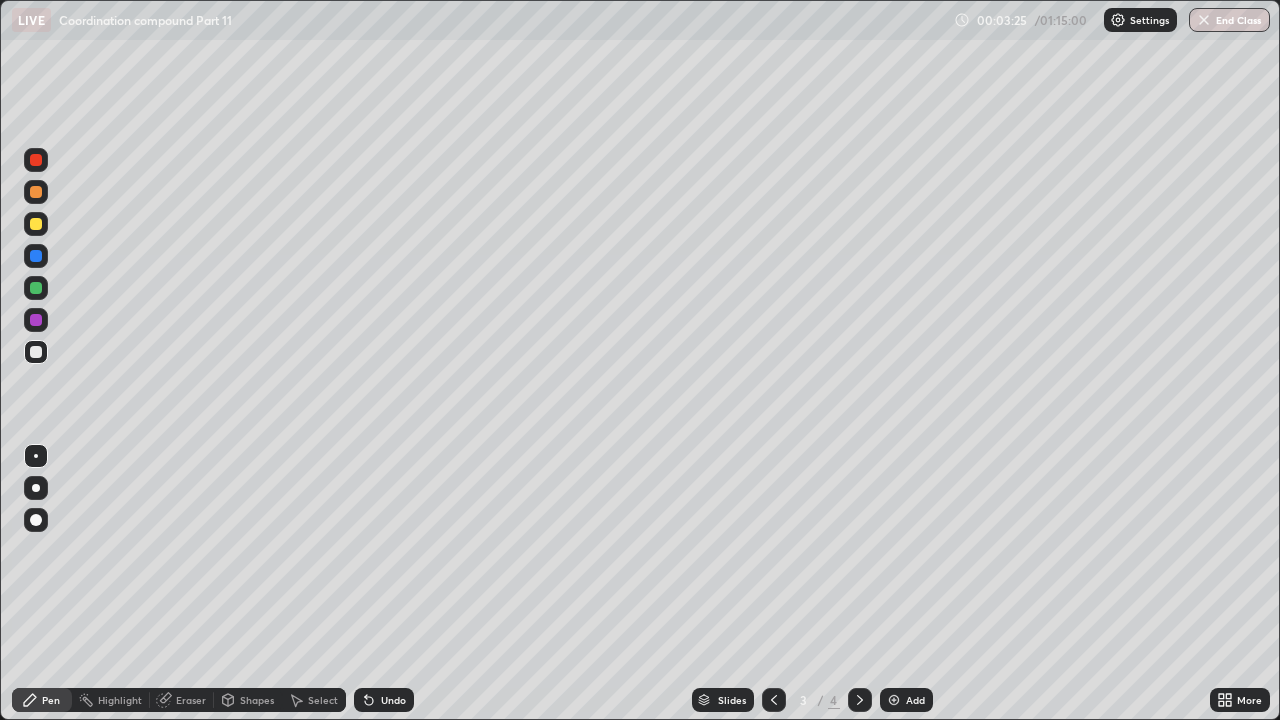 click on "Undo" at bounding box center (393, 700) 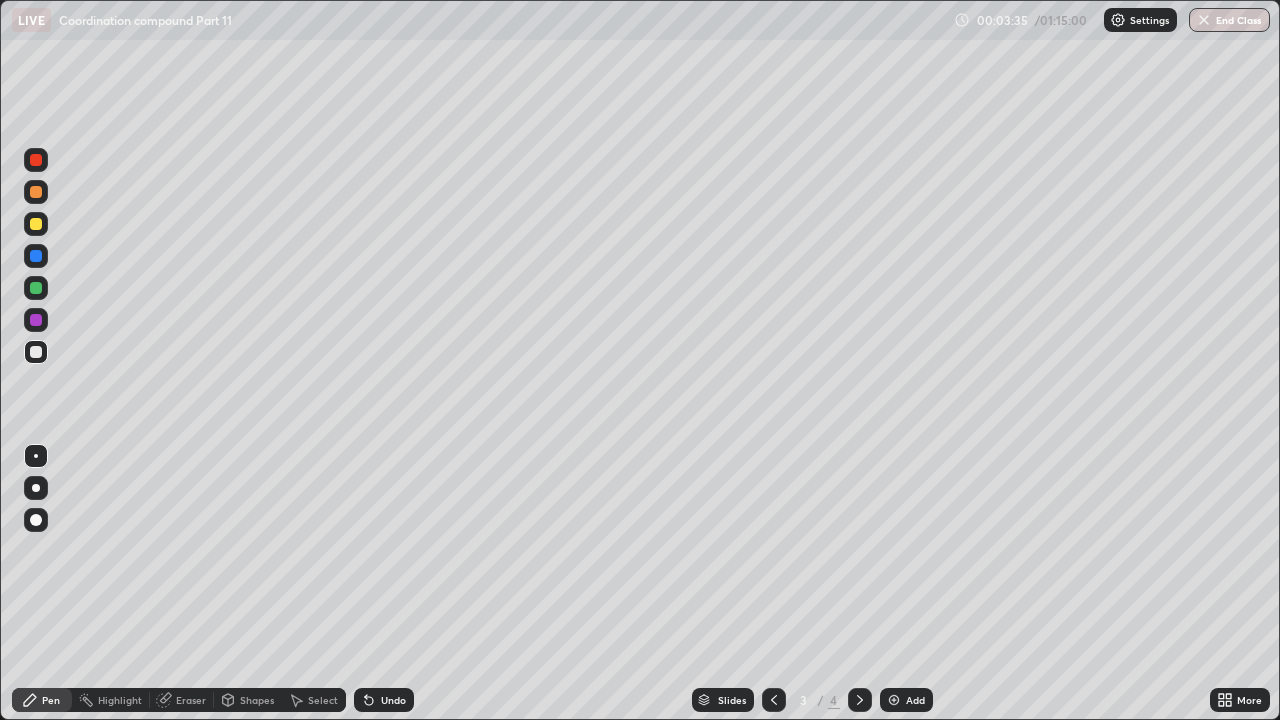 click on "Undo" at bounding box center (393, 700) 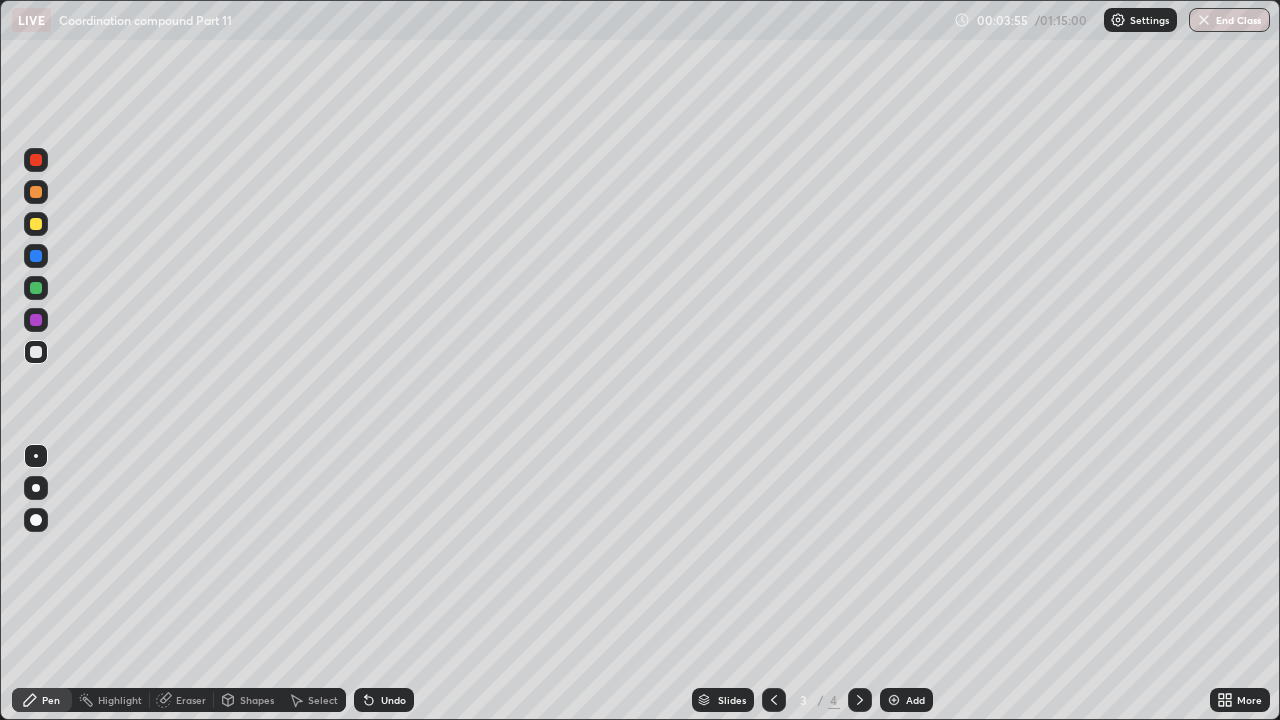 click at bounding box center [36, 224] 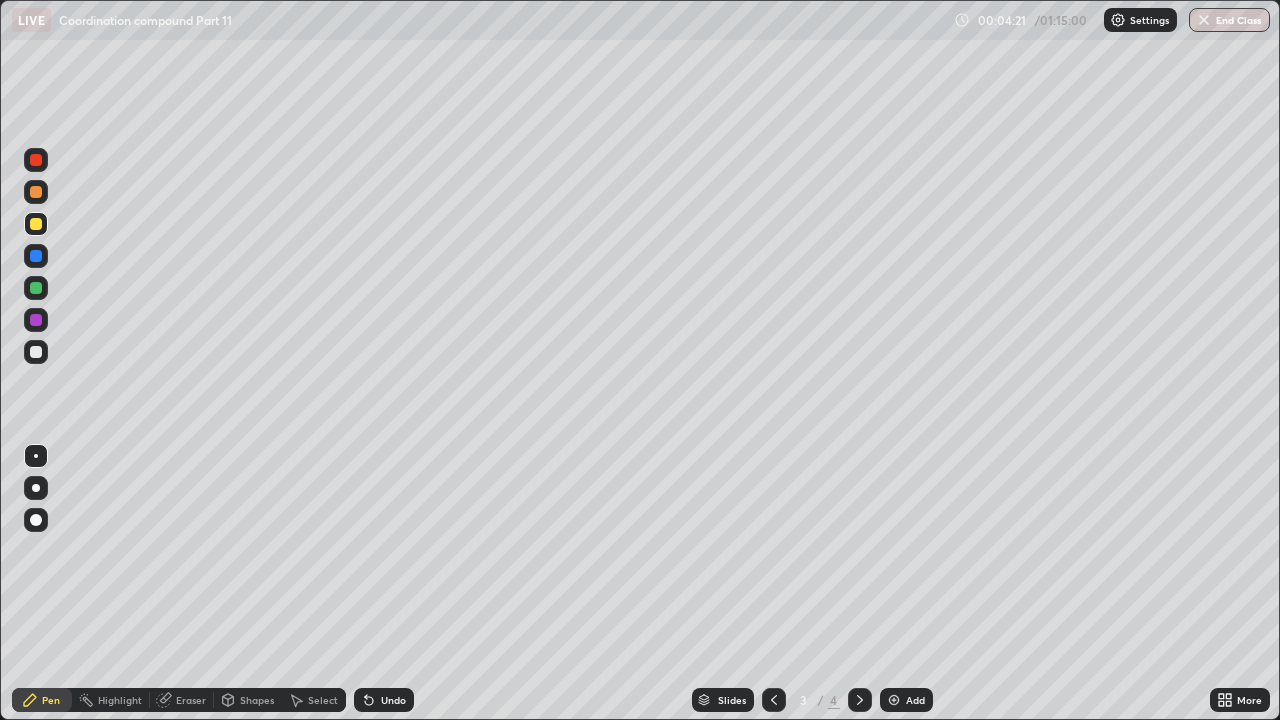 click 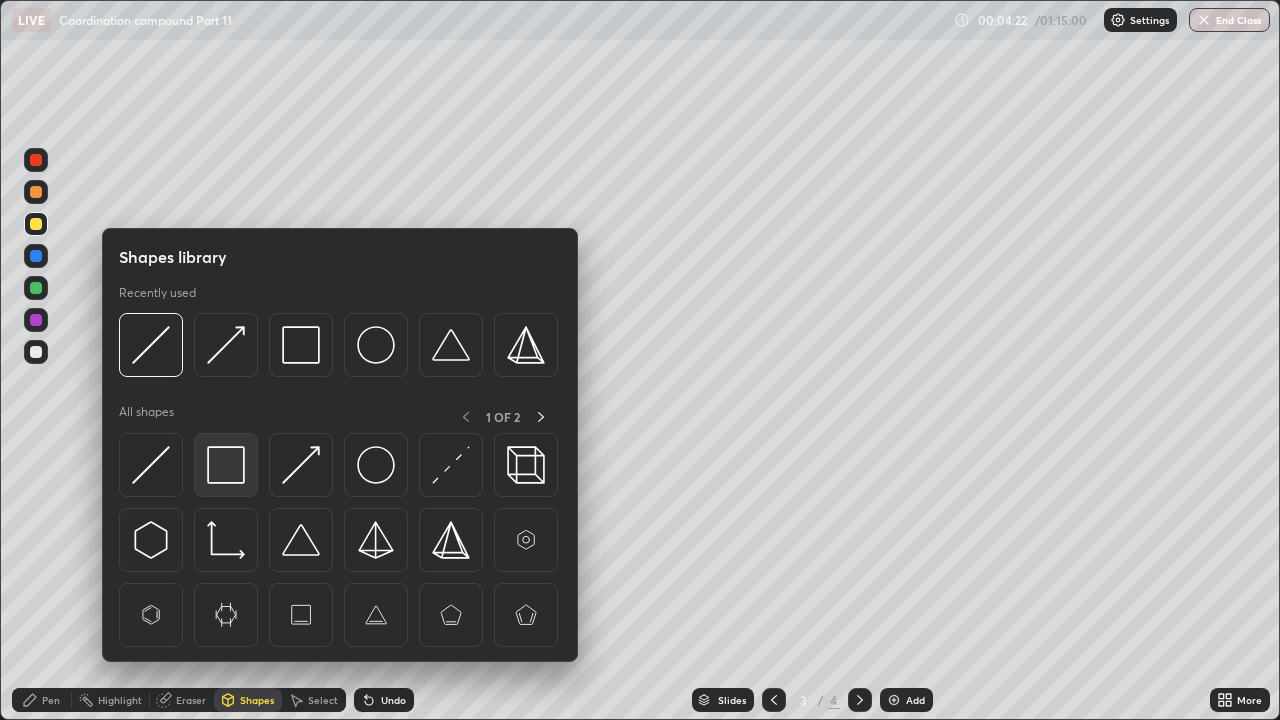click at bounding box center (226, 465) 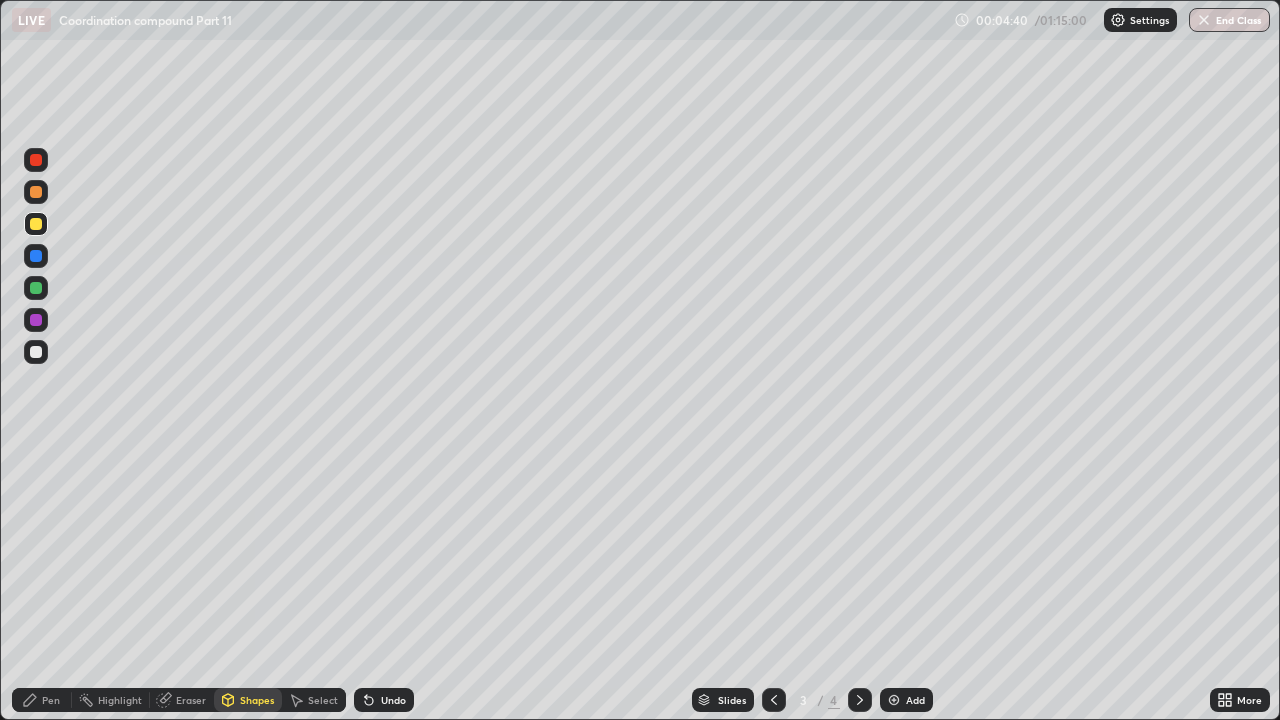 click on "Undo" at bounding box center (393, 700) 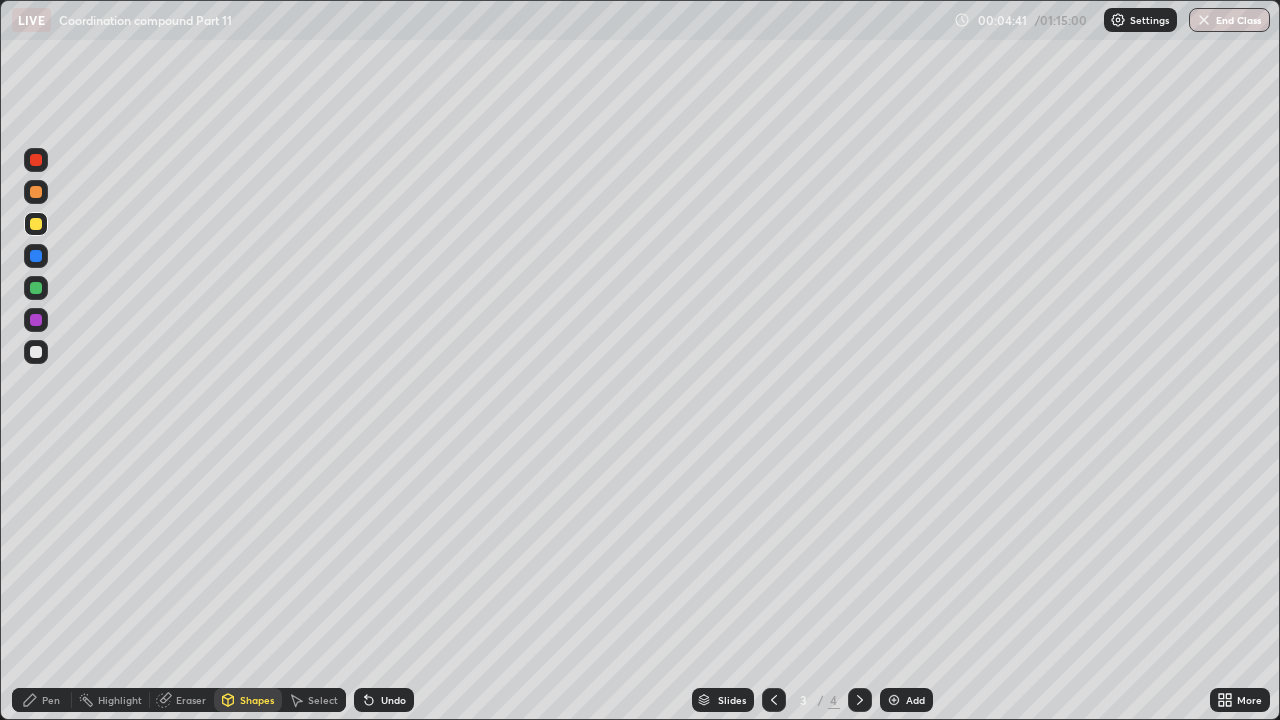 click on "Undo" at bounding box center [393, 700] 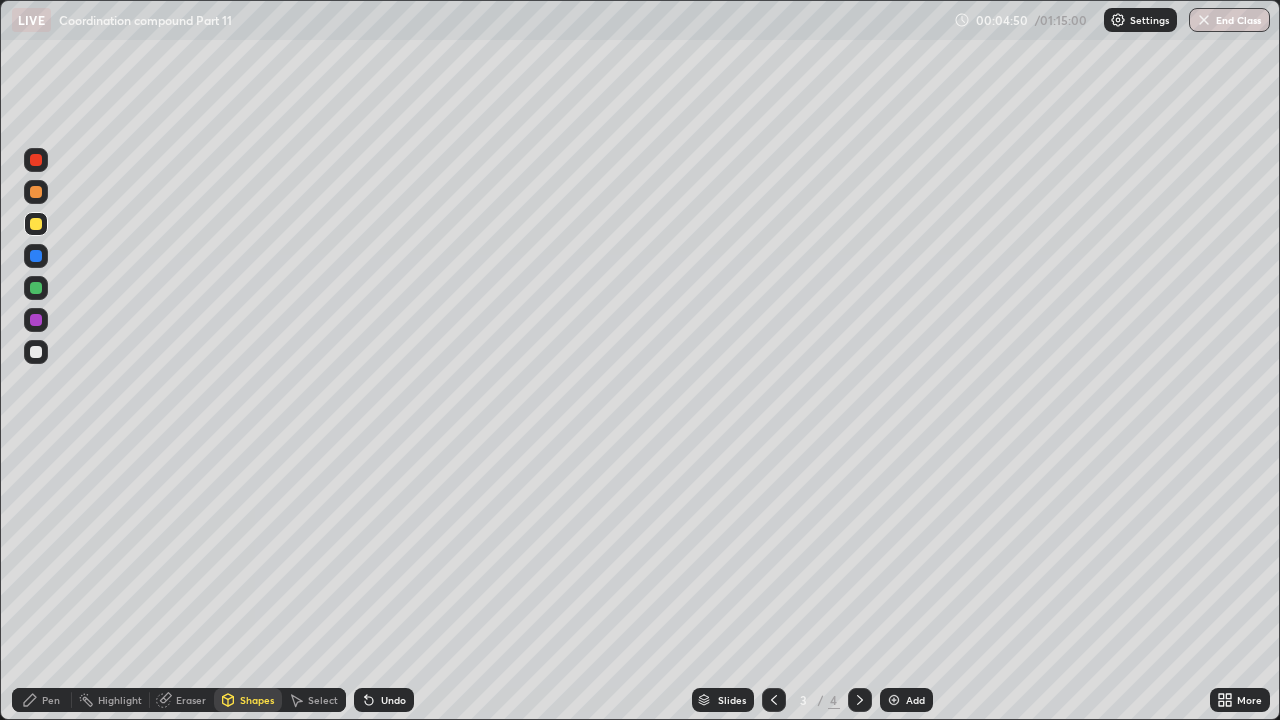 click on "Pen" at bounding box center (51, 700) 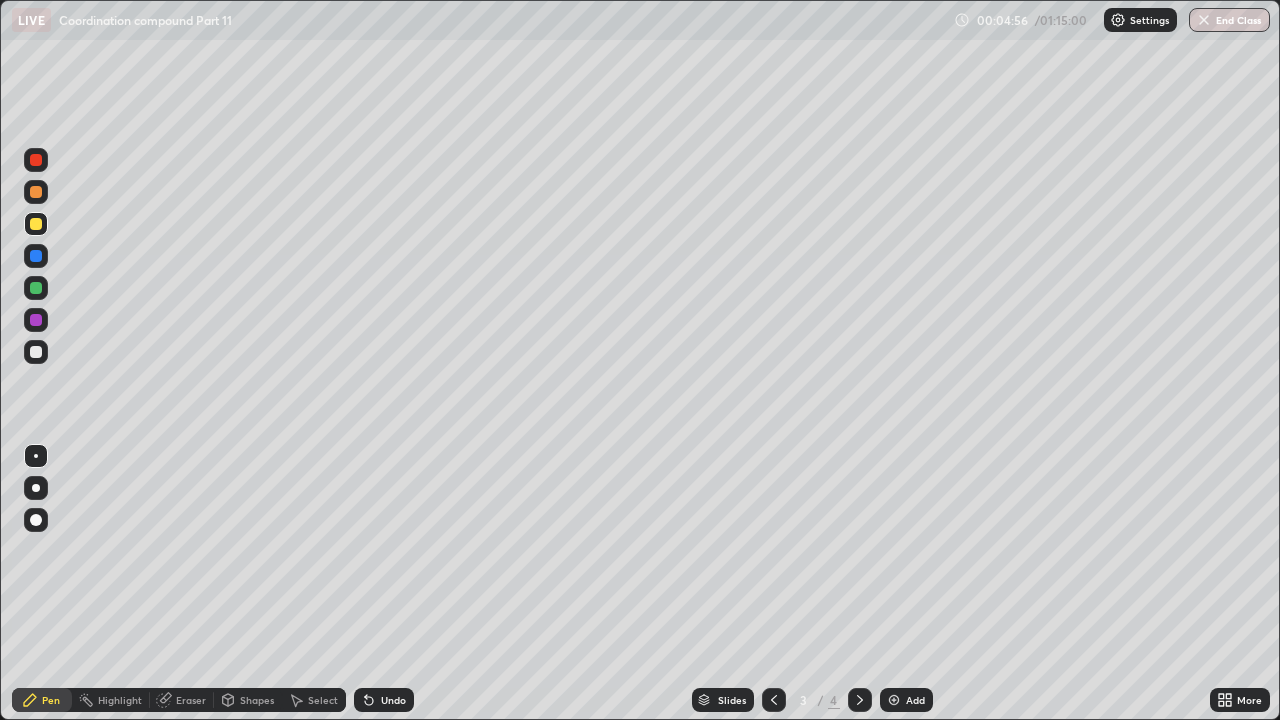 click 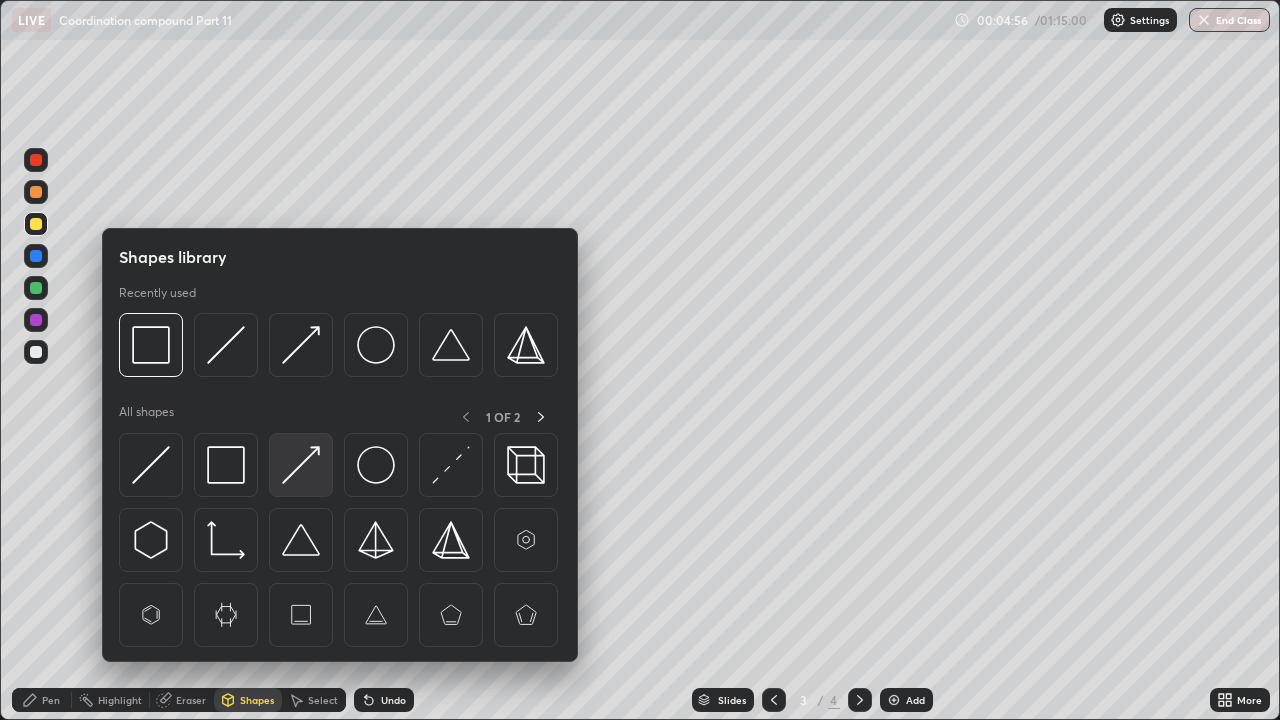 click at bounding box center [301, 465] 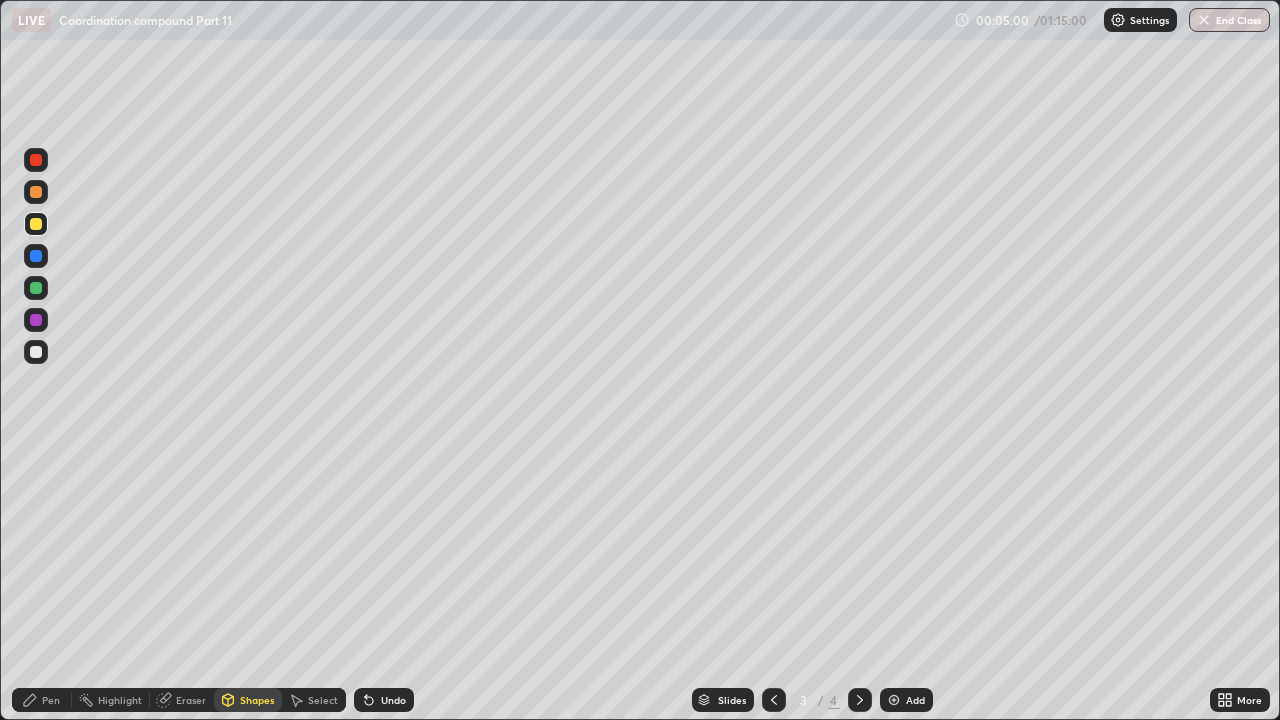 click on "Pen" at bounding box center [51, 700] 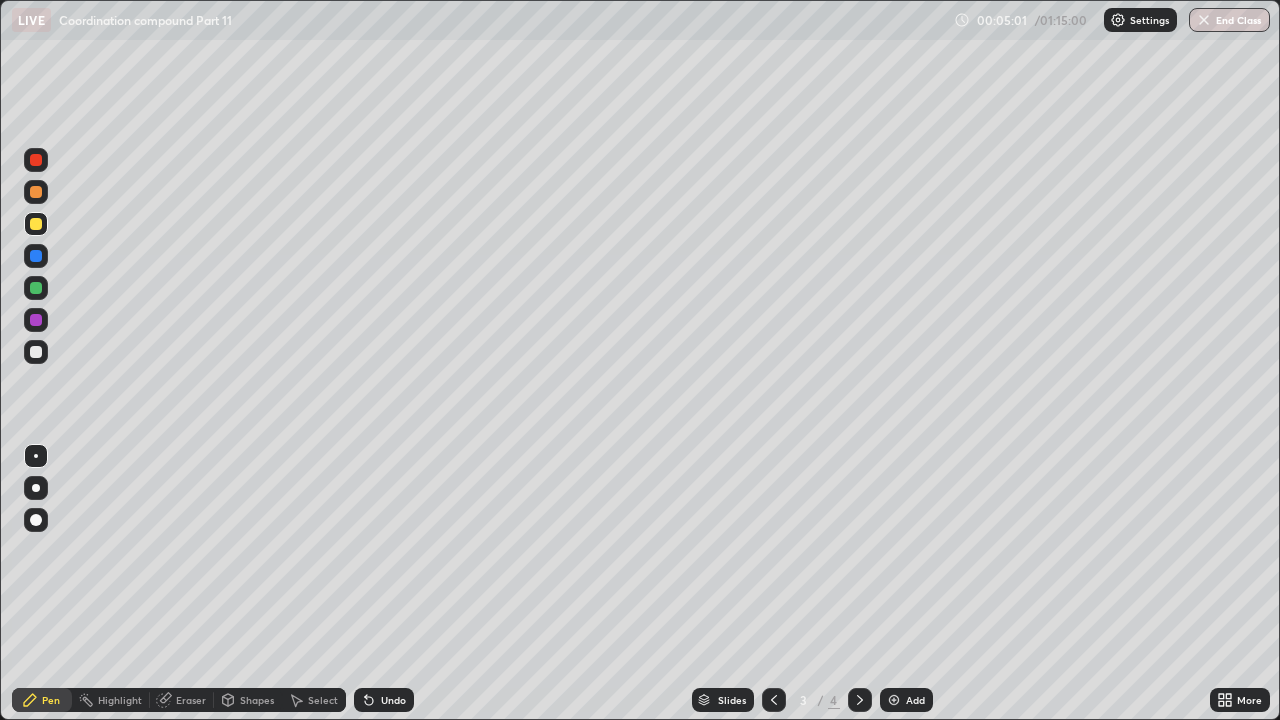 click at bounding box center (36, 256) 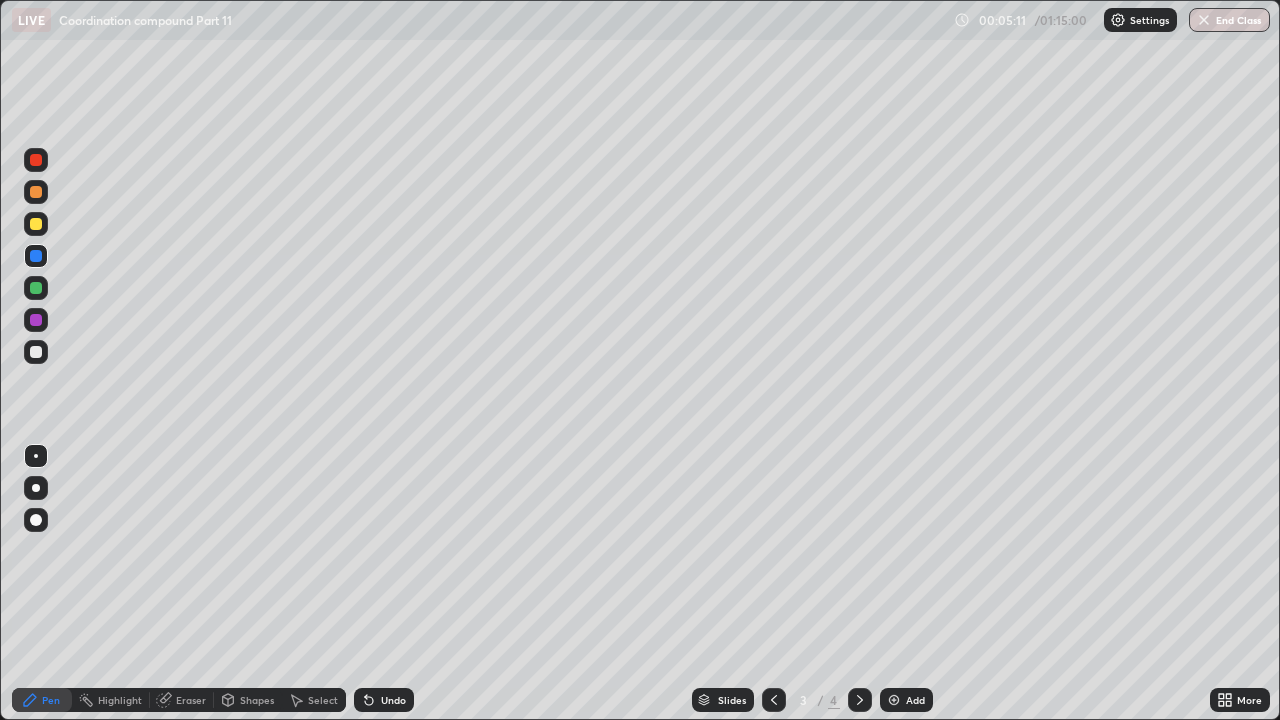 click at bounding box center (36, 352) 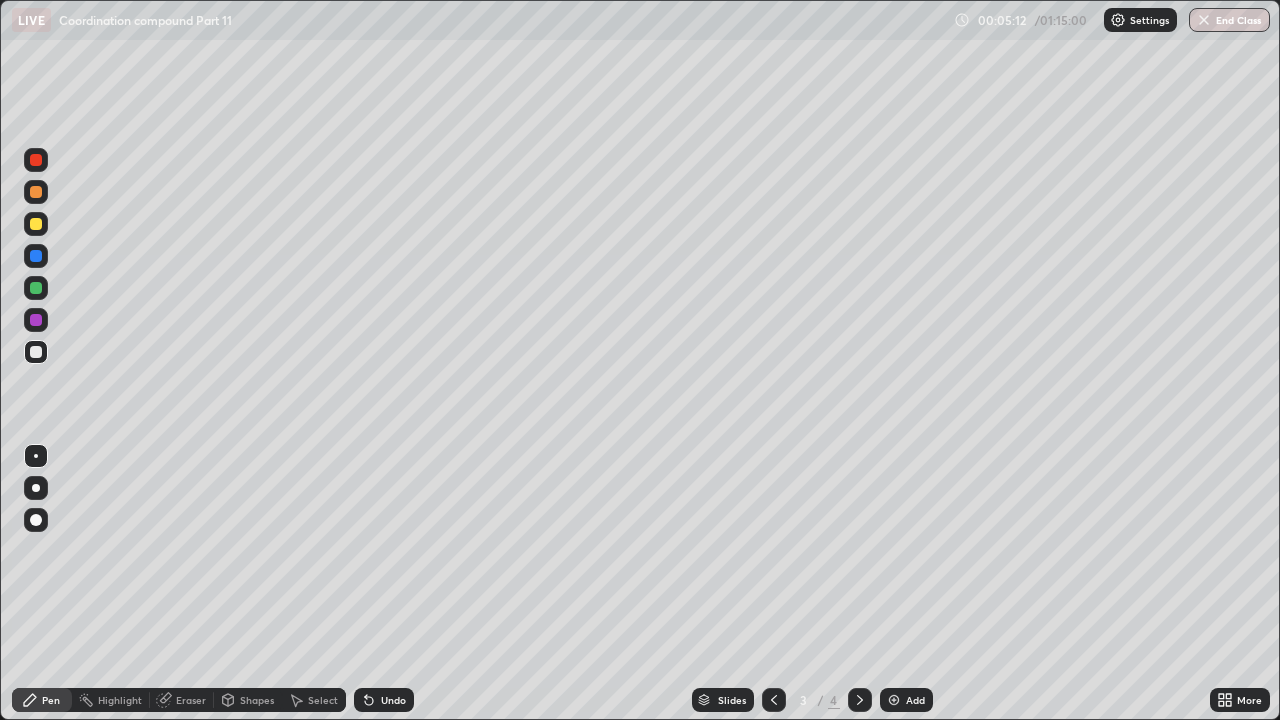 click at bounding box center (36, 320) 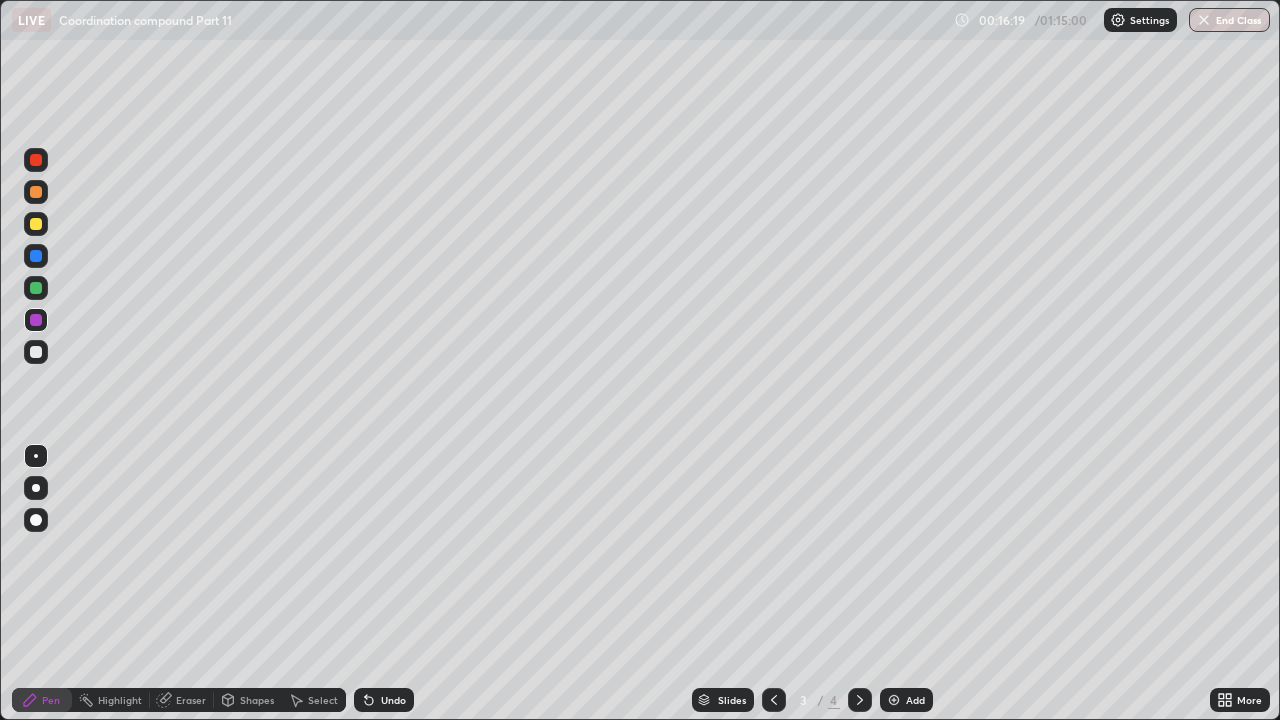 click on "Add" at bounding box center [906, 700] 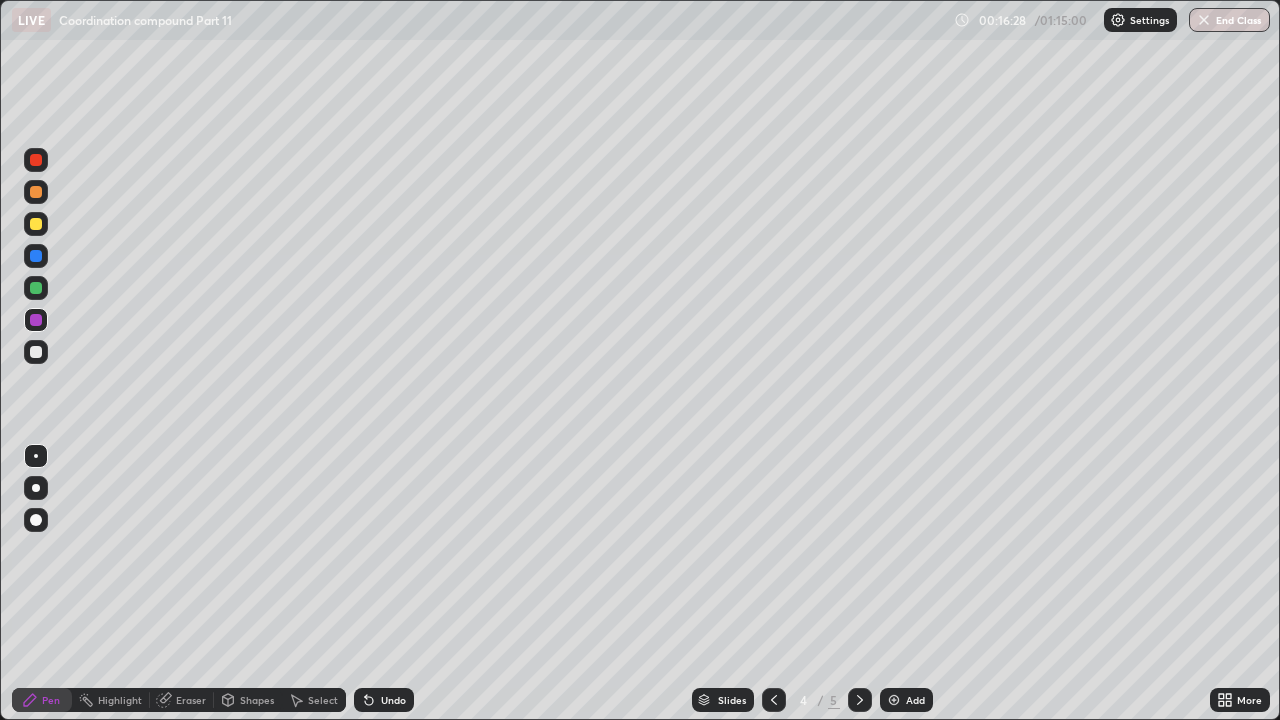 click at bounding box center [36, 352] 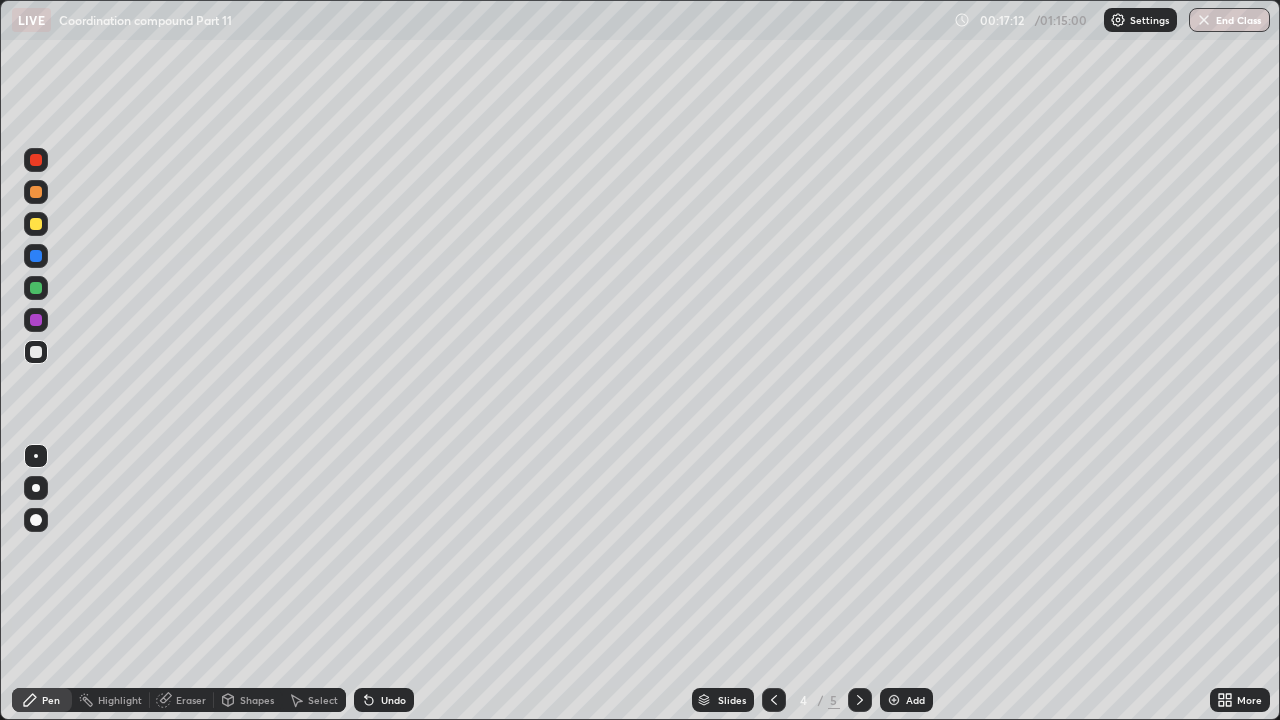 click at bounding box center [36, 256] 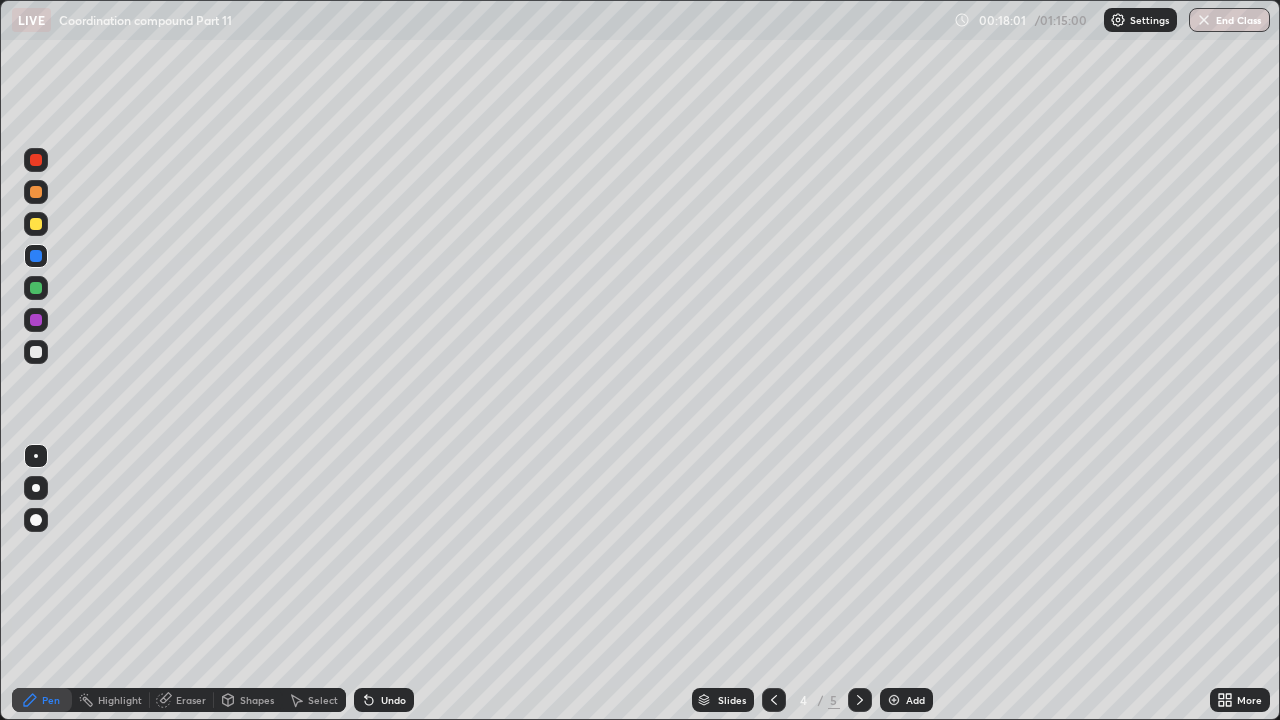 click at bounding box center [894, 700] 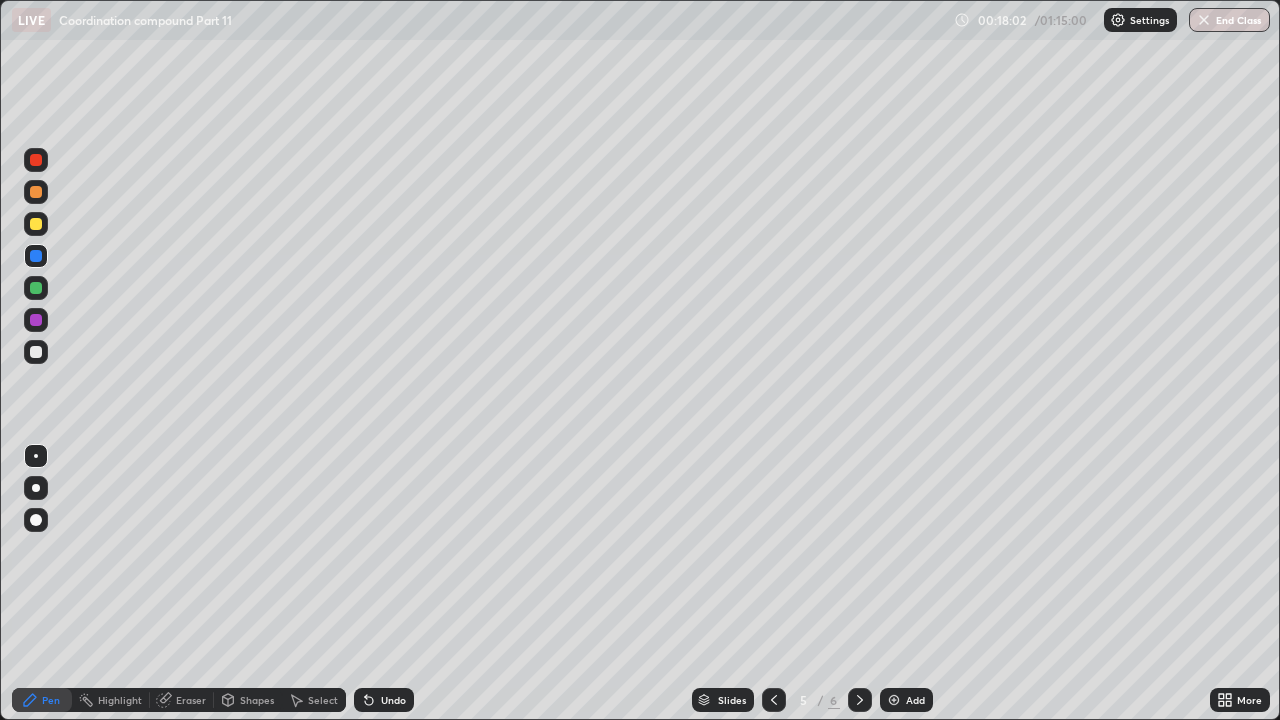 click at bounding box center [36, 192] 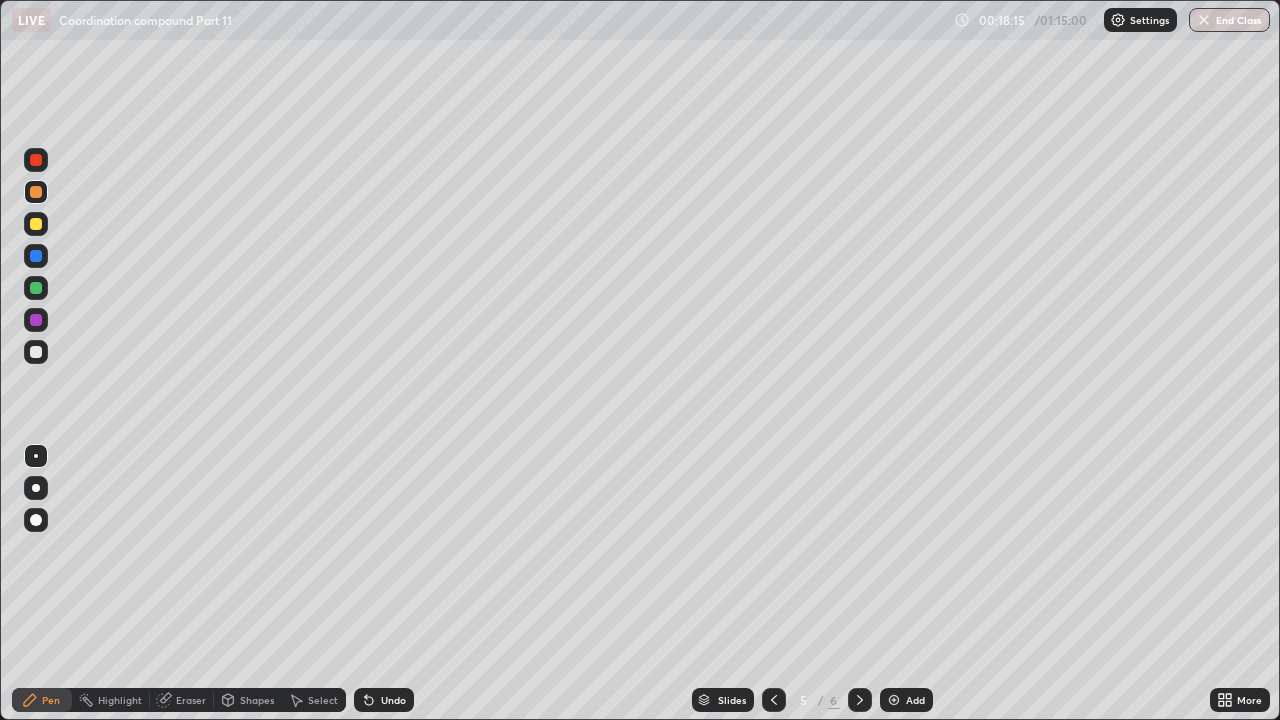 click at bounding box center [36, 352] 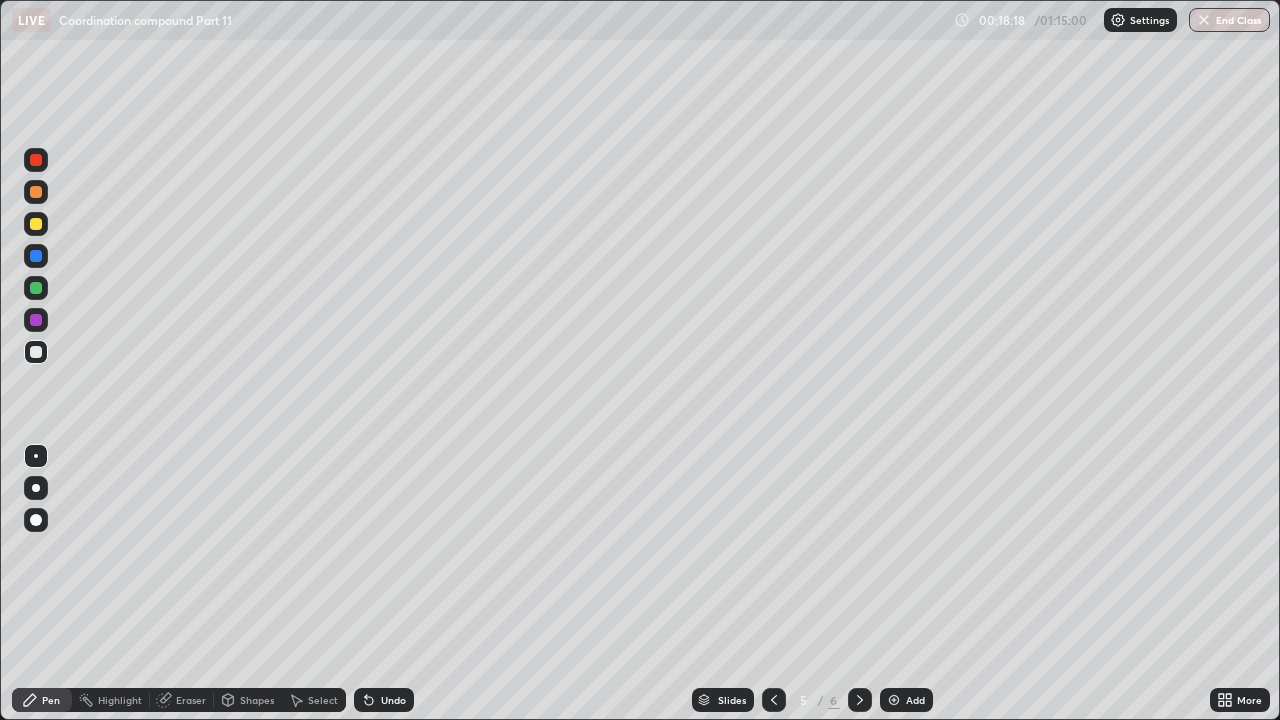 click 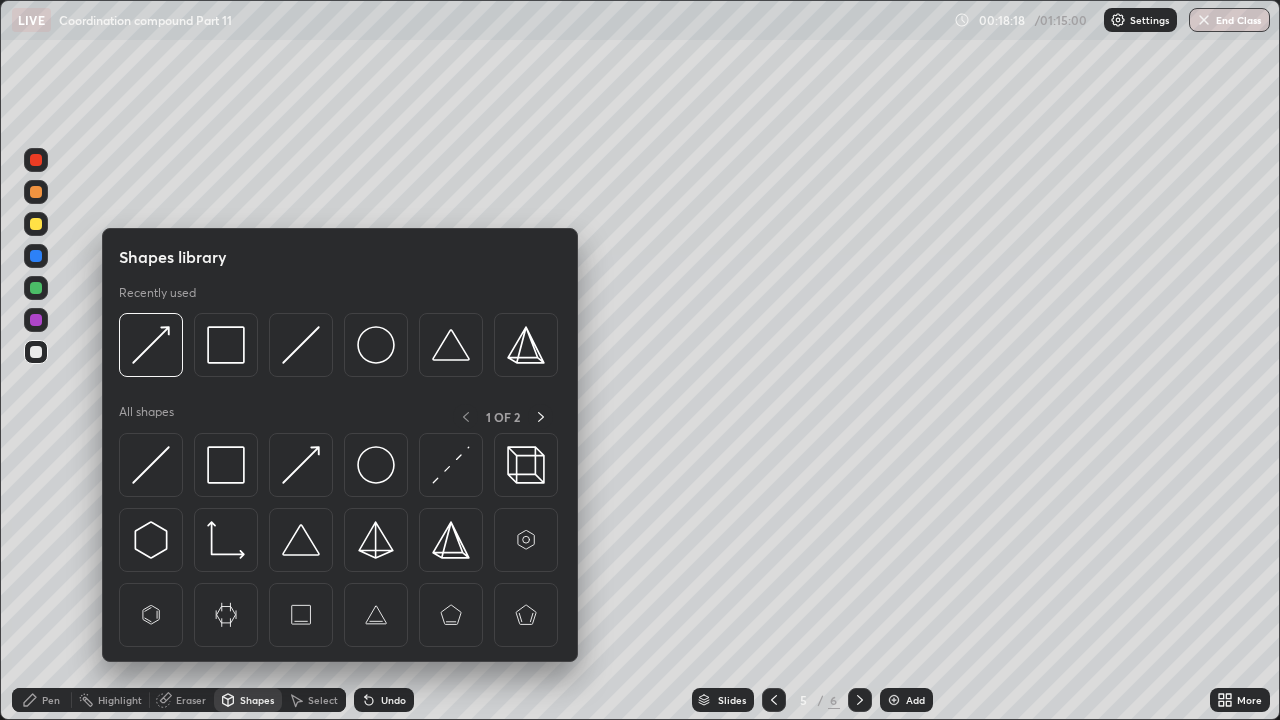 click on "Eraser" at bounding box center [191, 700] 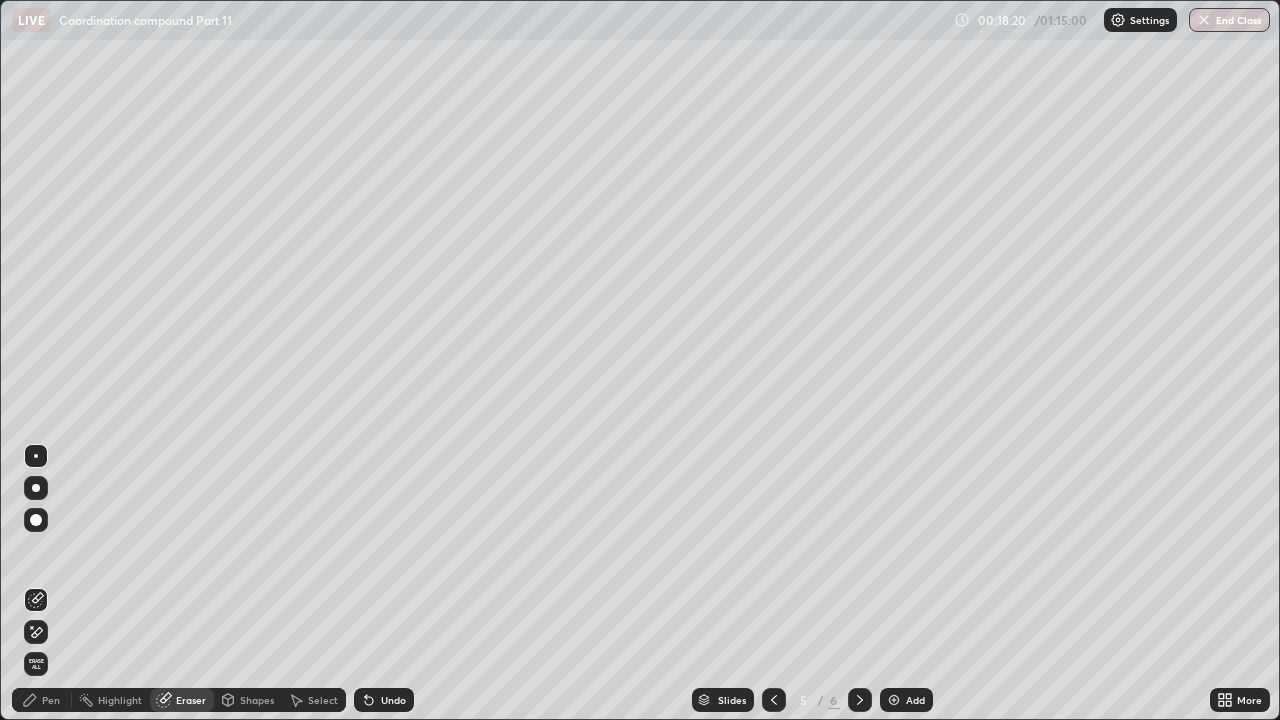 click on "Pen" at bounding box center [51, 700] 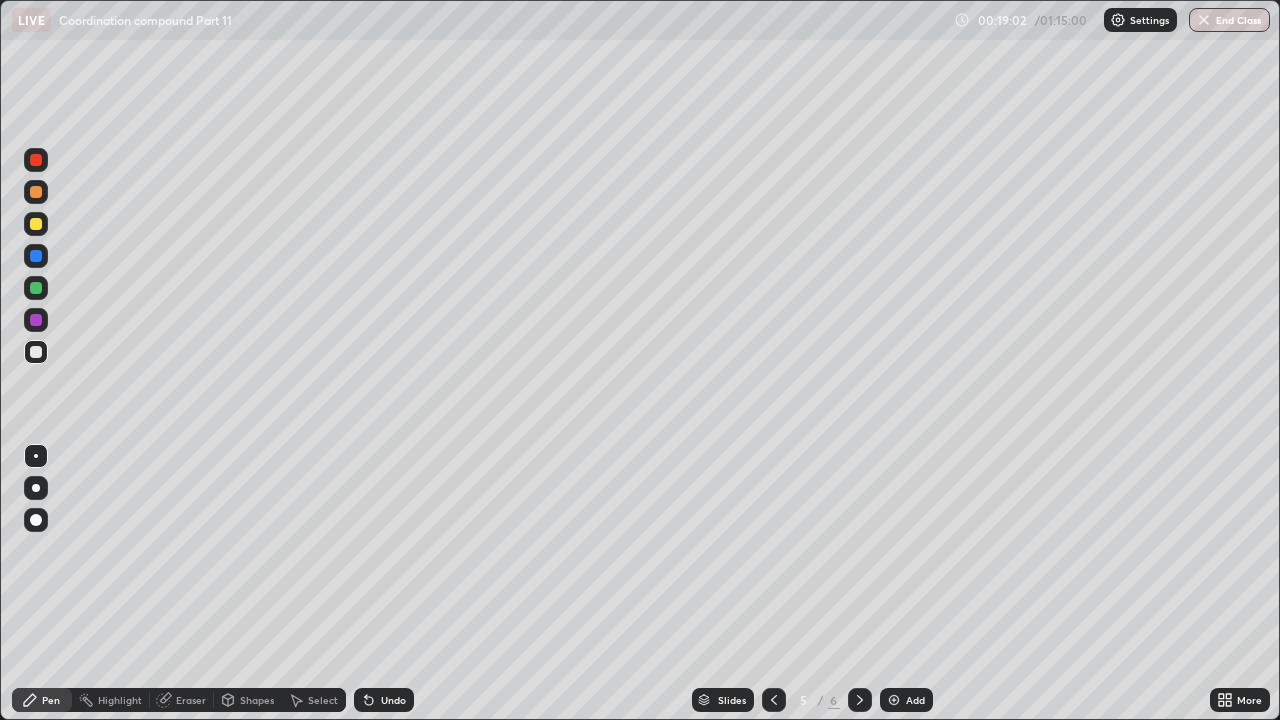 click at bounding box center (774, 700) 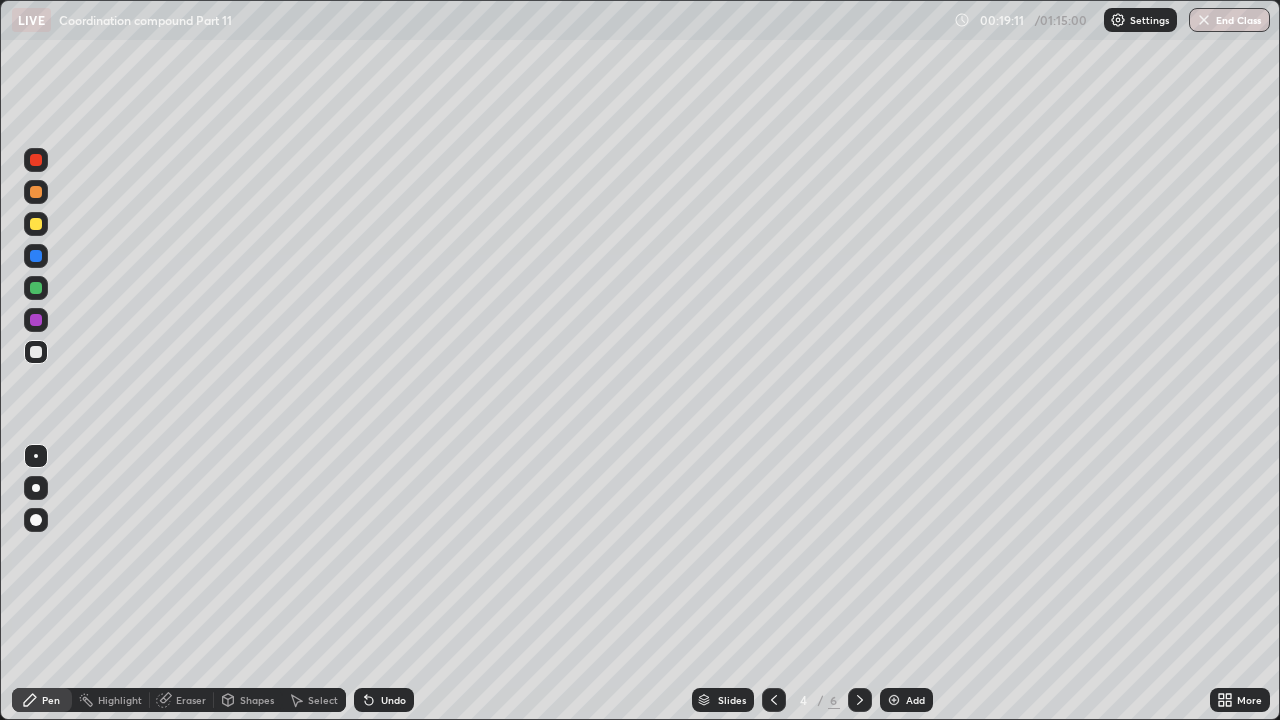 click 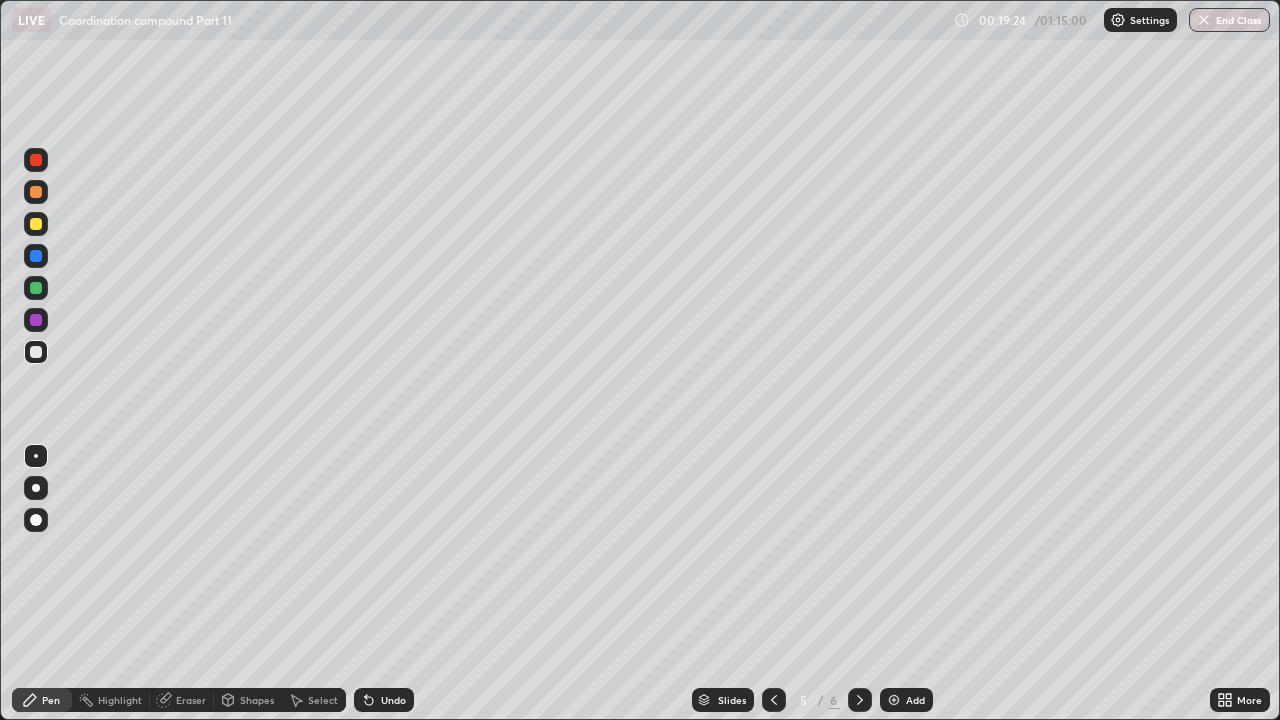 click 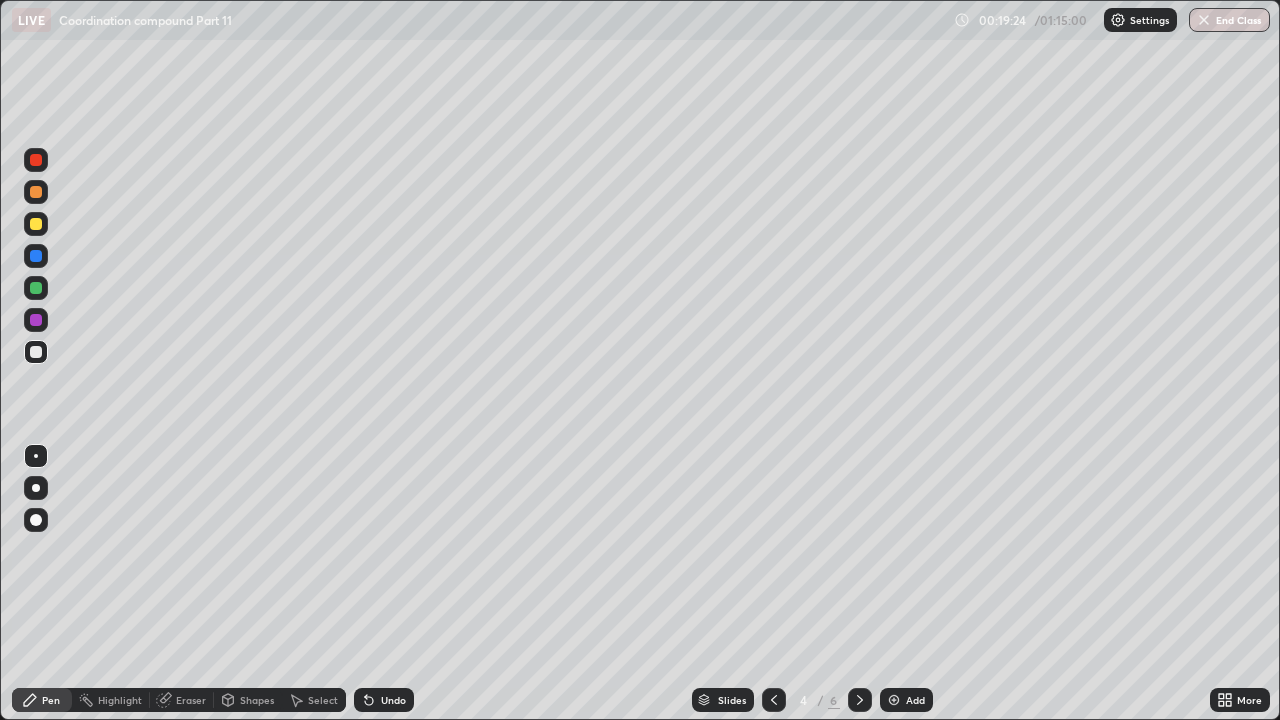 click 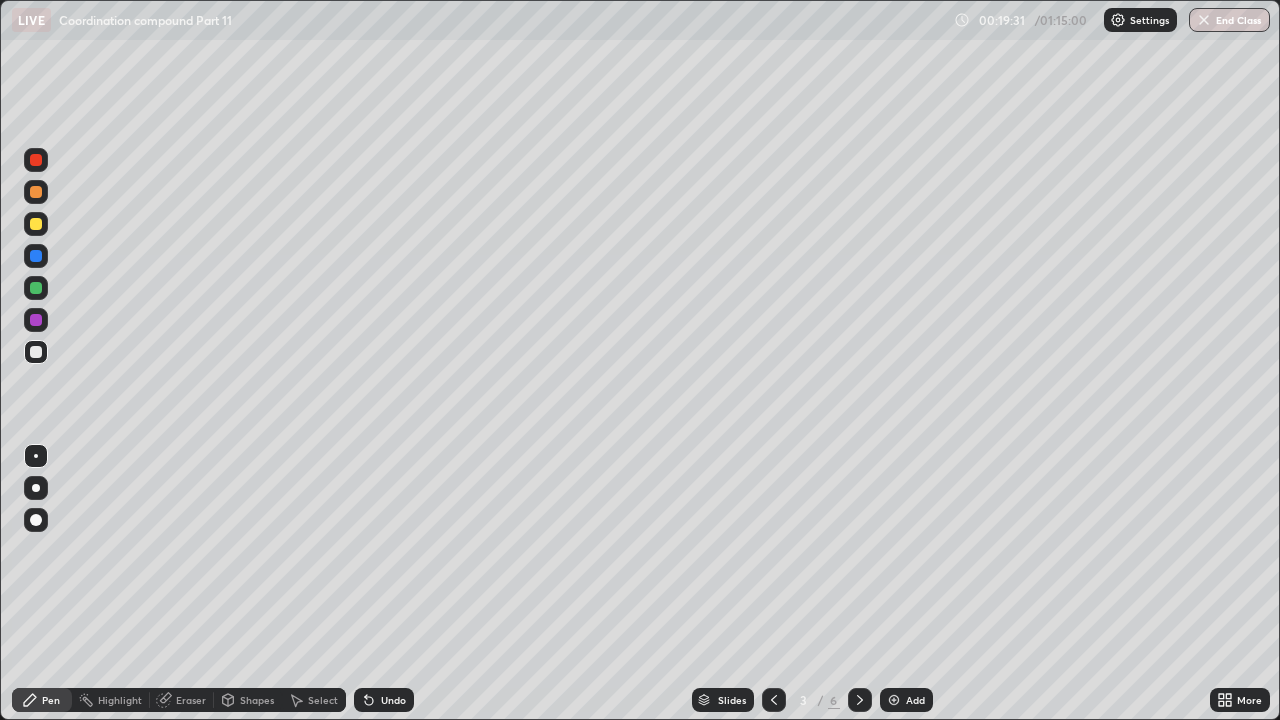 click 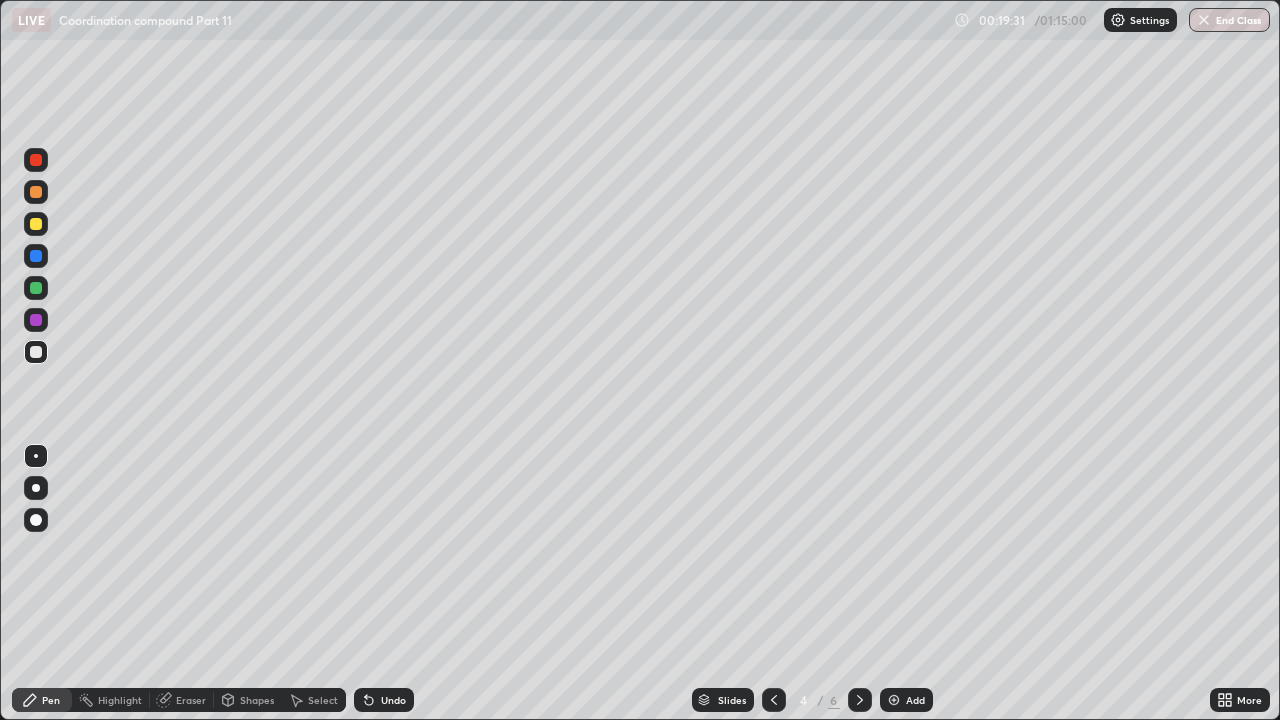 click 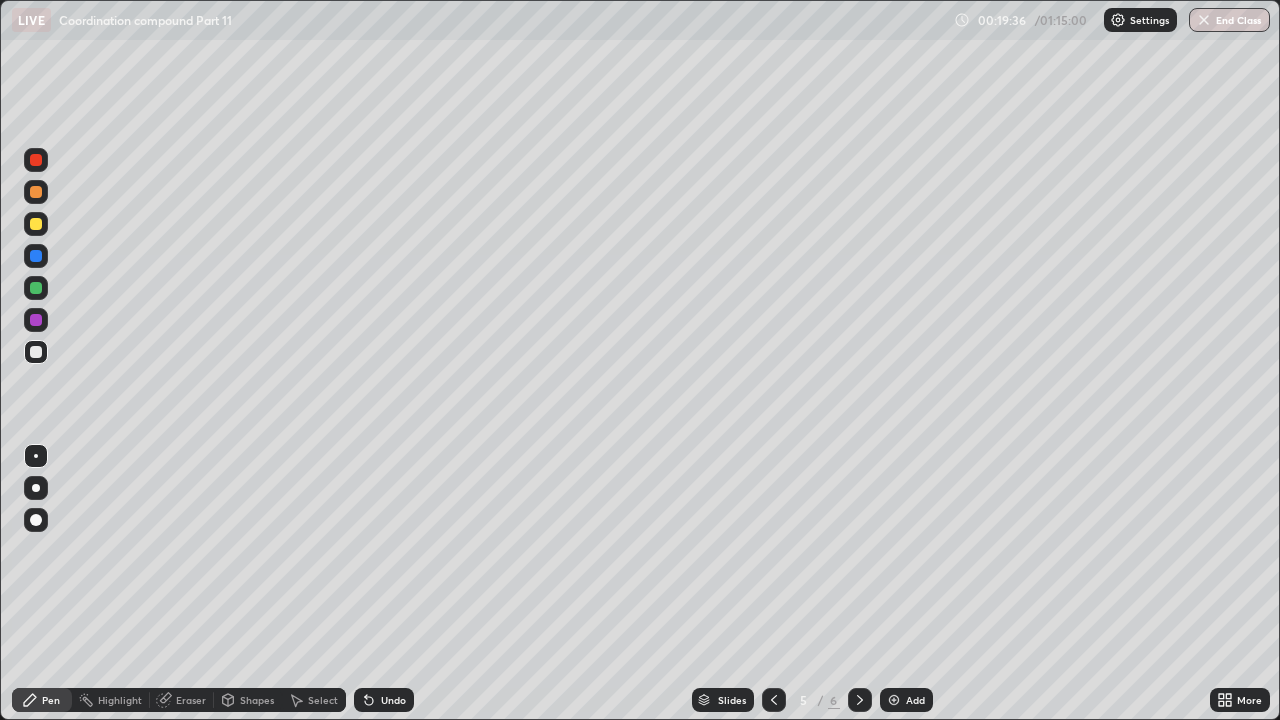 click on "Undo" at bounding box center (393, 700) 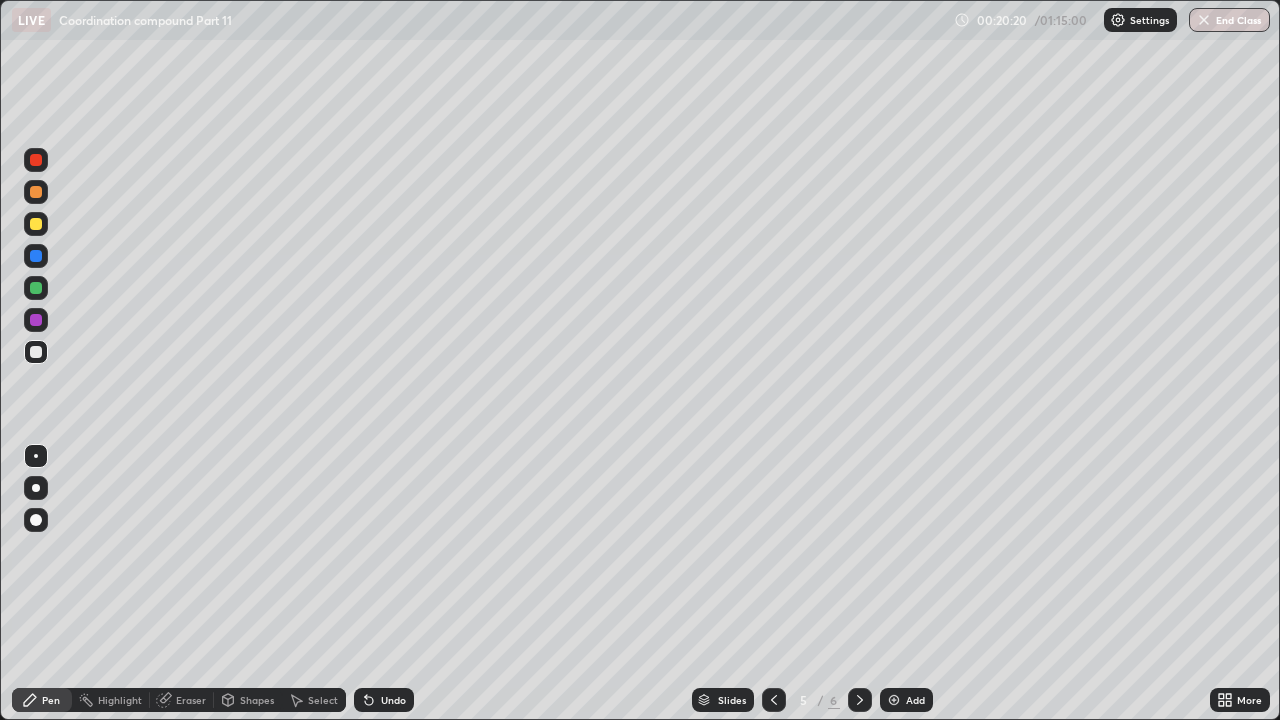click at bounding box center [36, 224] 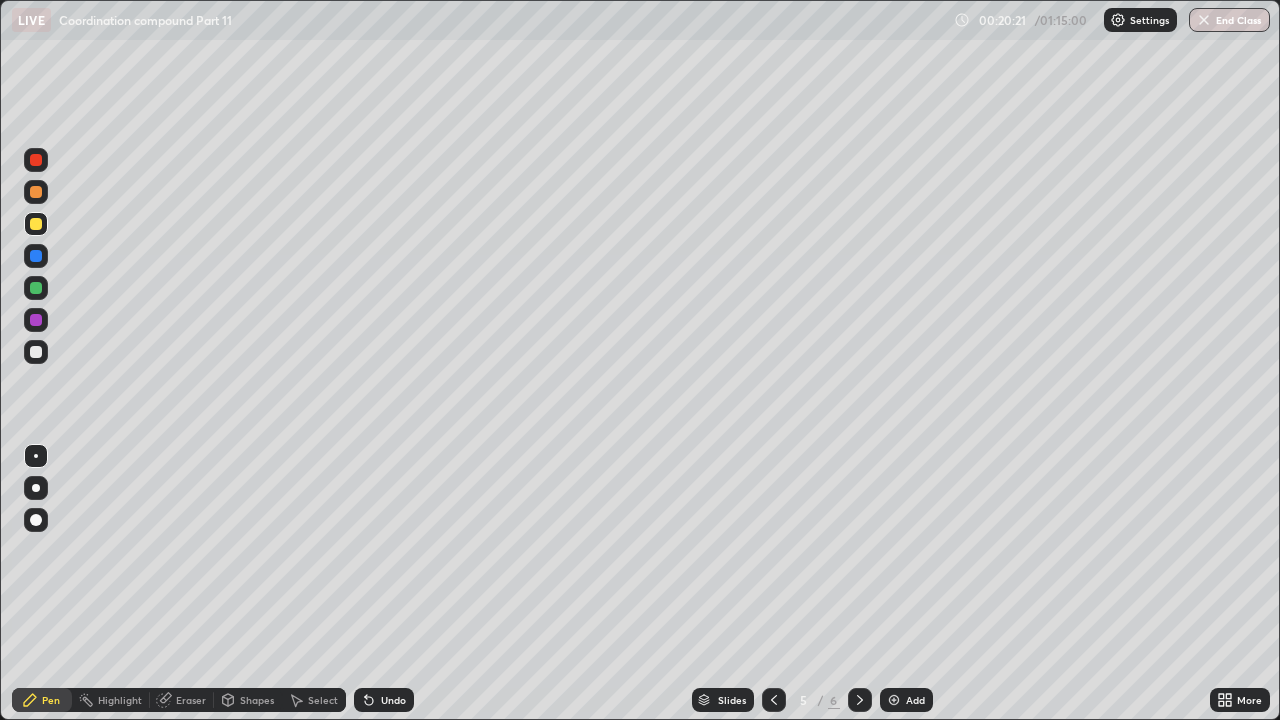 click at bounding box center (36, 192) 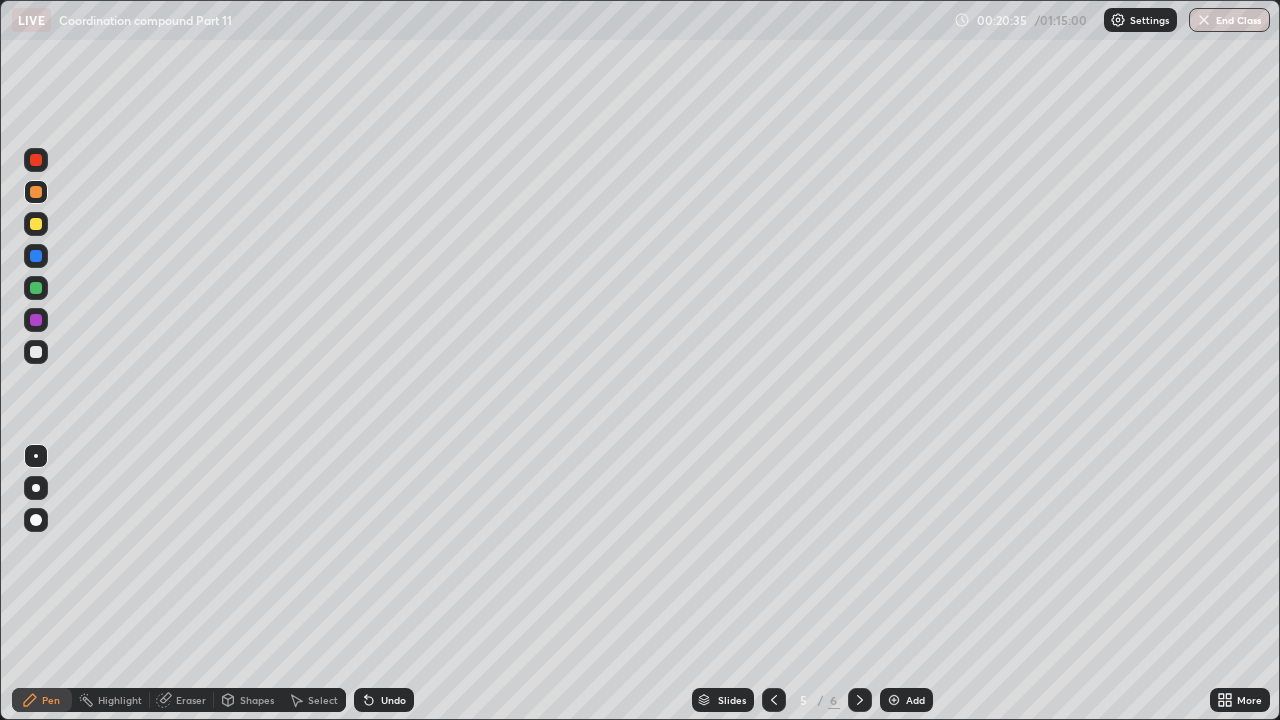 click on "Undo" at bounding box center [393, 700] 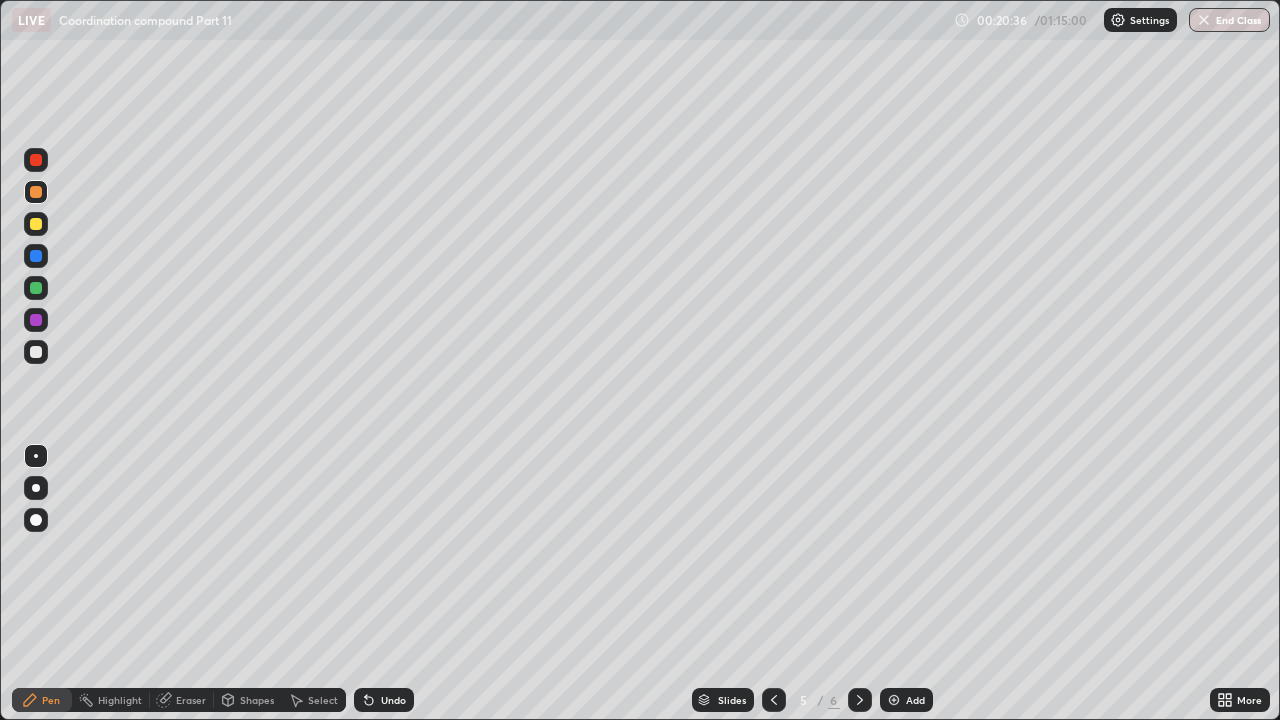 click on "Undo" at bounding box center (393, 700) 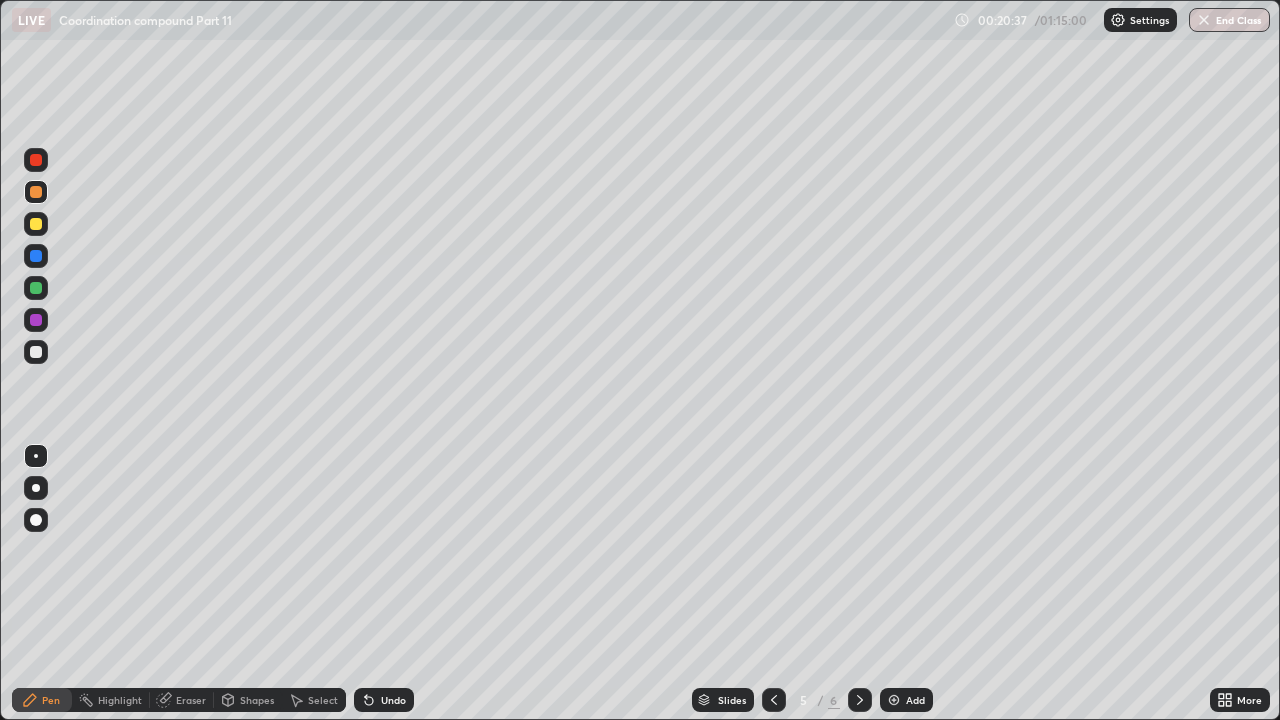 click on "Undo" at bounding box center (393, 700) 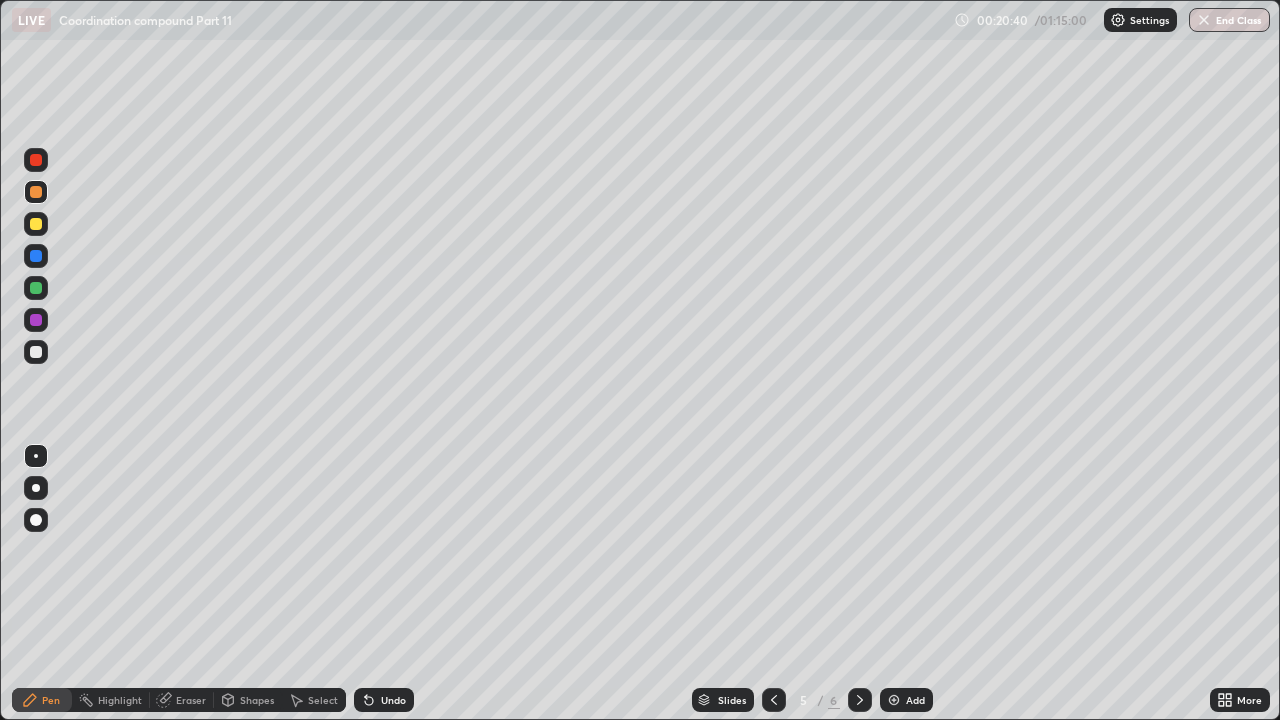 click 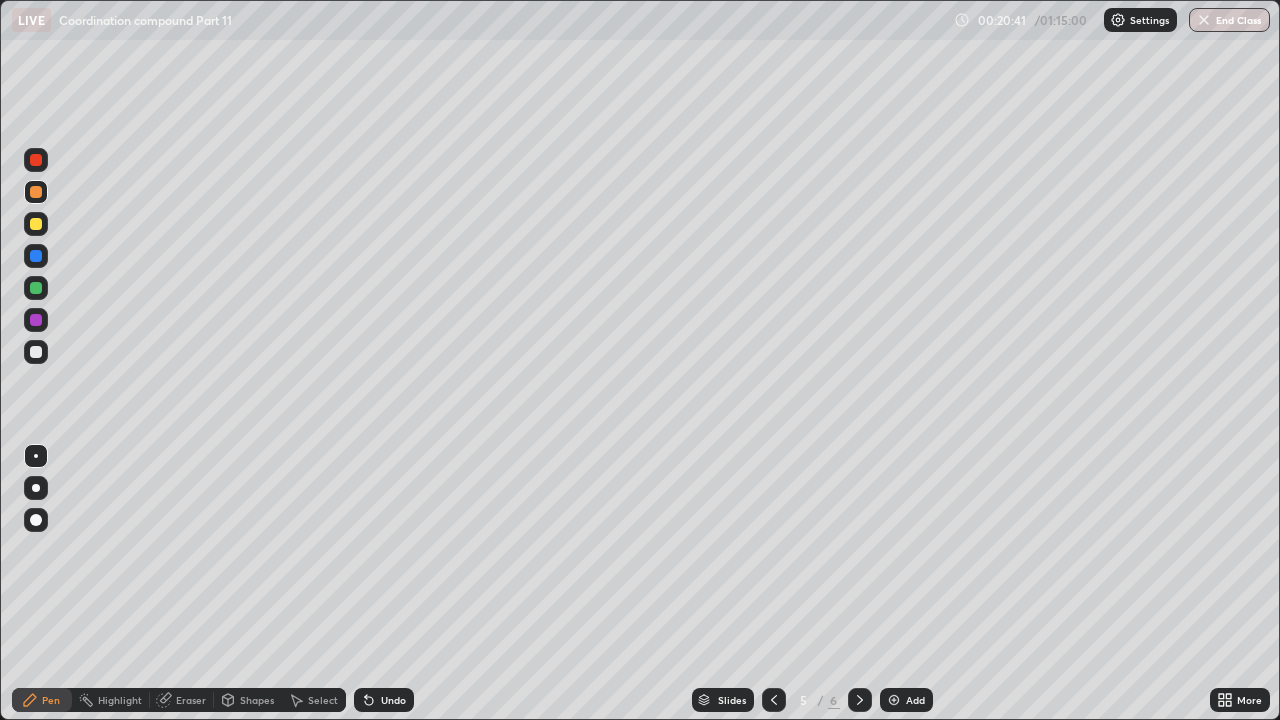 click 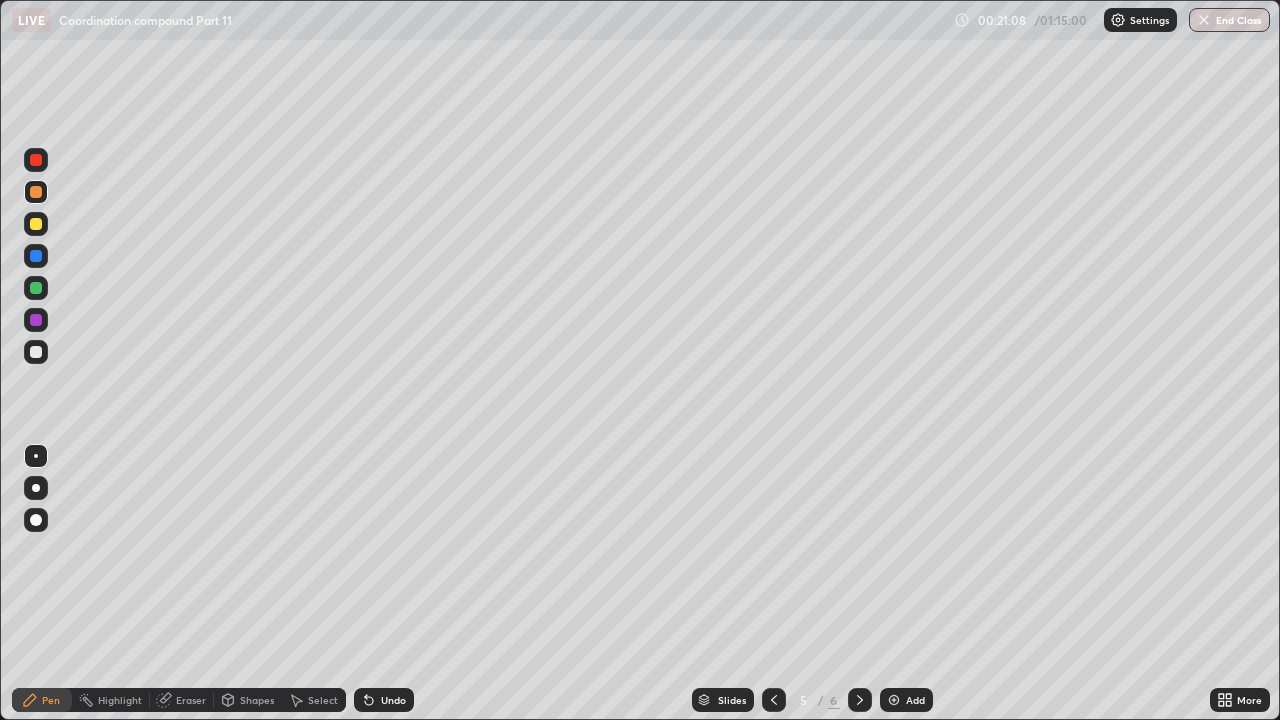 click on "Undo" at bounding box center [384, 700] 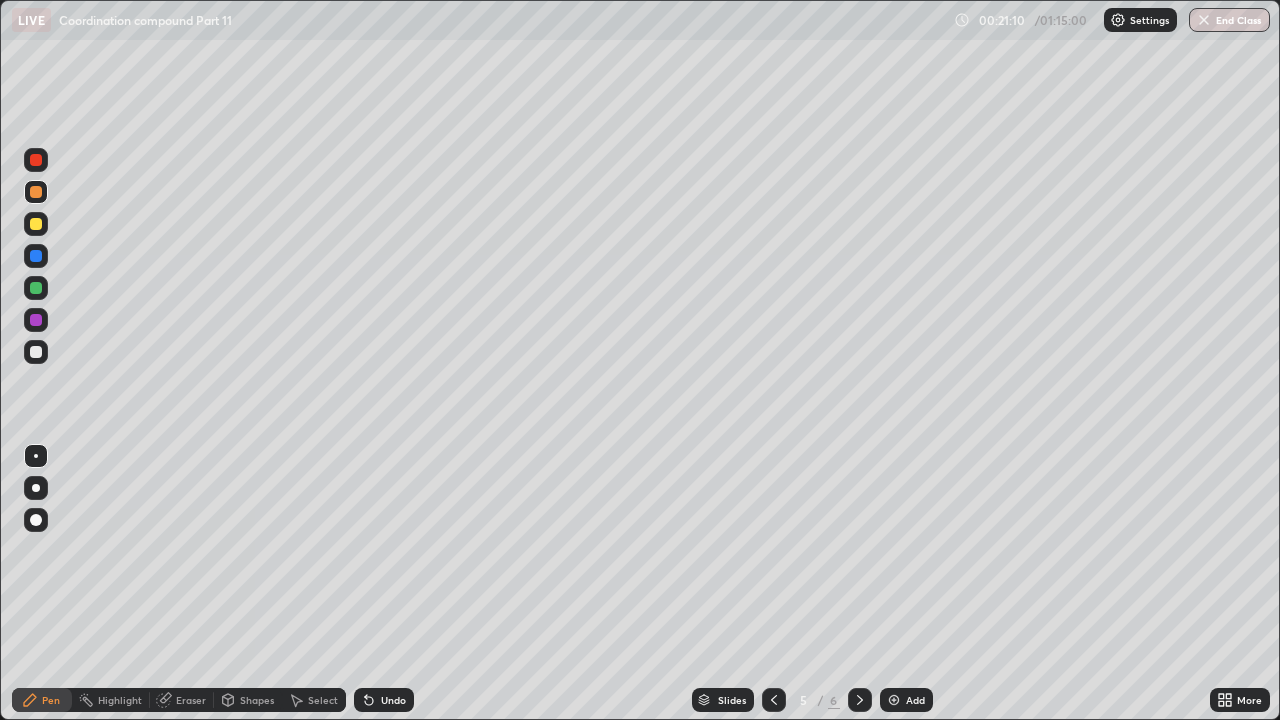 click 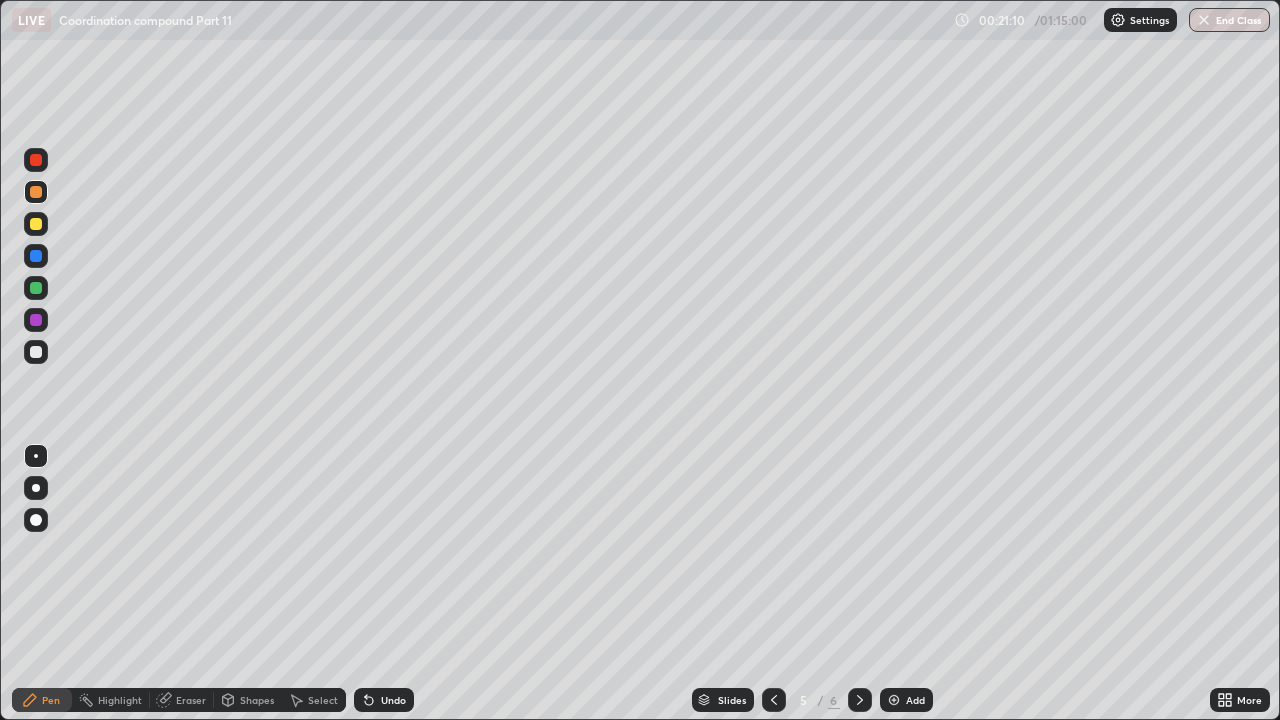click on "Undo" at bounding box center (384, 700) 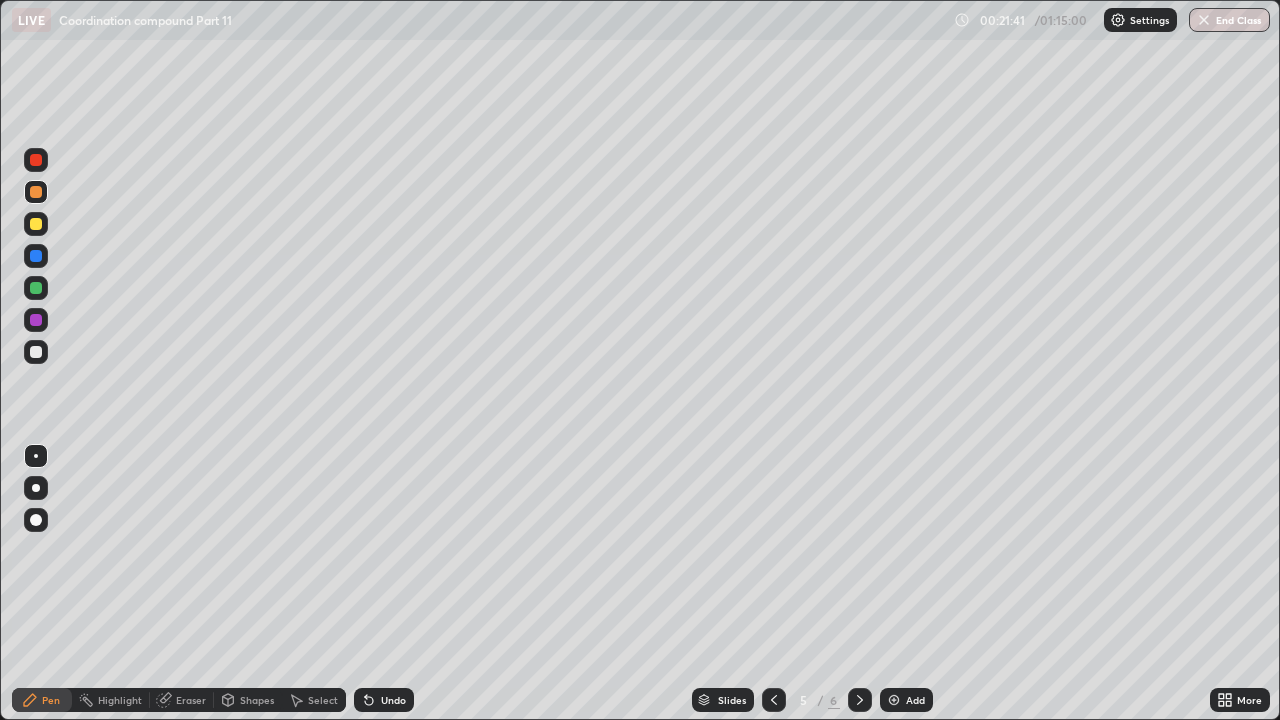 click at bounding box center [36, 352] 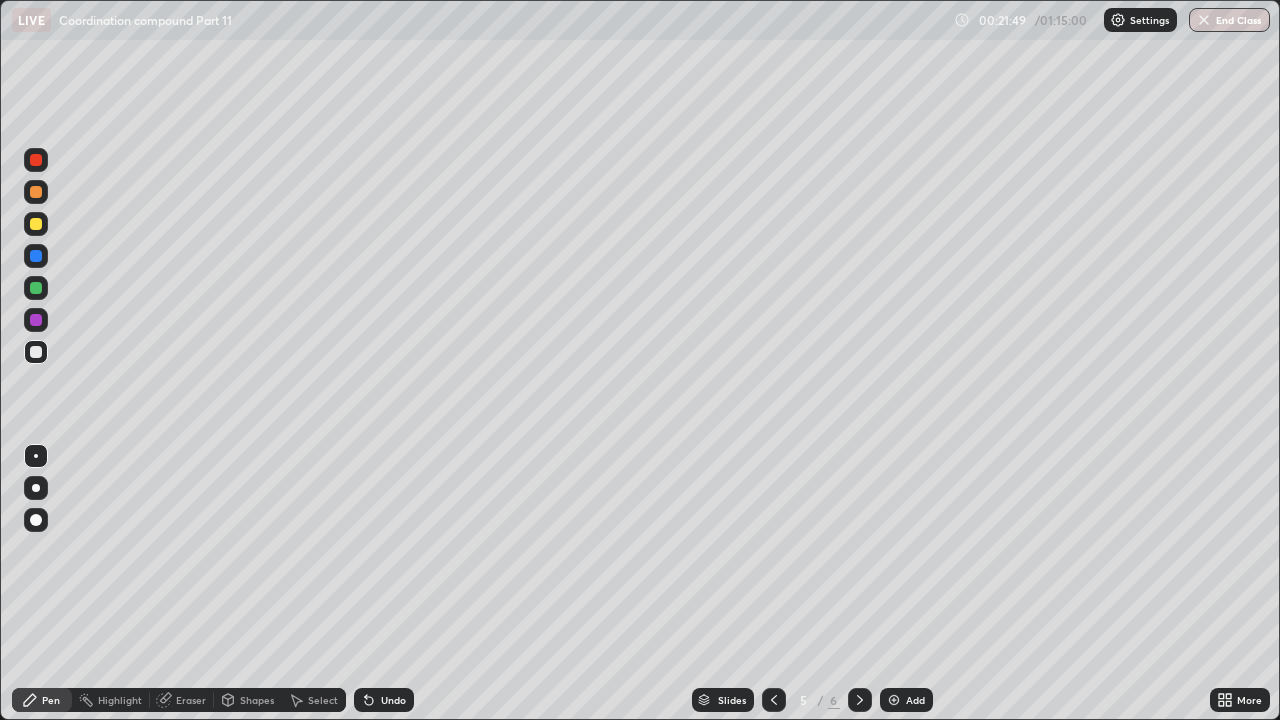 click at bounding box center (36, 320) 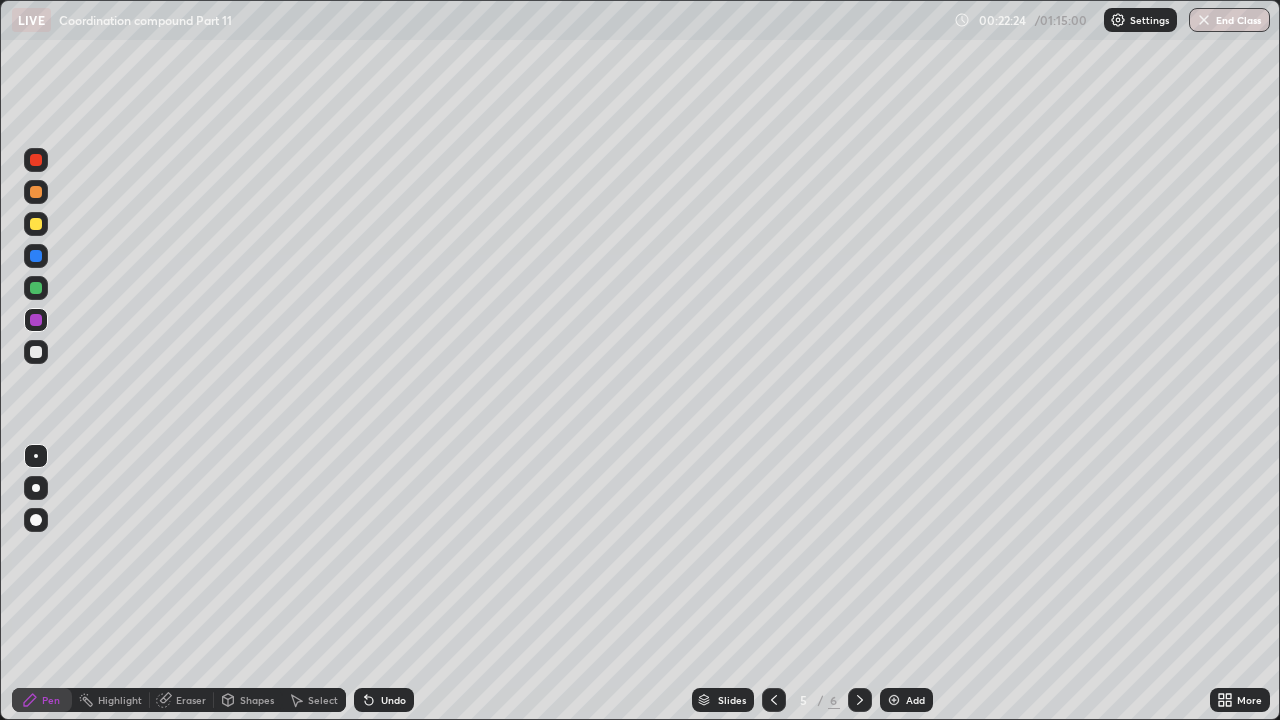 click on "Undo" at bounding box center (393, 700) 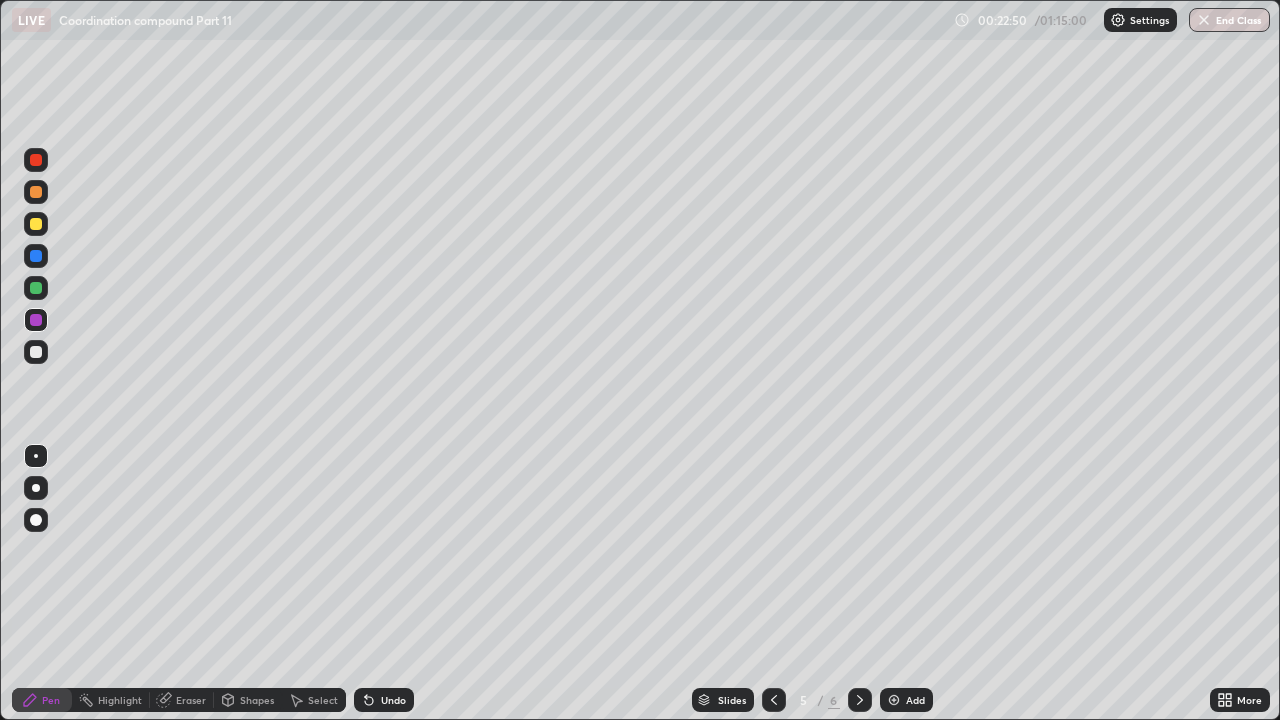 click on "Eraser" at bounding box center [191, 700] 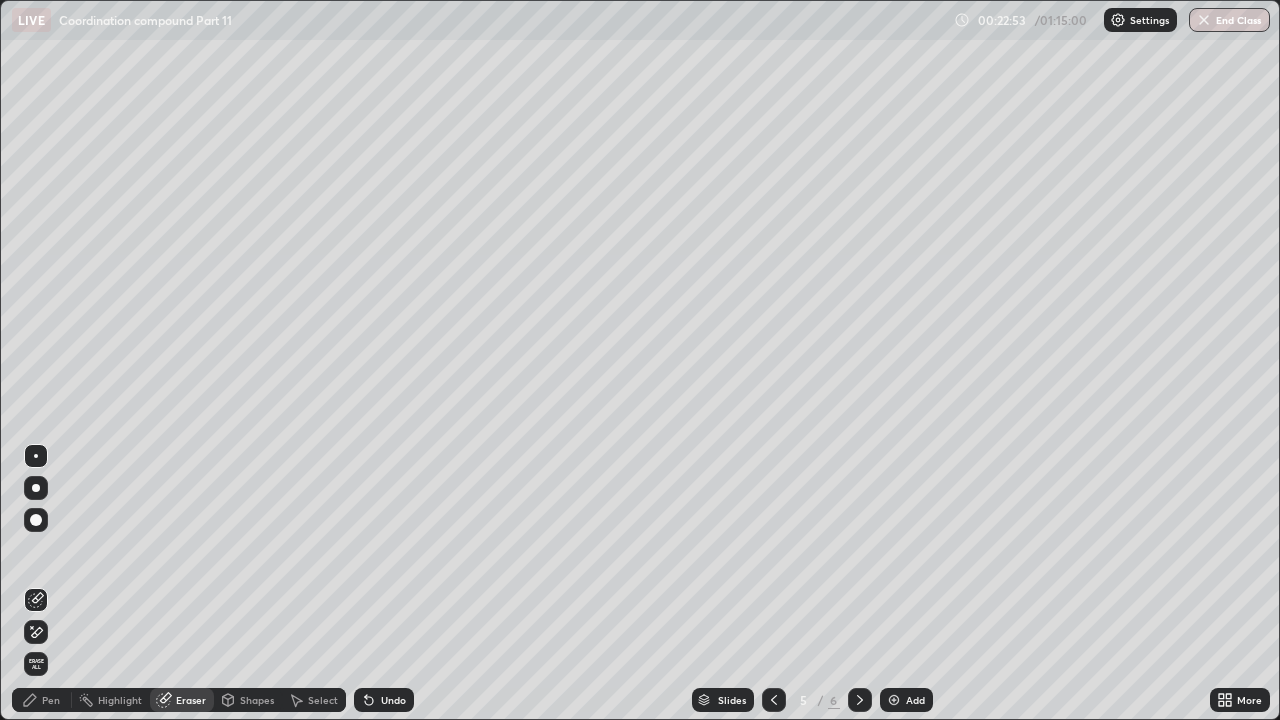click on "Pen" at bounding box center (51, 700) 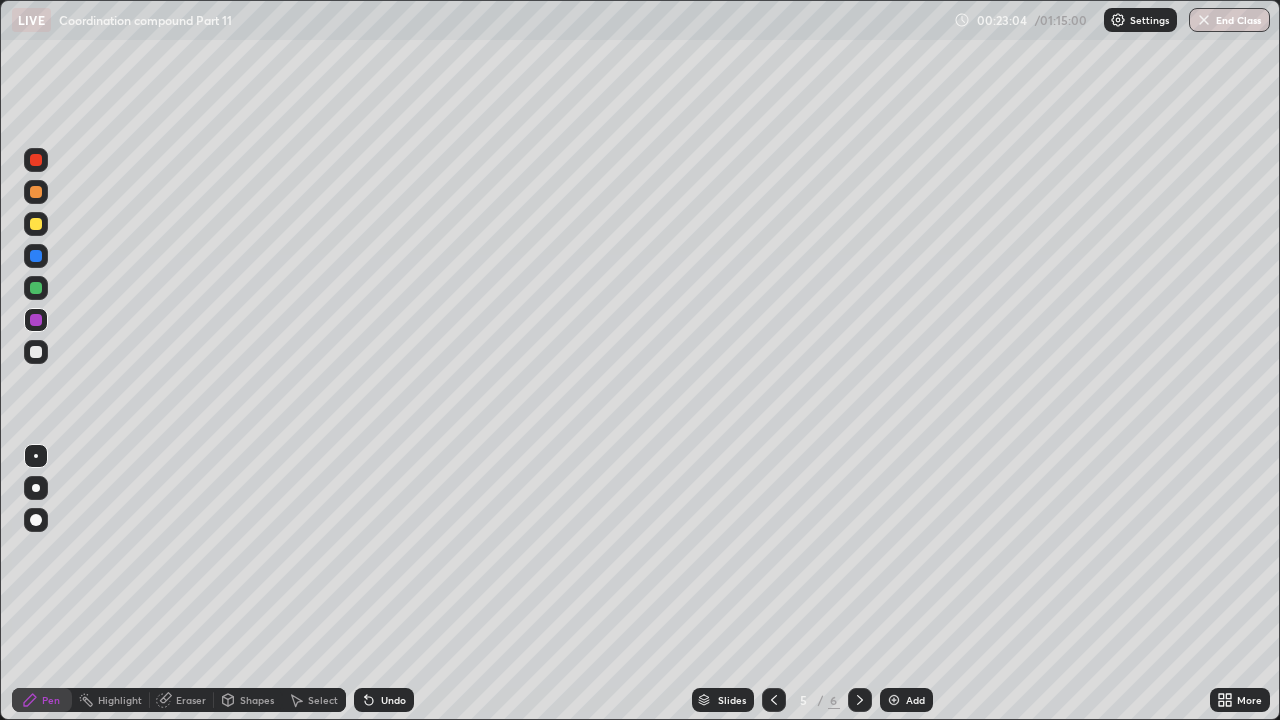 click at bounding box center [36, 288] 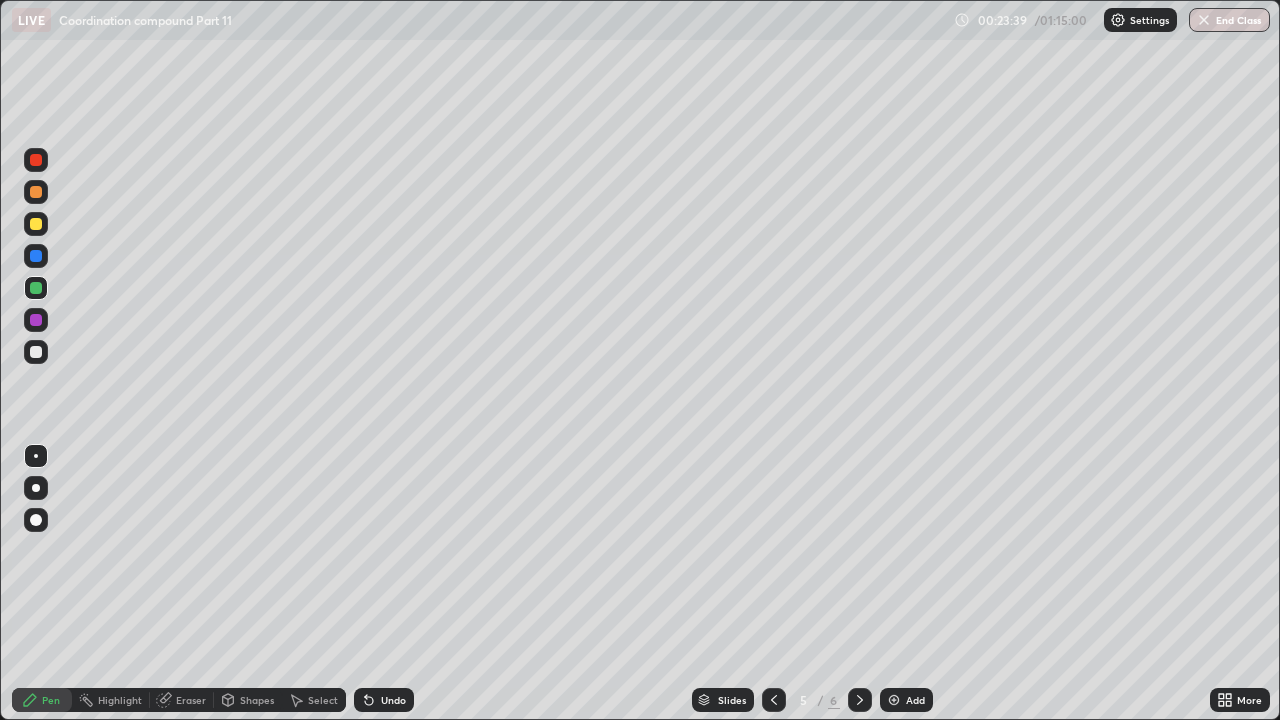 click on "Undo" at bounding box center (384, 700) 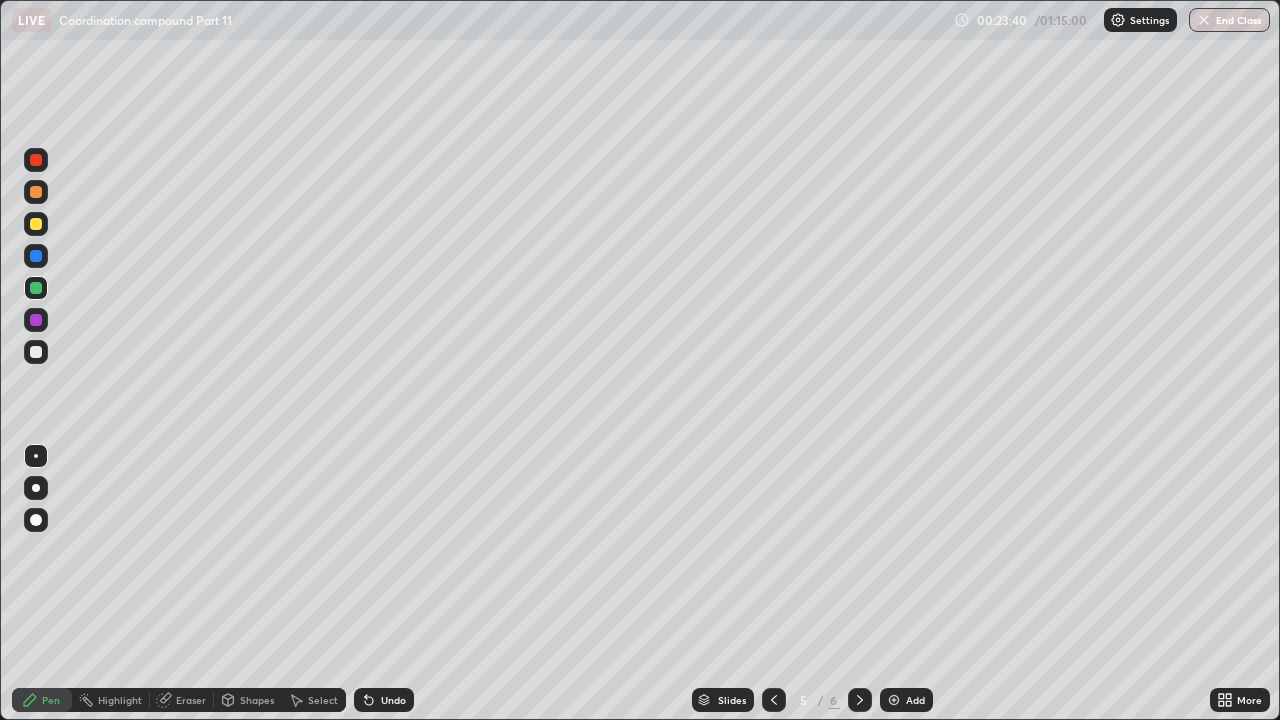 click 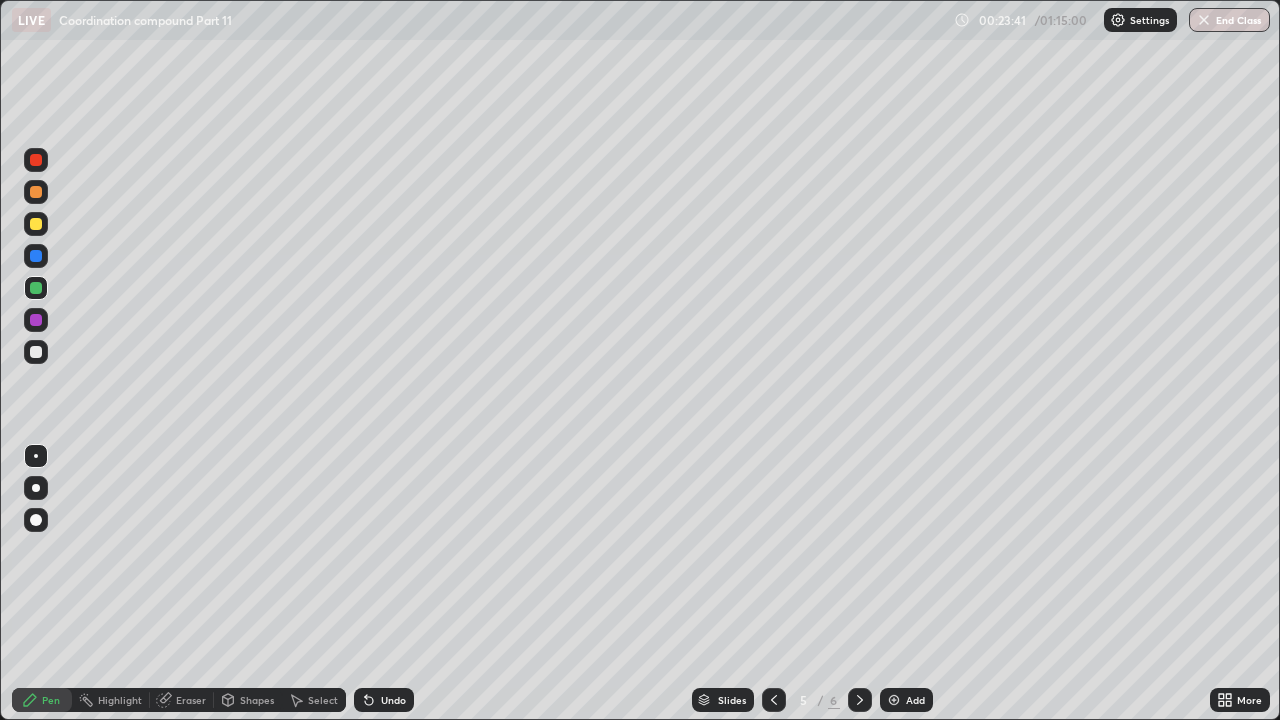 click 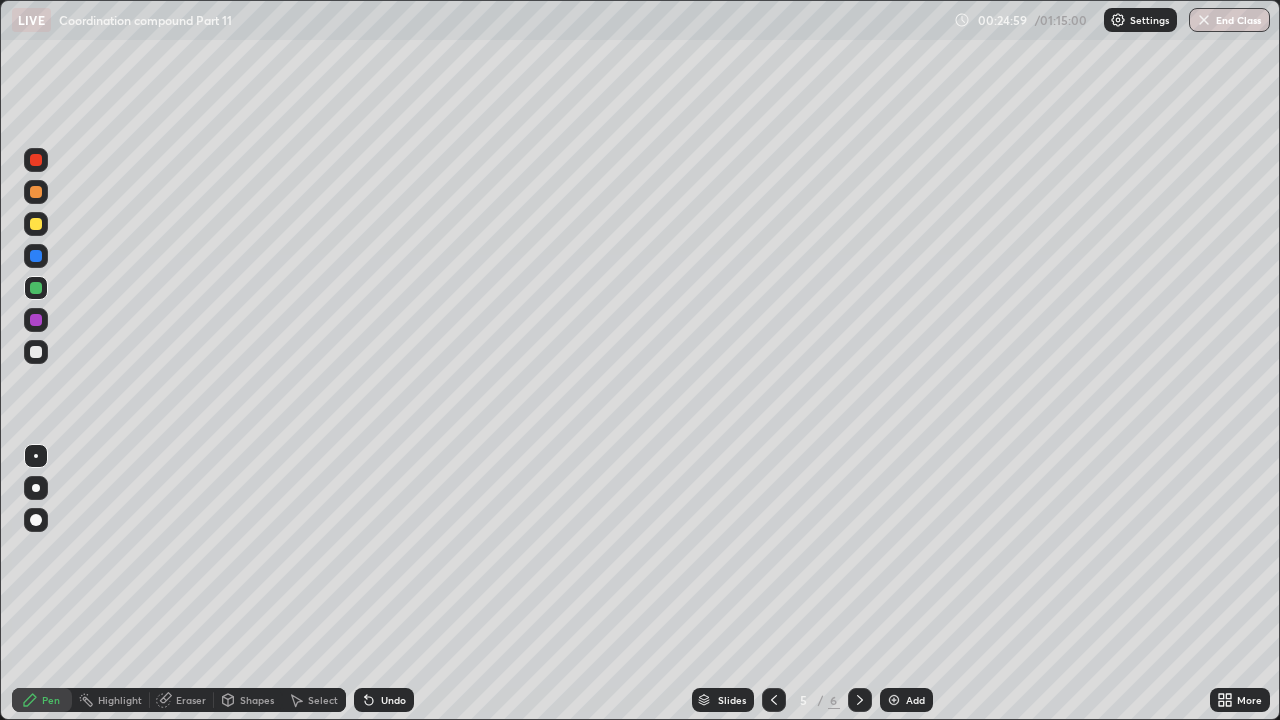 click on "Slides 5 / 6 Add" at bounding box center [812, 700] 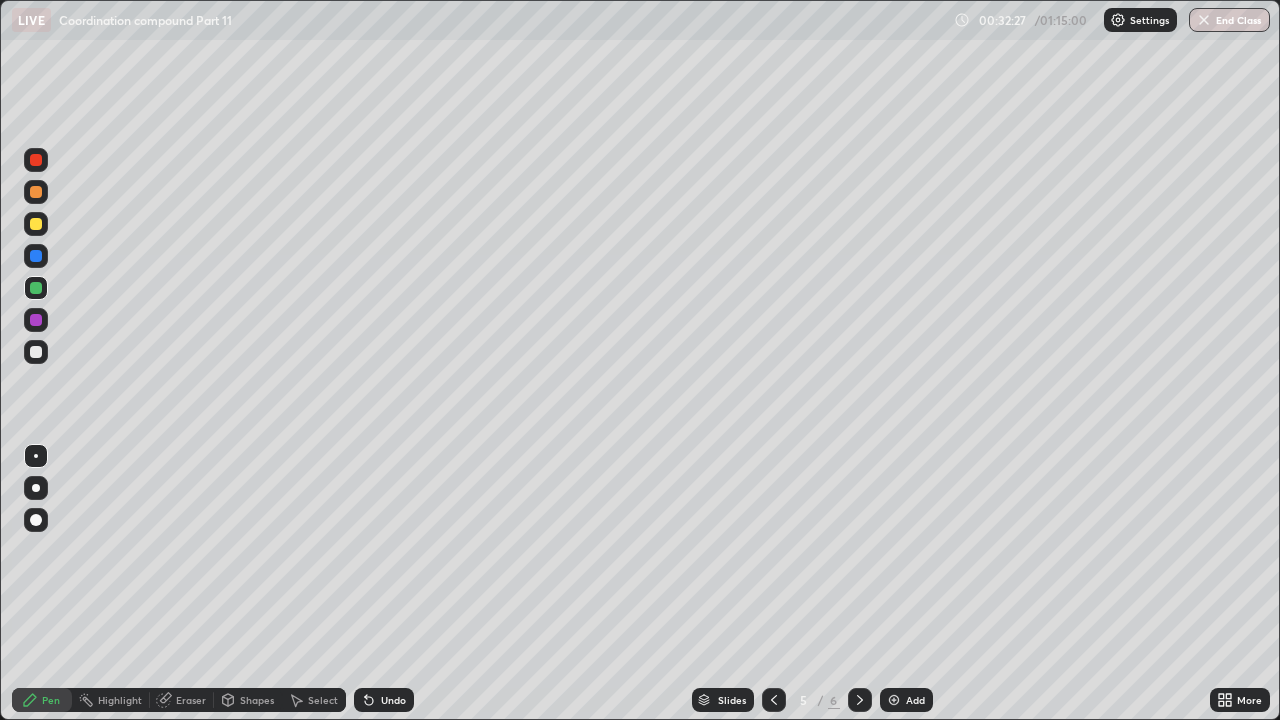 click at bounding box center (894, 700) 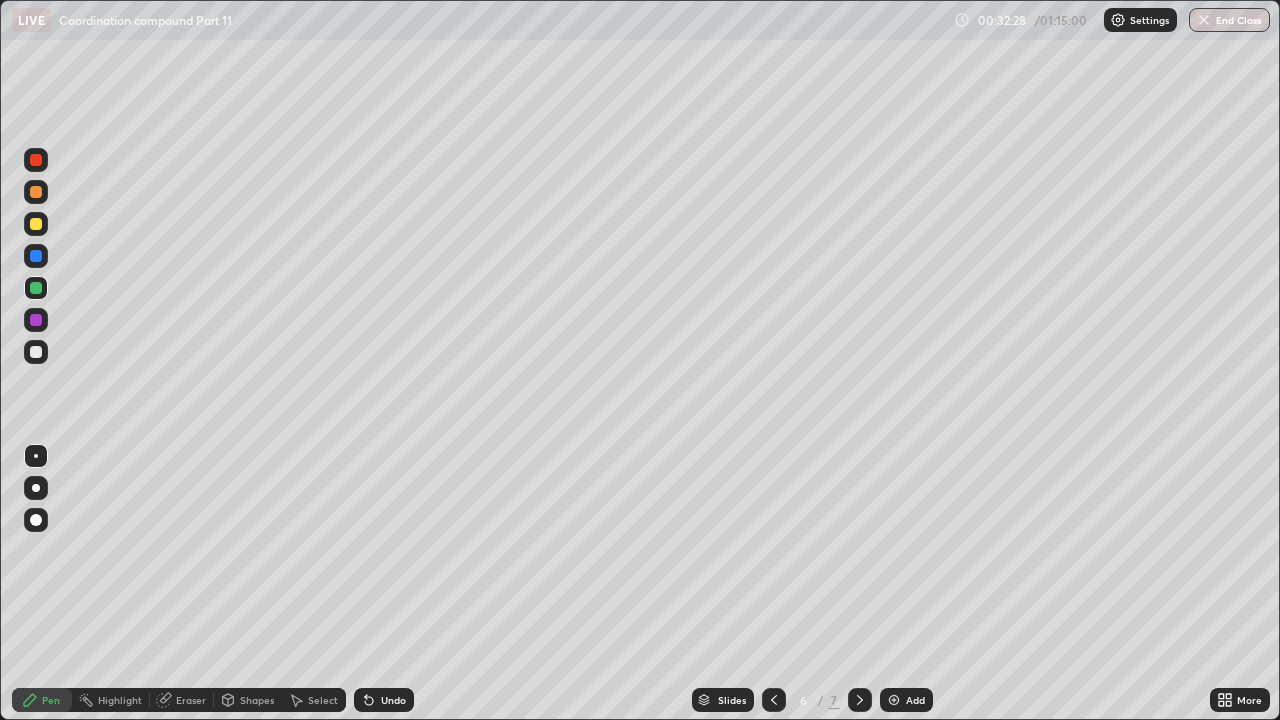 click at bounding box center [36, 320] 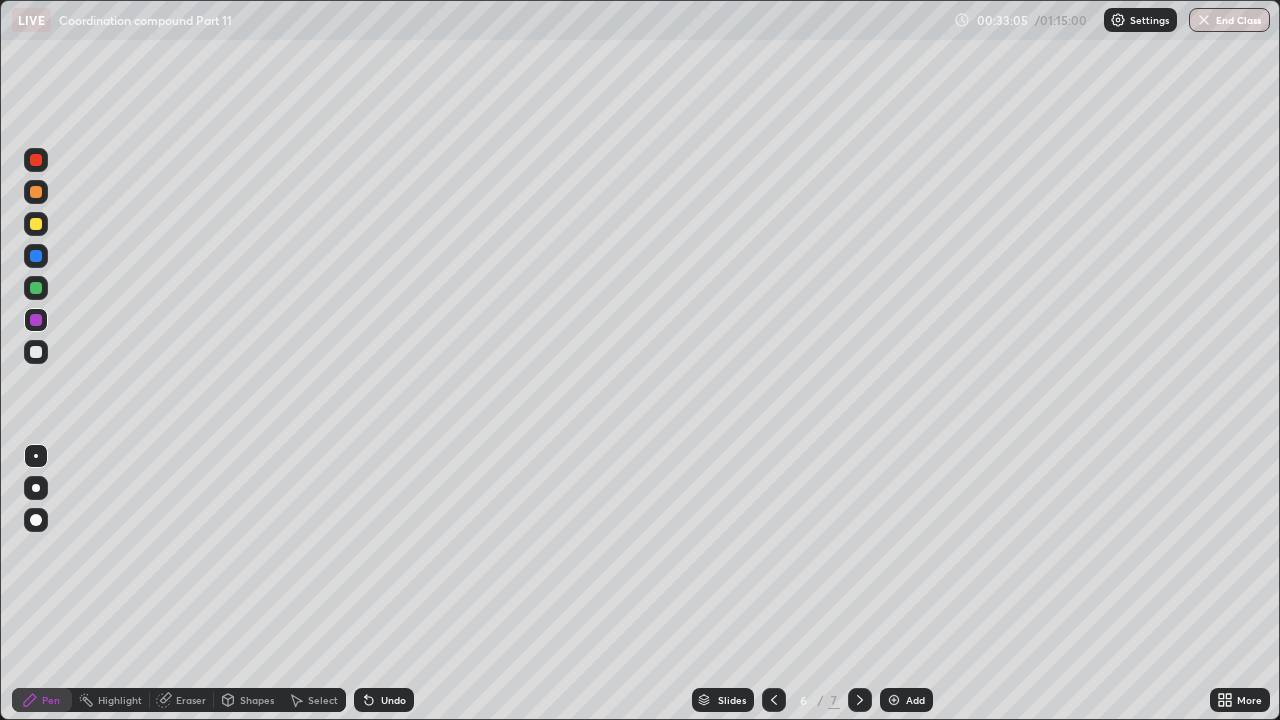 click on "Undo" at bounding box center [393, 700] 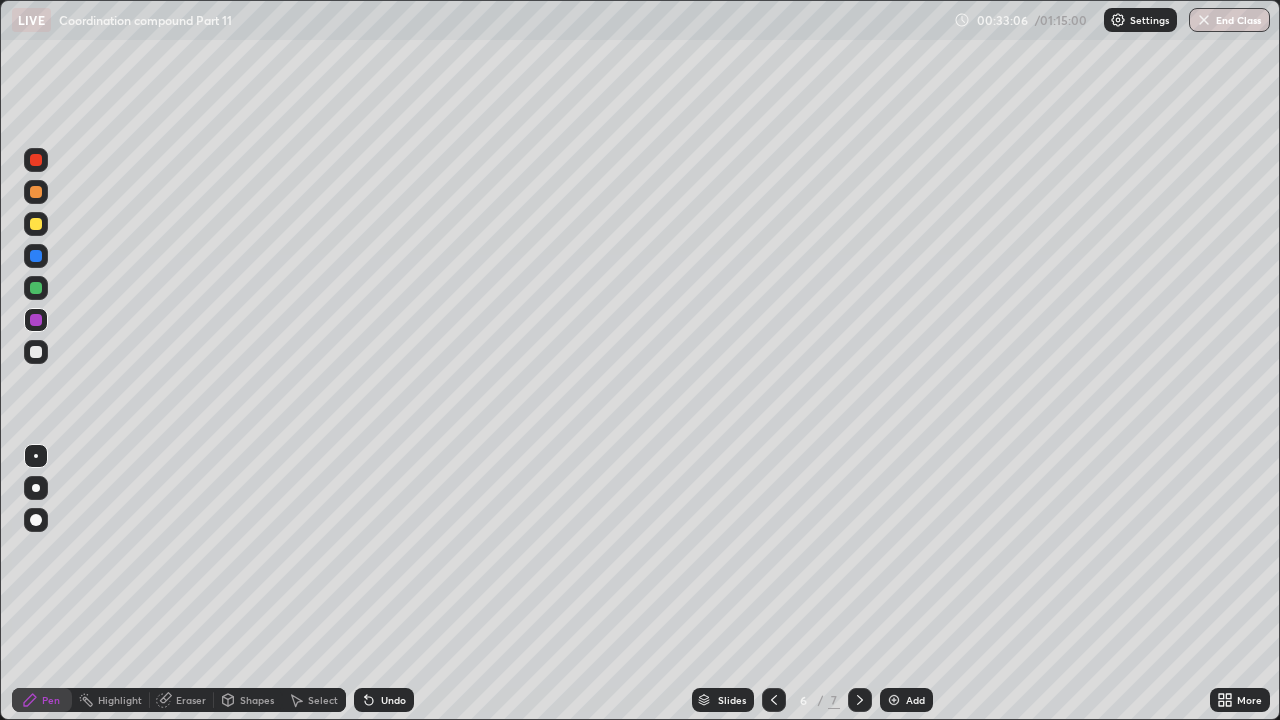 click on "Undo" at bounding box center [384, 700] 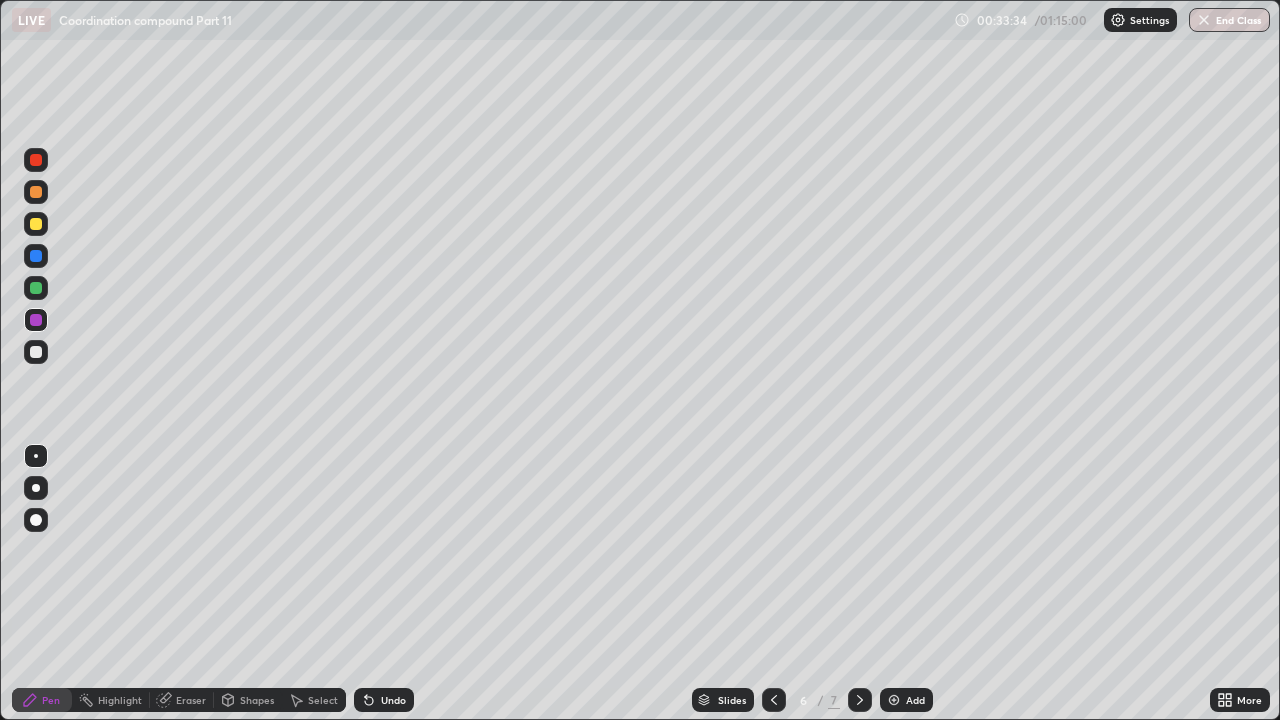 click at bounding box center [36, 352] 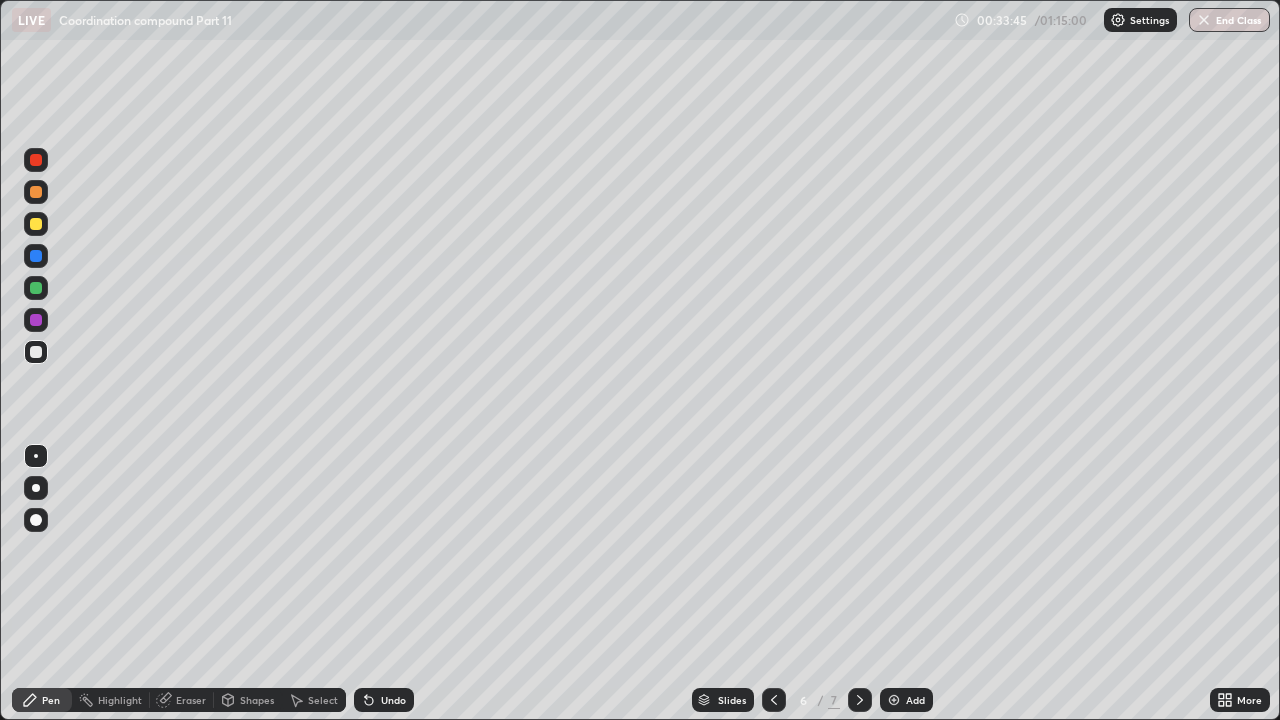 click at bounding box center (36, 320) 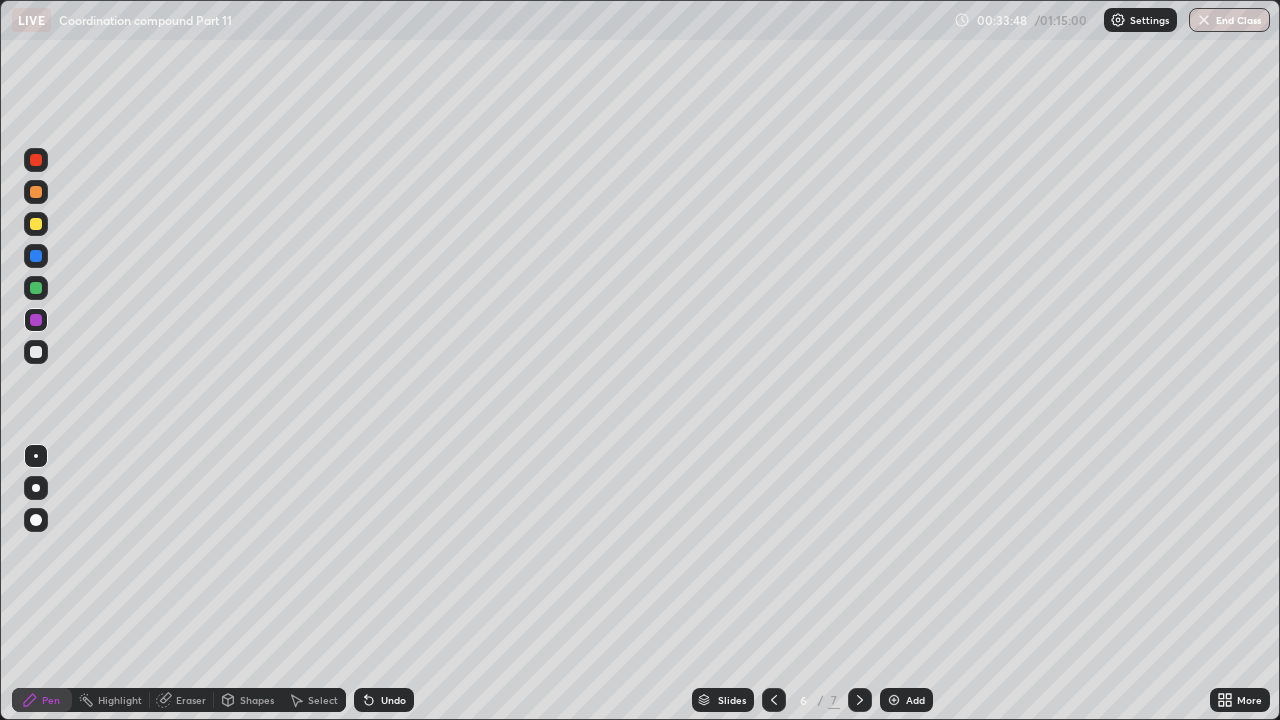 click at bounding box center [36, 352] 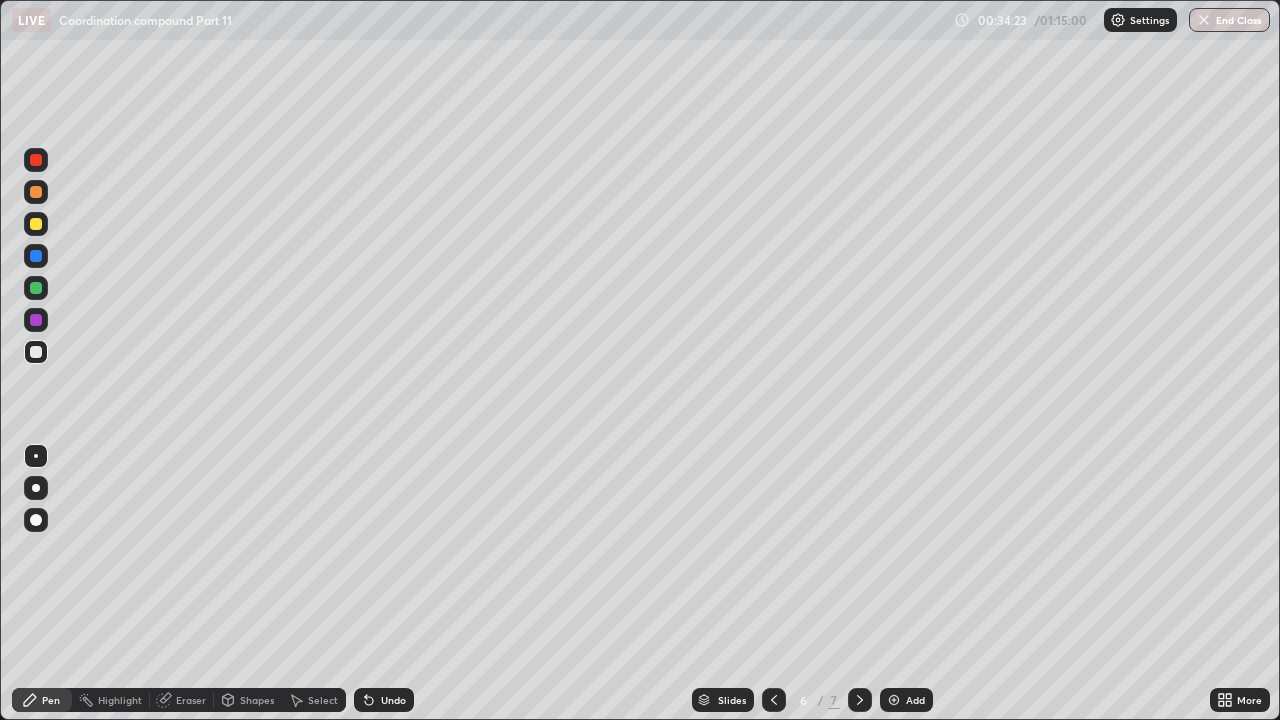 click at bounding box center (36, 224) 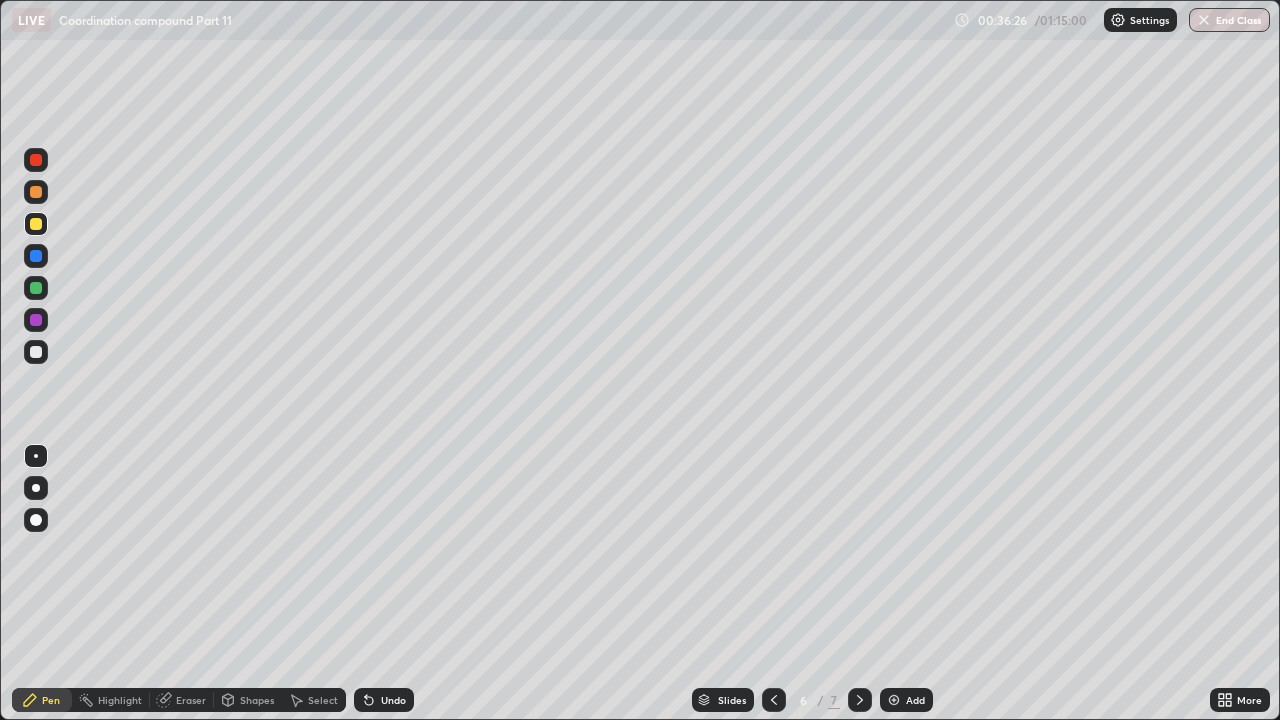 click on "Add" at bounding box center (906, 700) 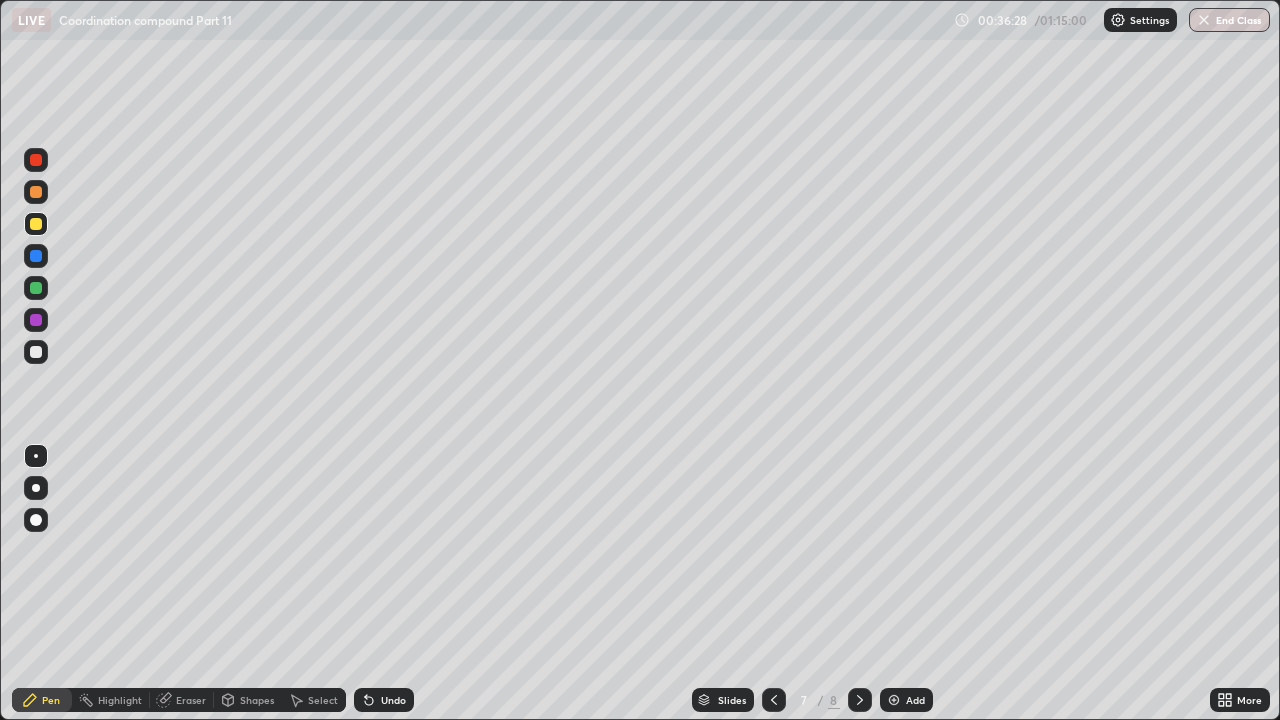 click at bounding box center (36, 192) 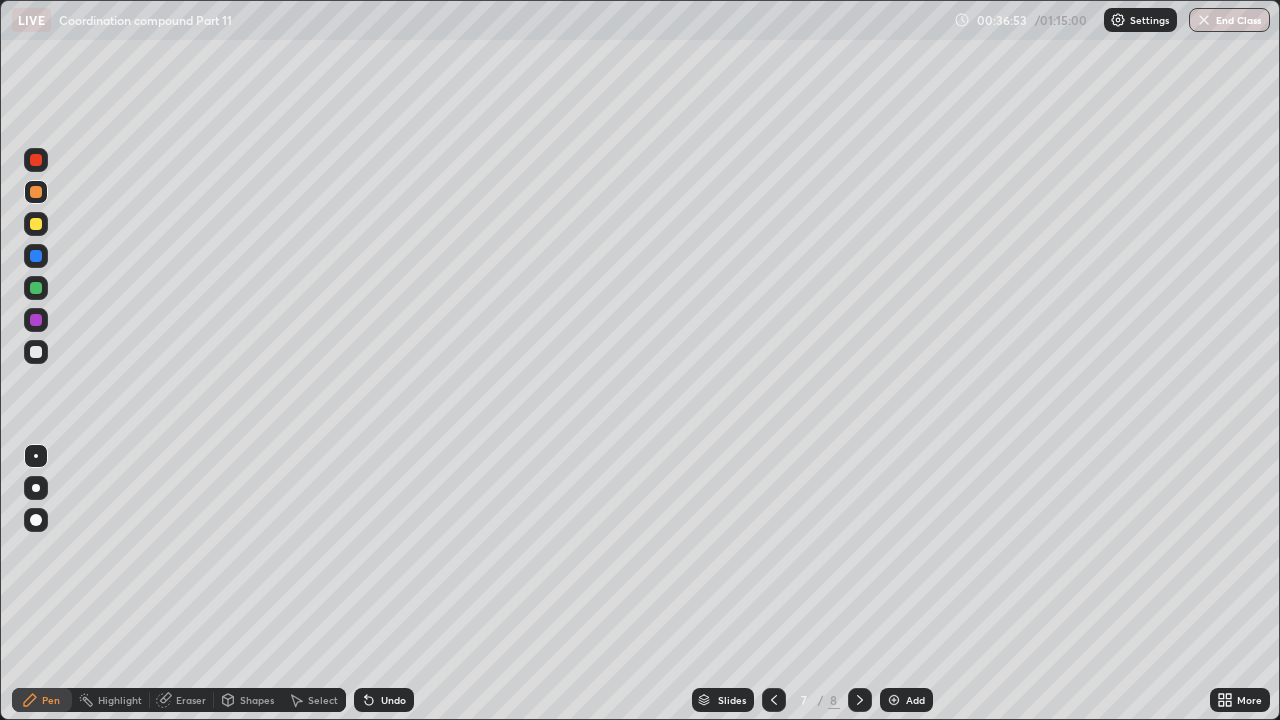 click at bounding box center (36, 352) 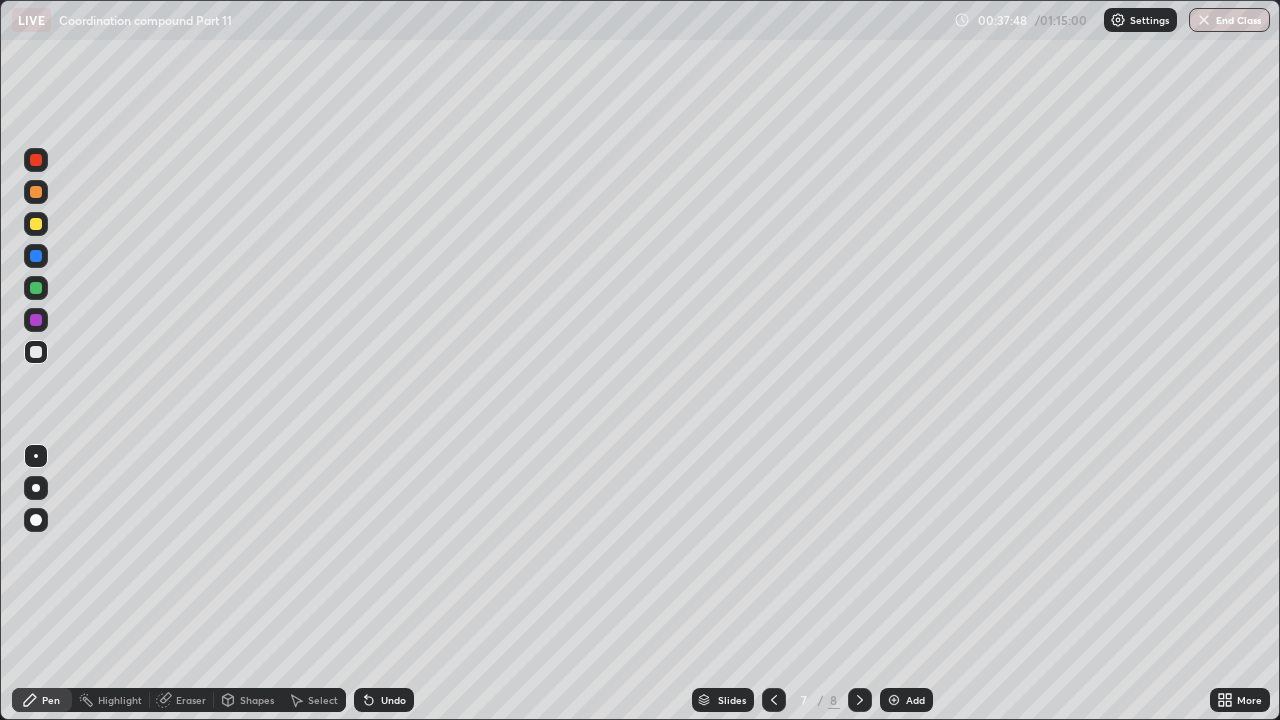 click at bounding box center [36, 320] 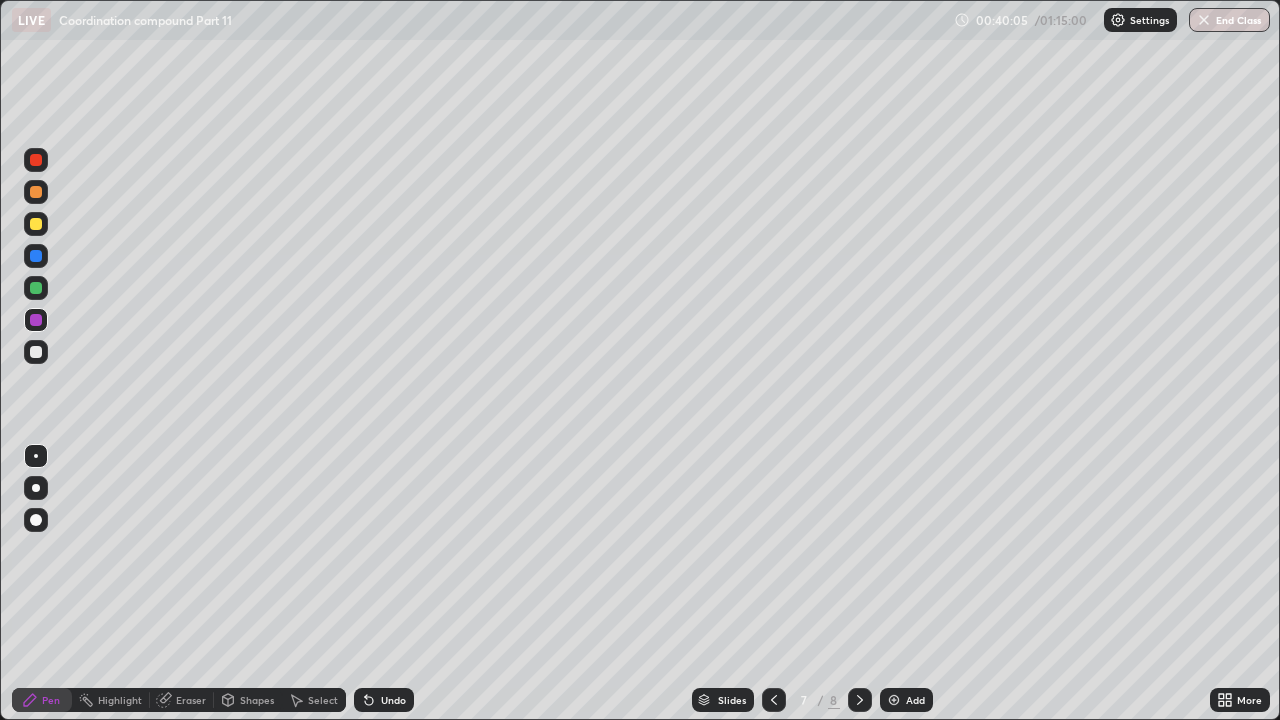 click at bounding box center (36, 224) 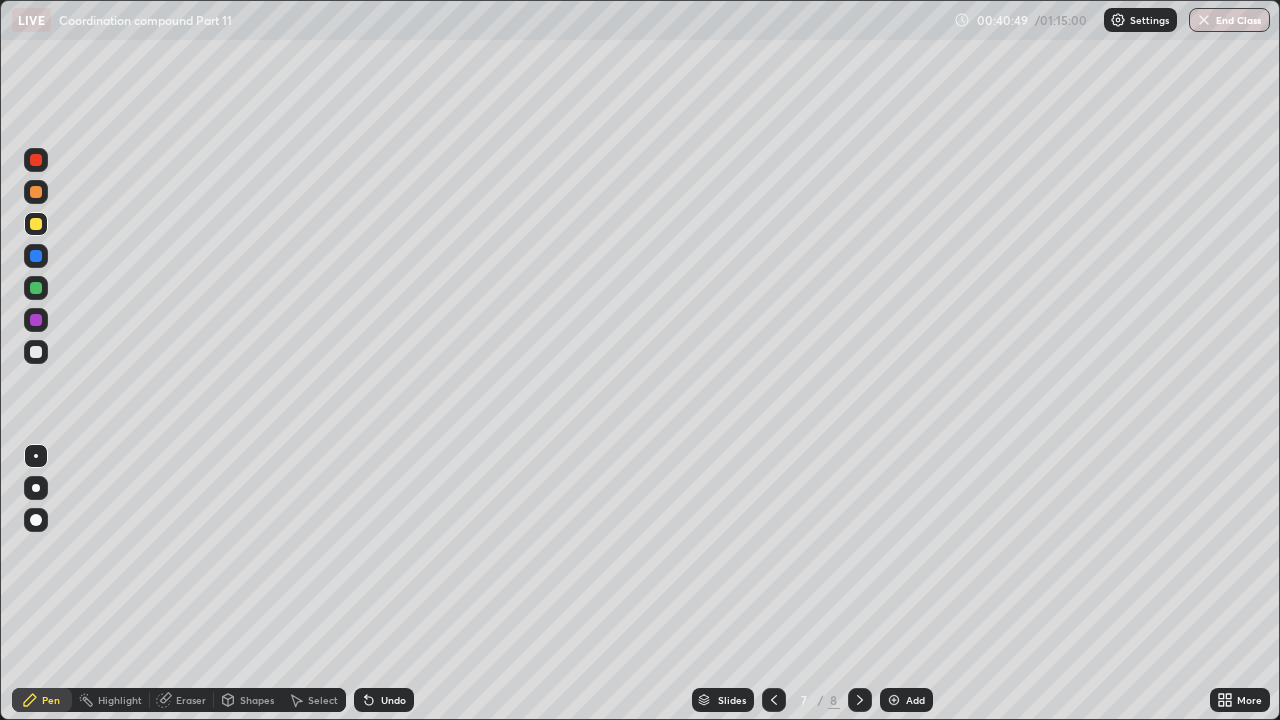 click at bounding box center [894, 700] 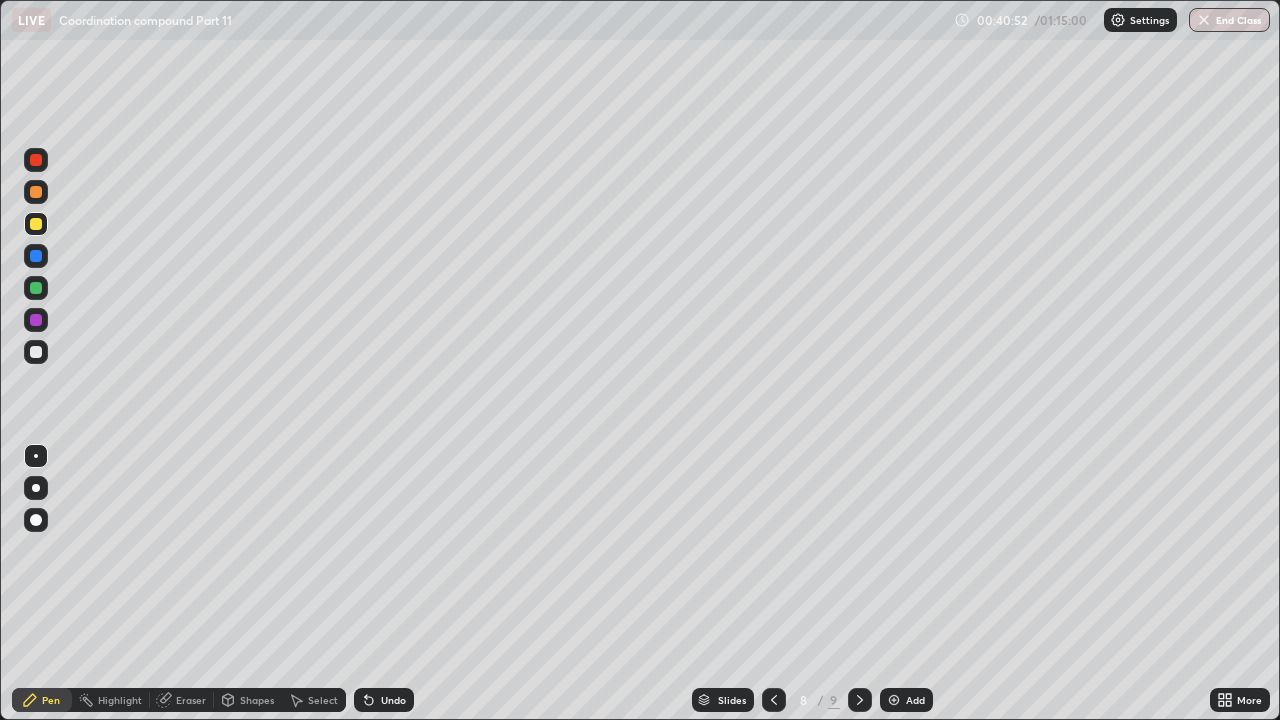 click 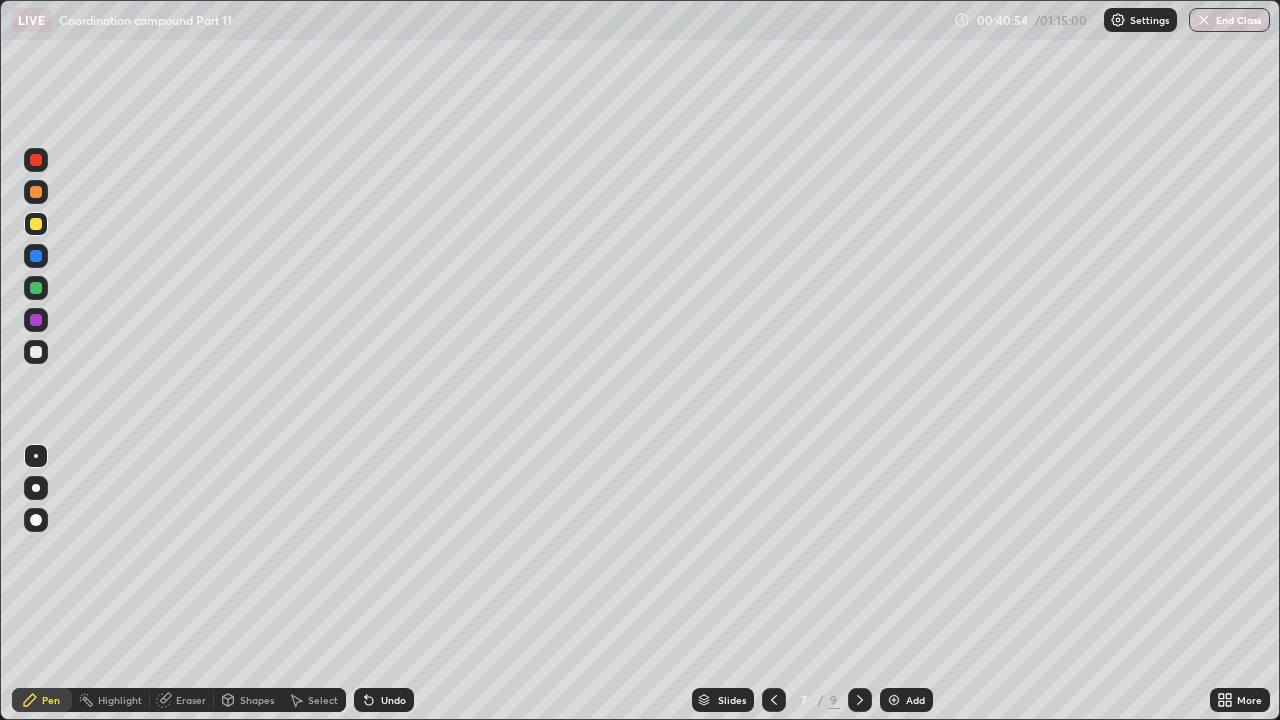 click 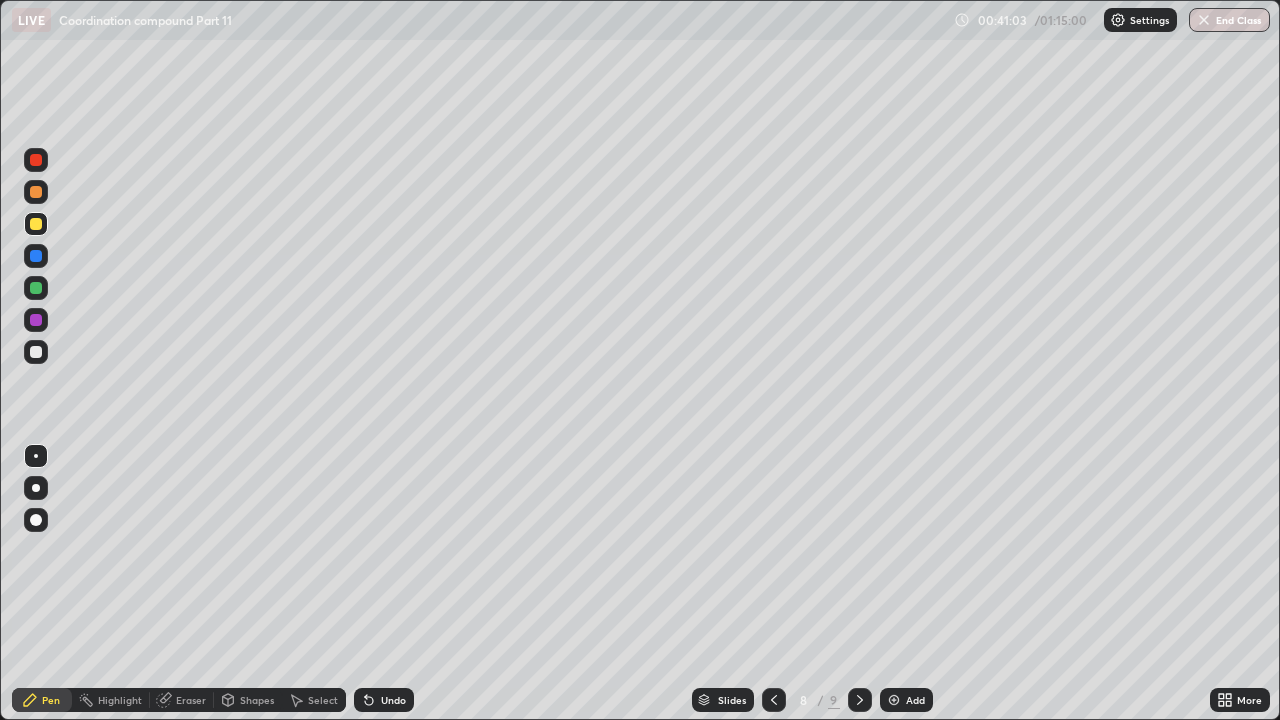 click at bounding box center (36, 288) 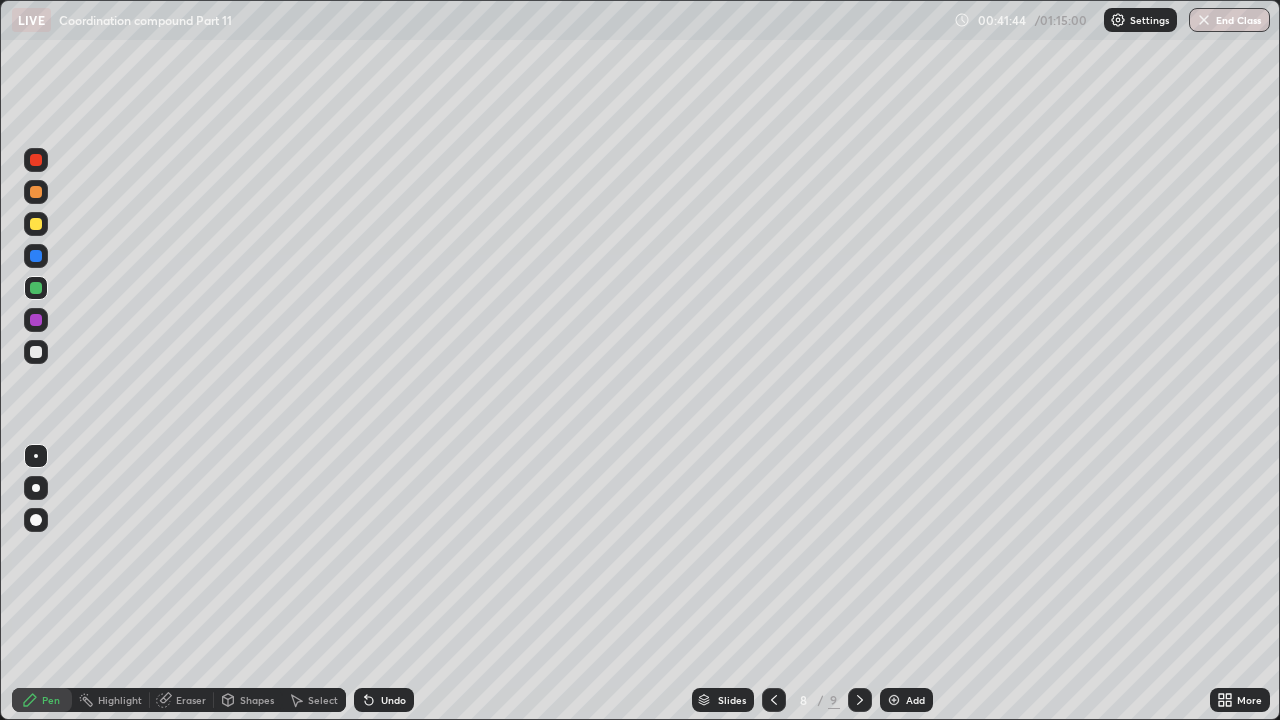 click at bounding box center (36, 352) 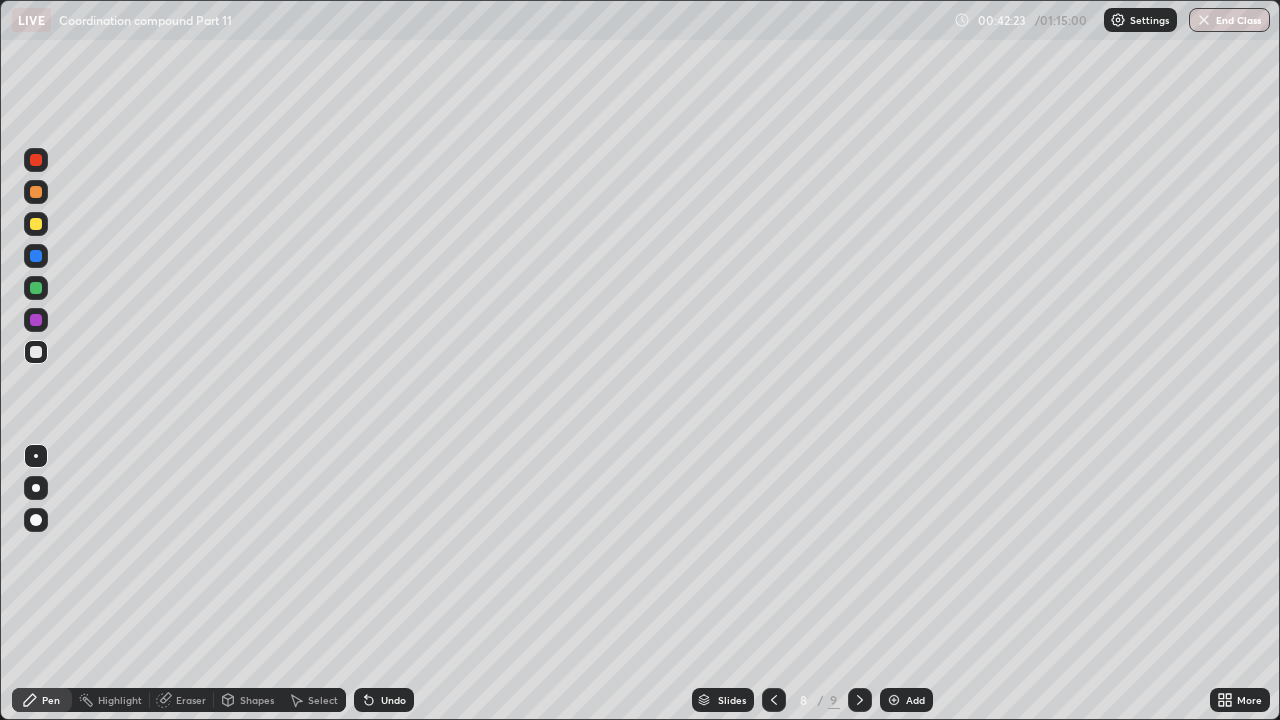 click 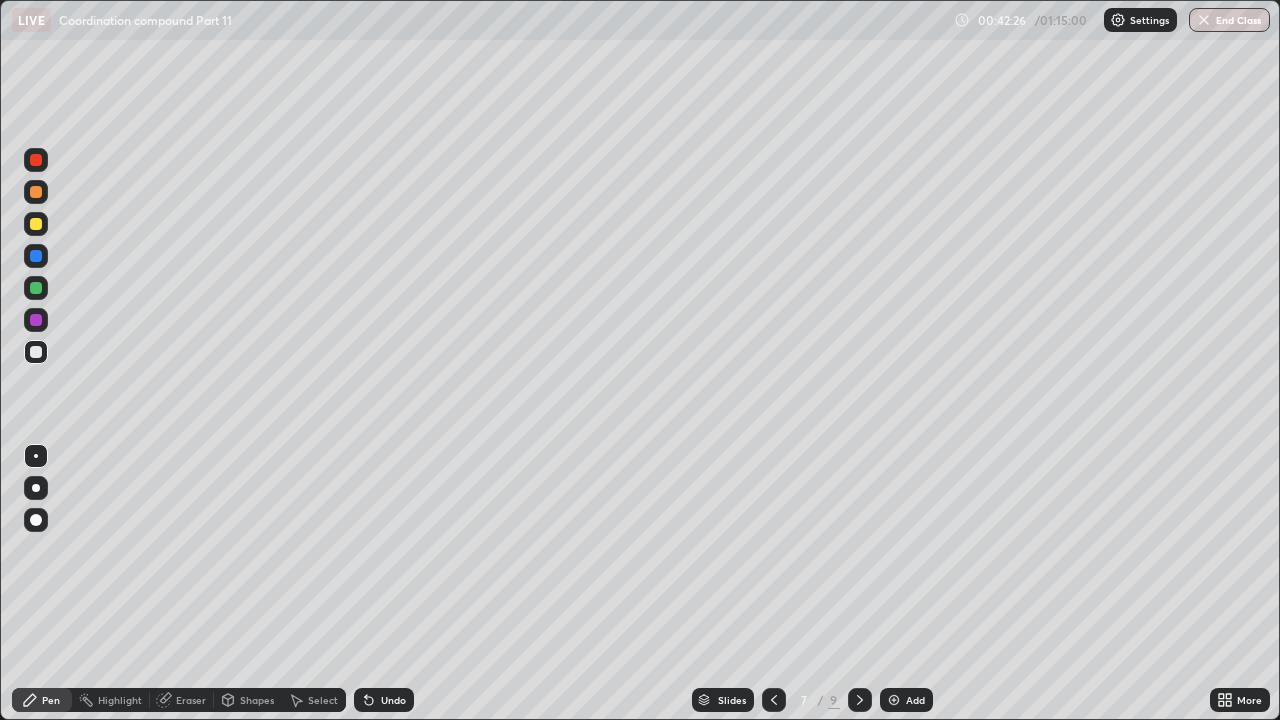 click at bounding box center [860, 700] 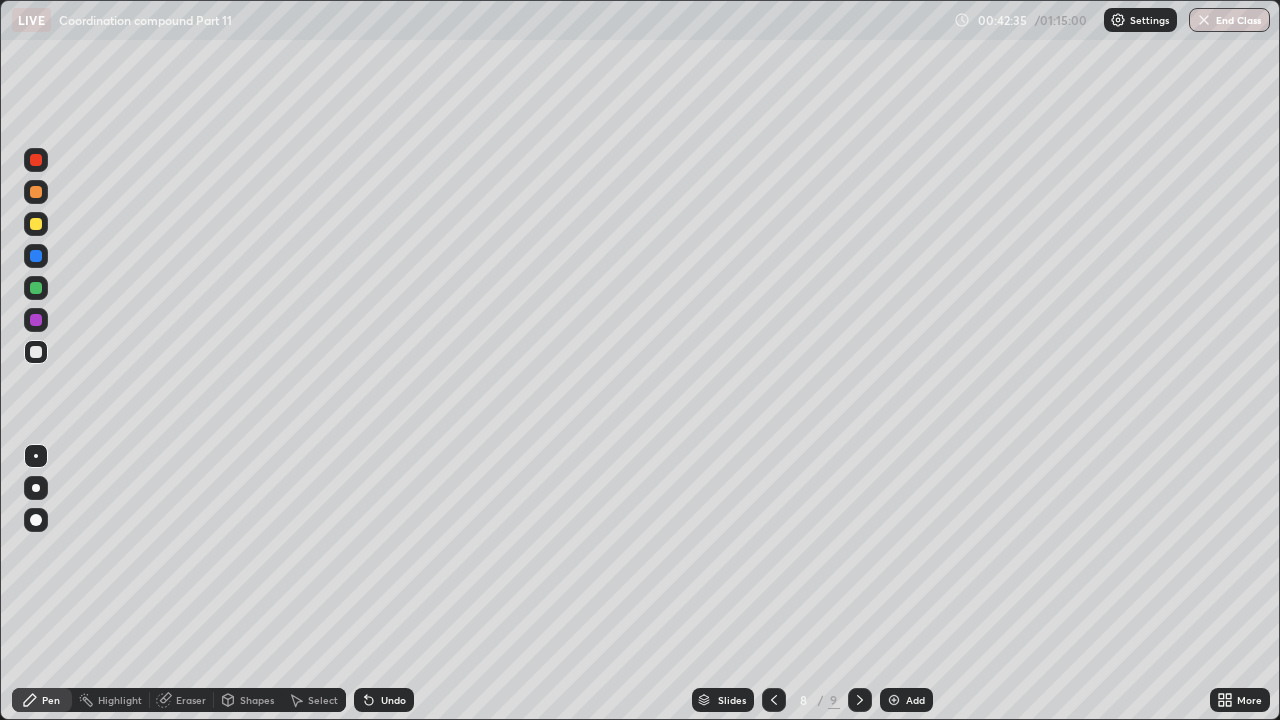 click at bounding box center [36, 224] 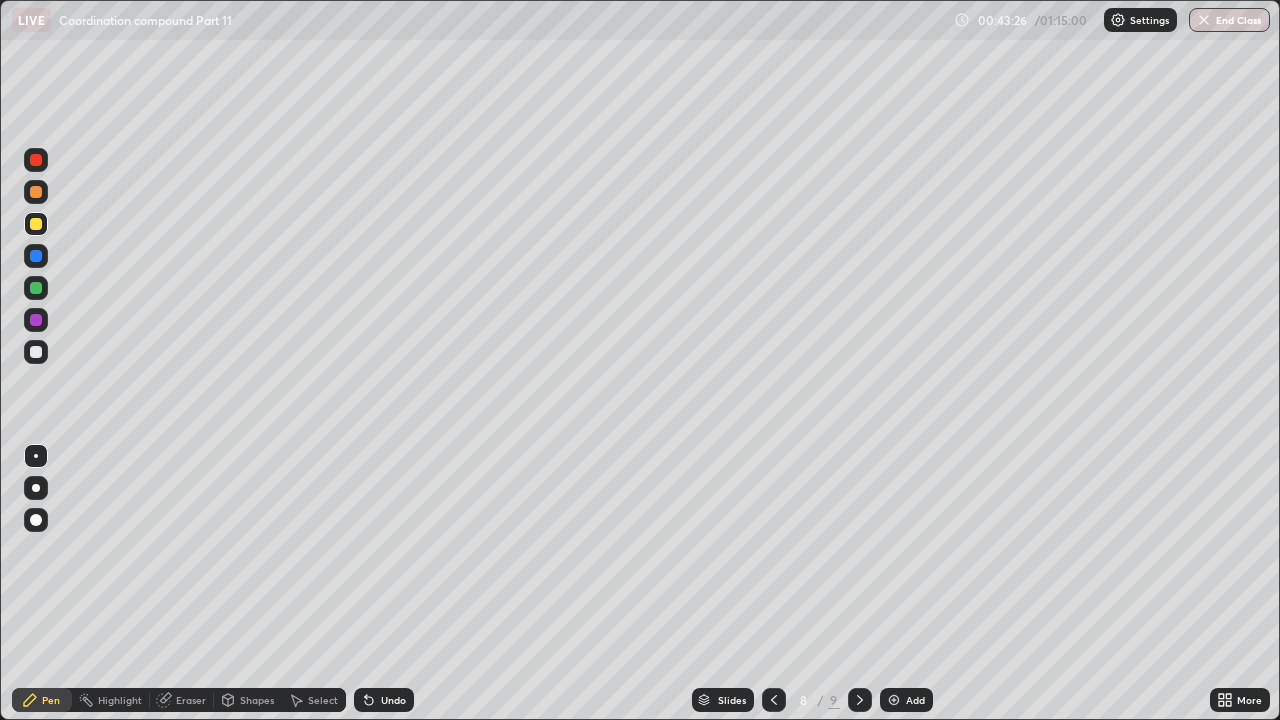 click 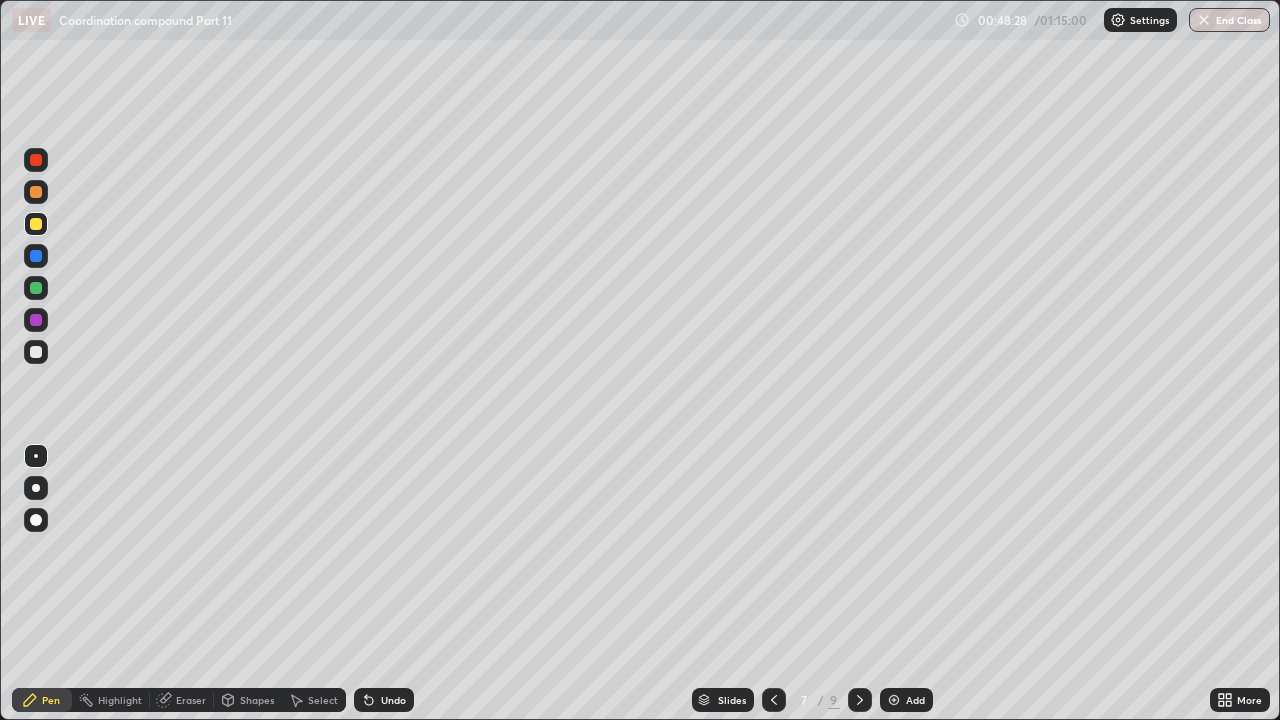 click 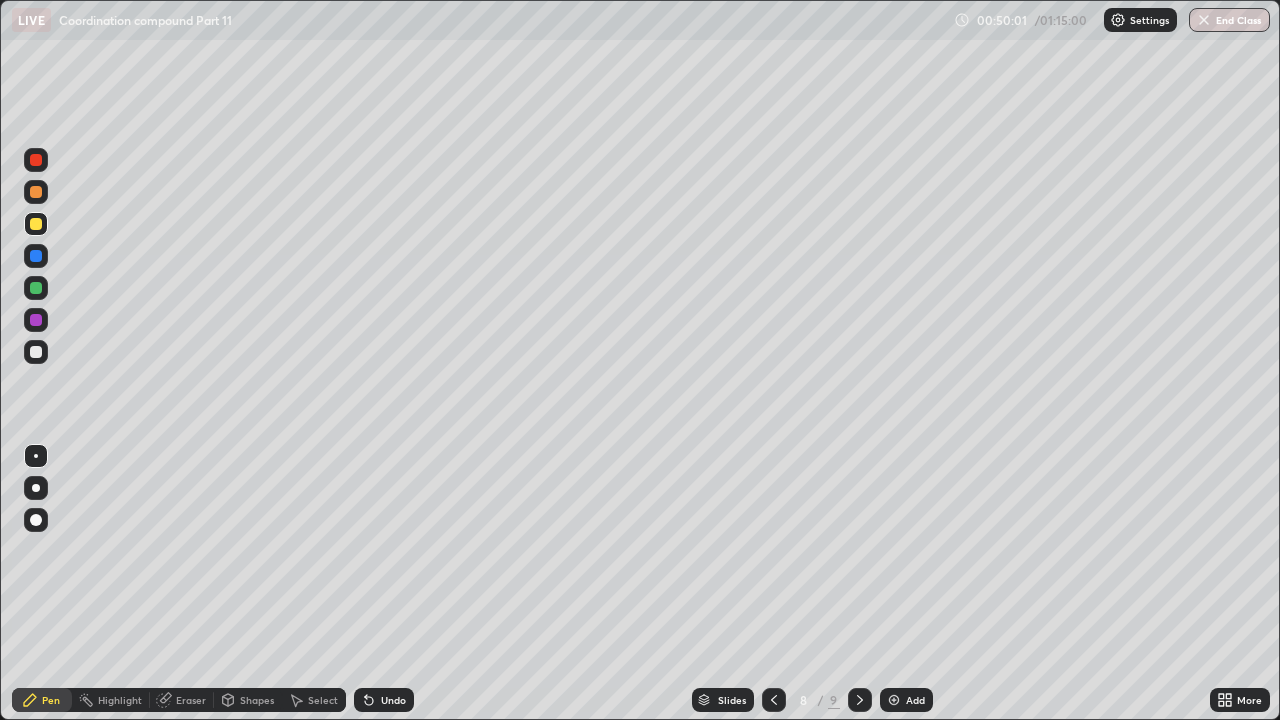 click on "Add" at bounding box center [915, 700] 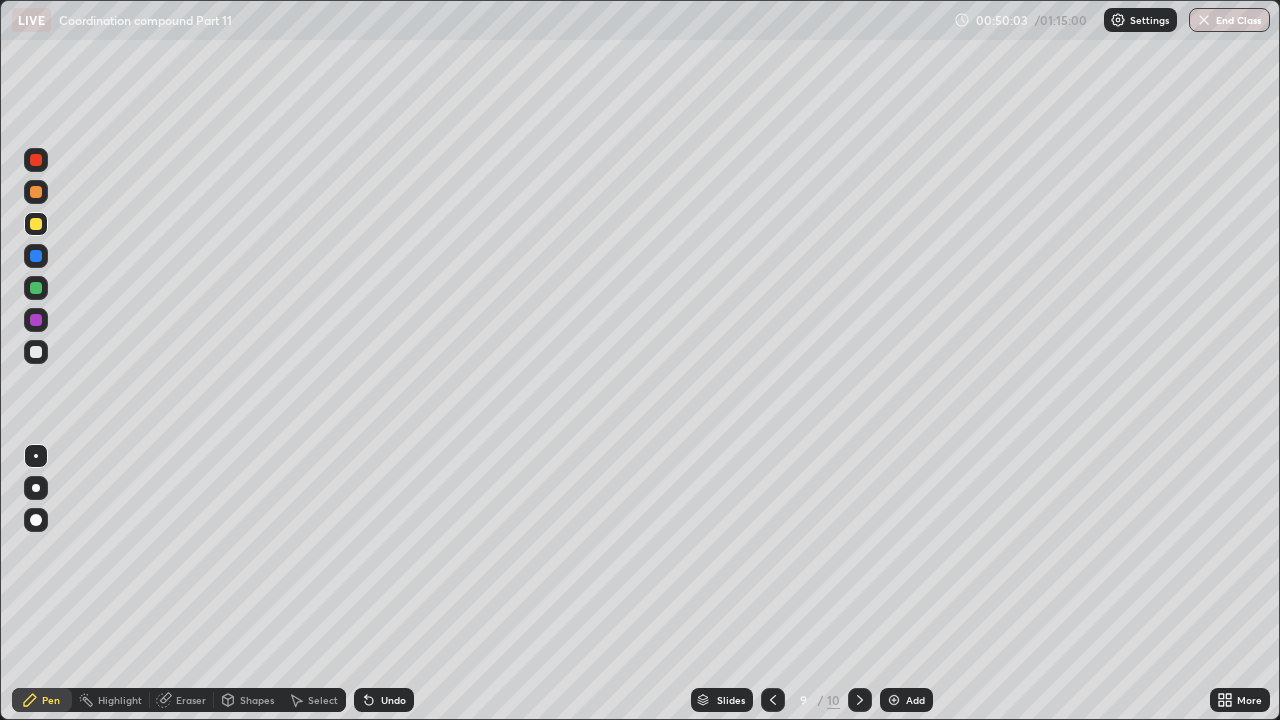 click at bounding box center (36, 192) 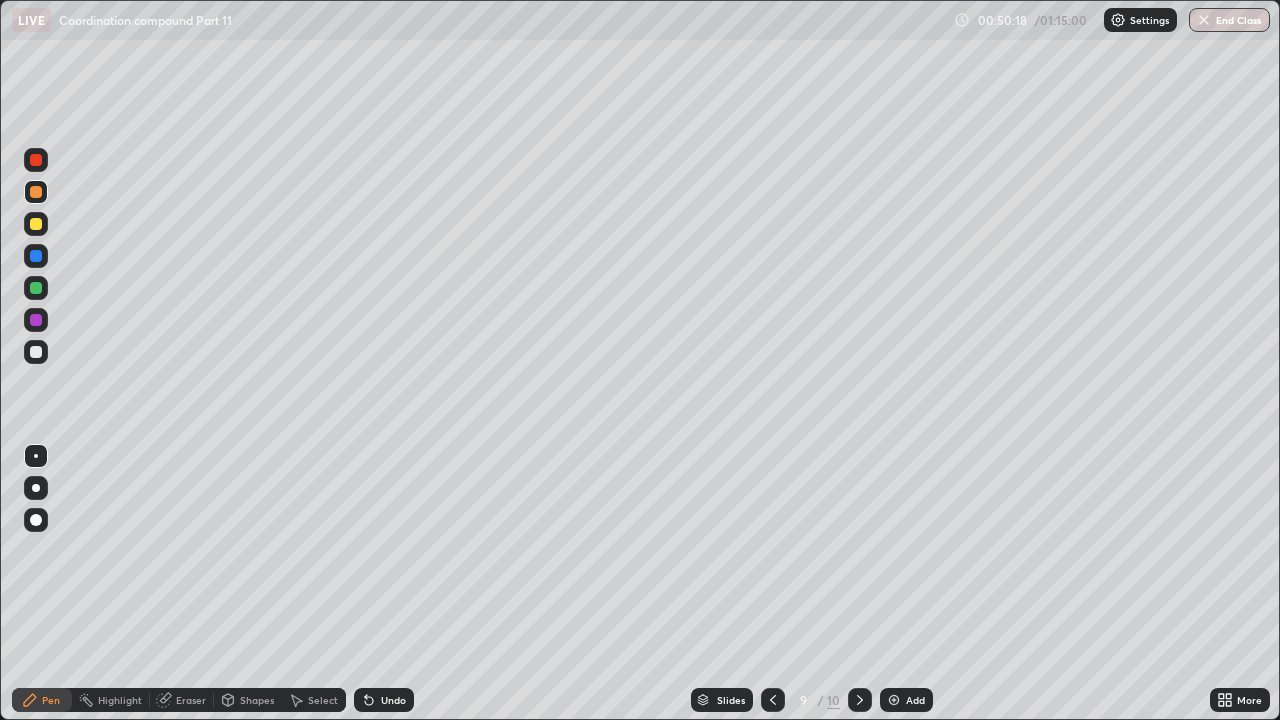 click at bounding box center (36, 352) 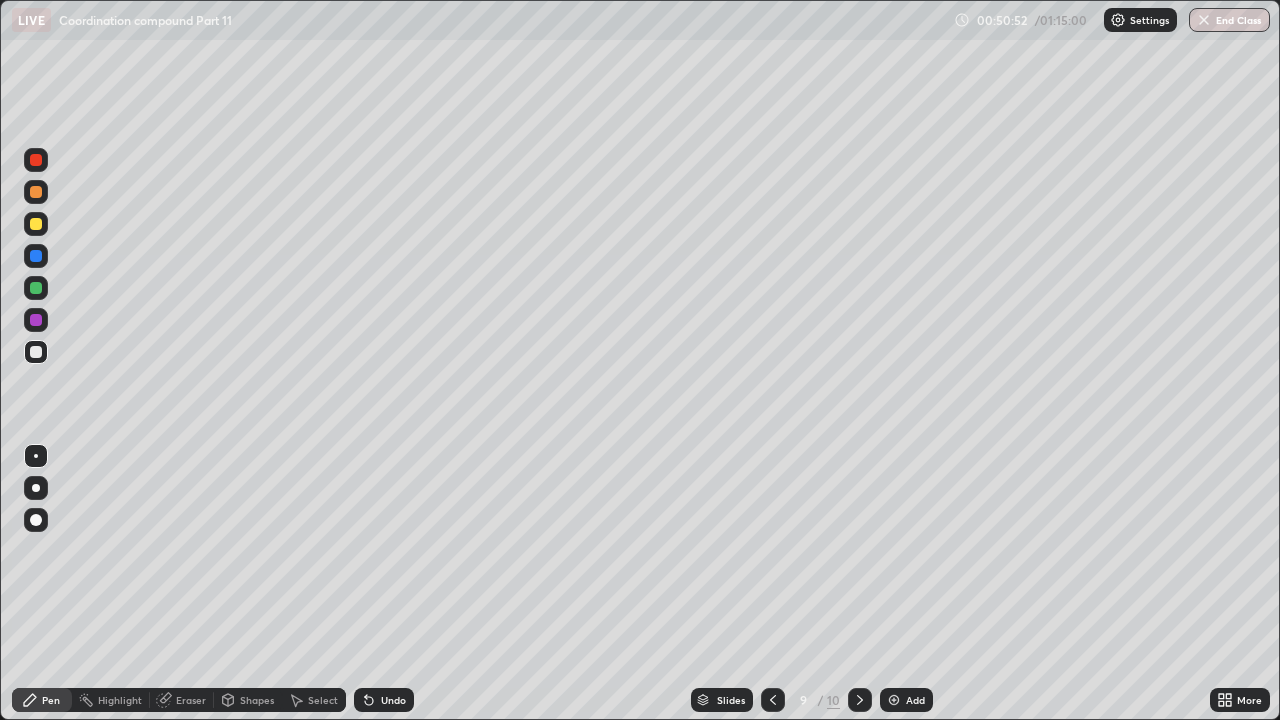click at bounding box center (36, 352) 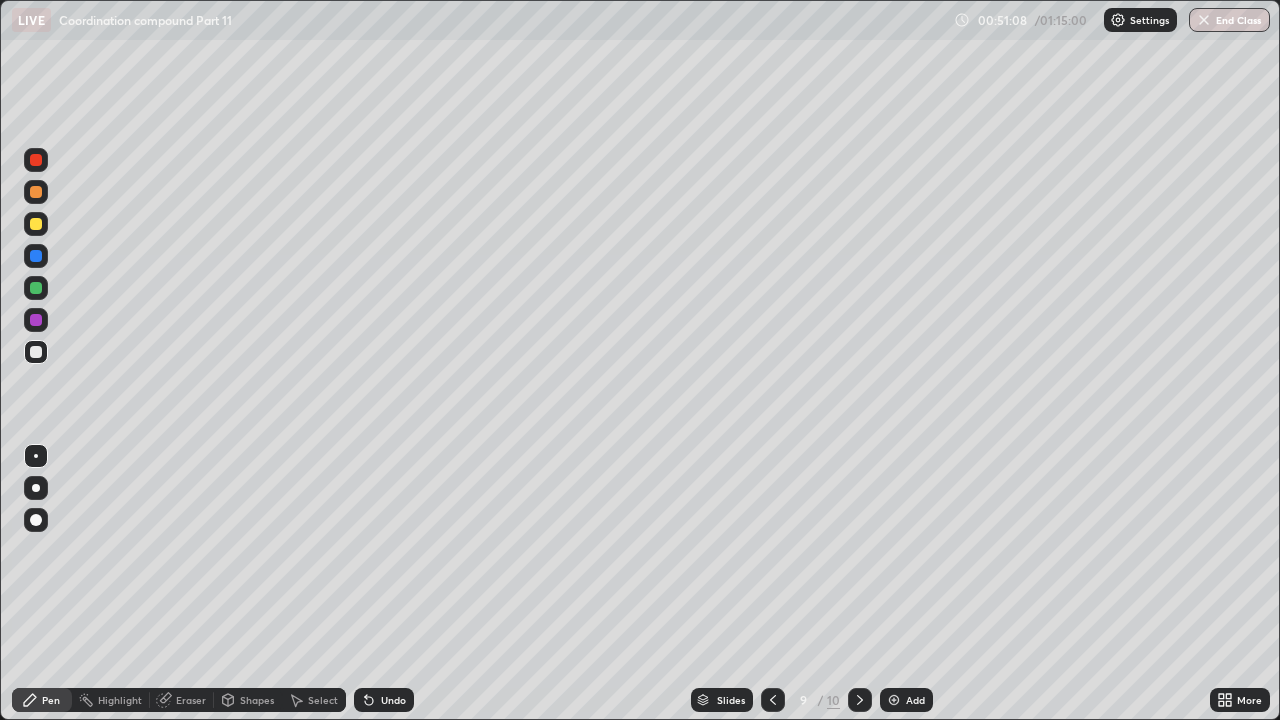 click 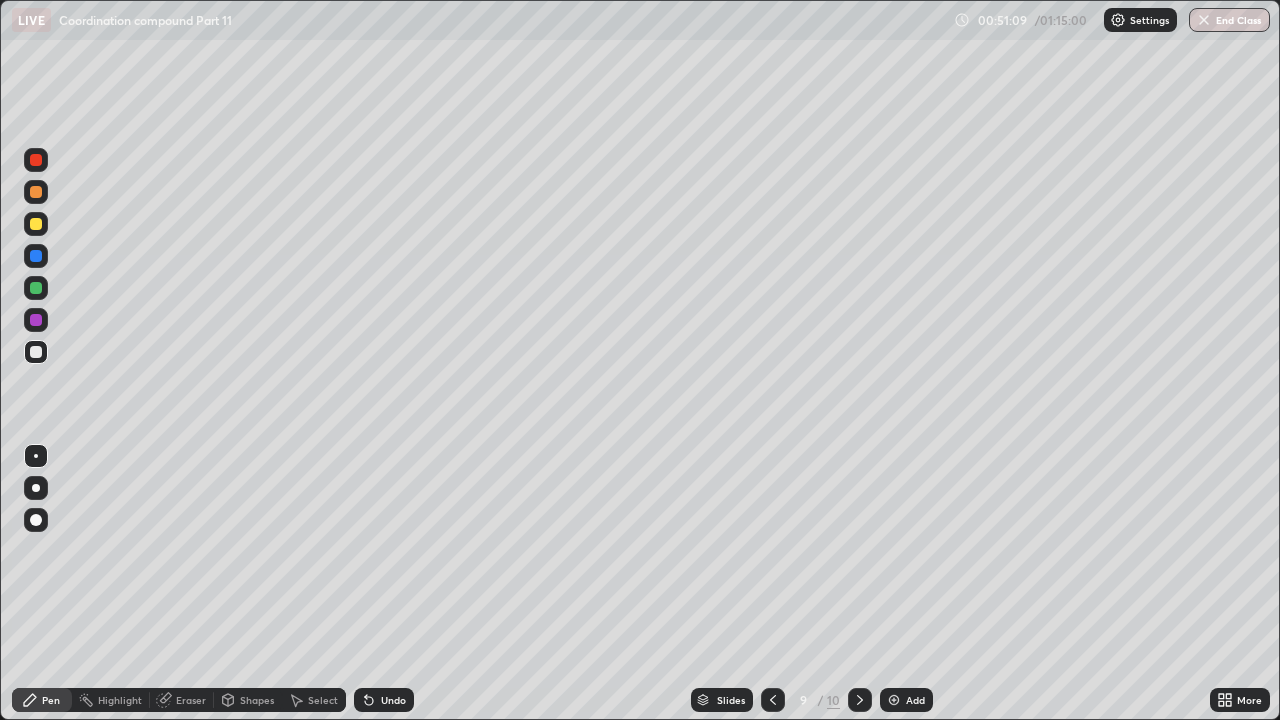 click 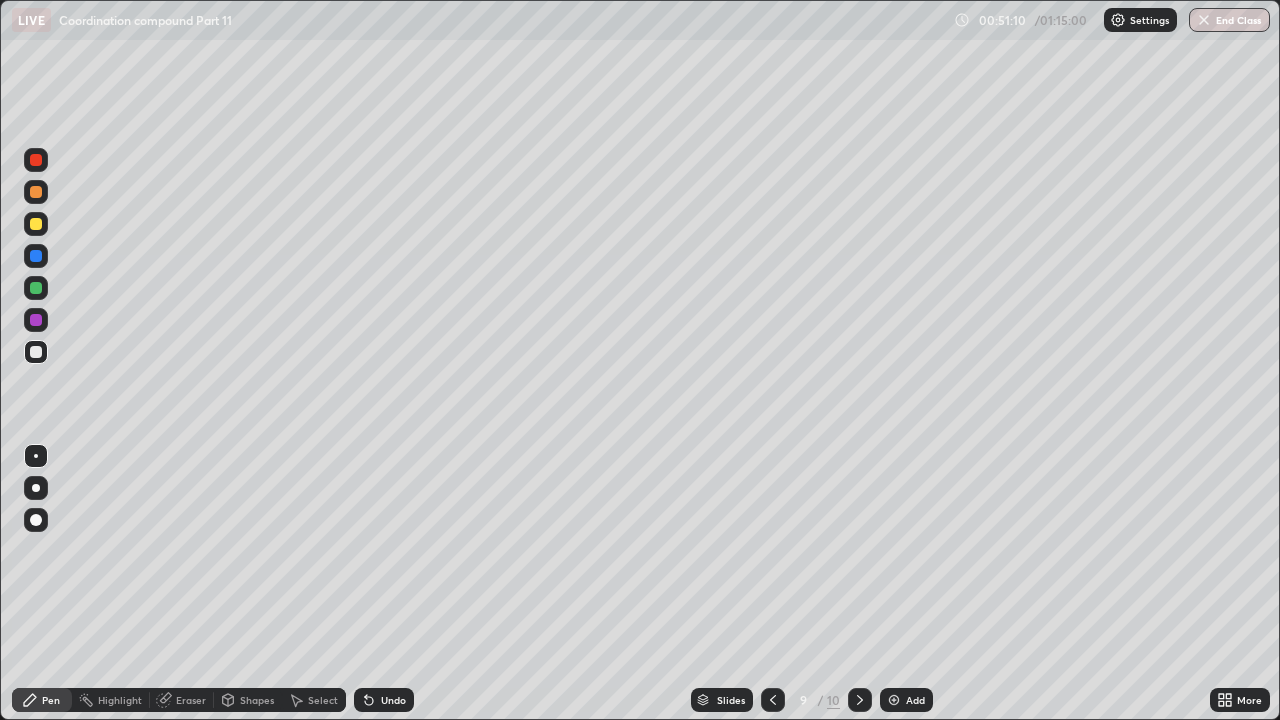 click 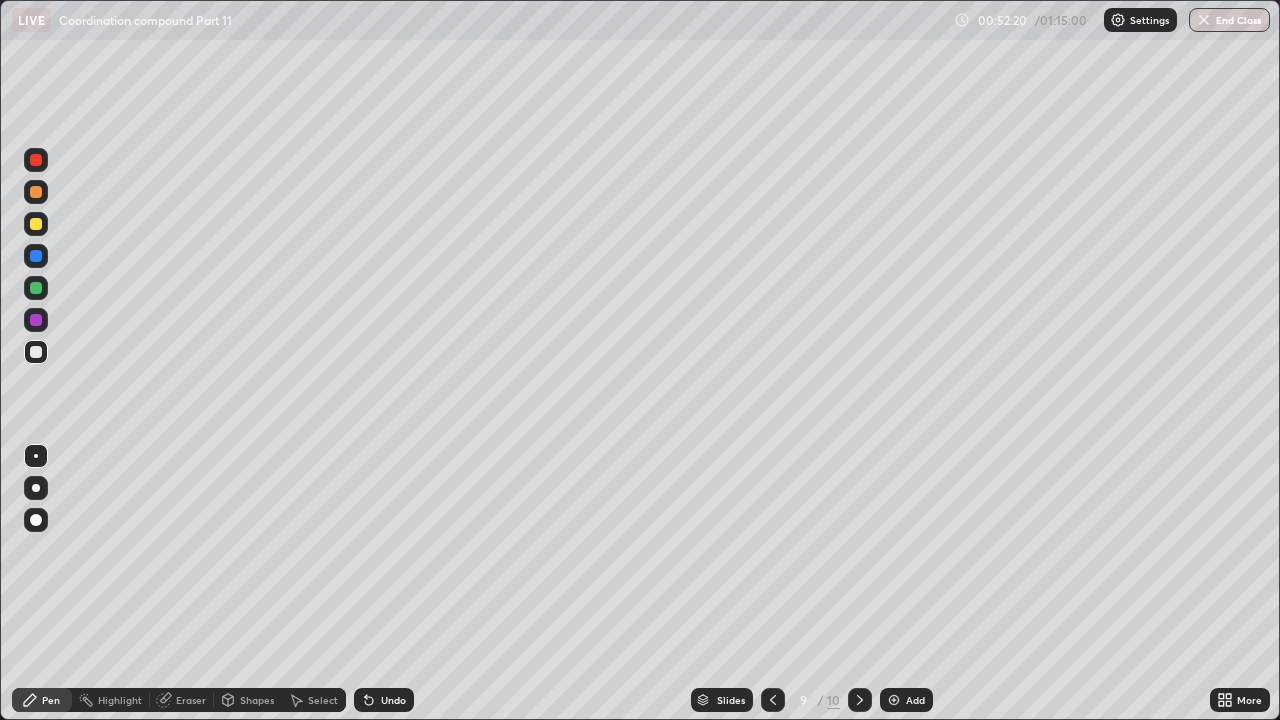 click at bounding box center [36, 288] 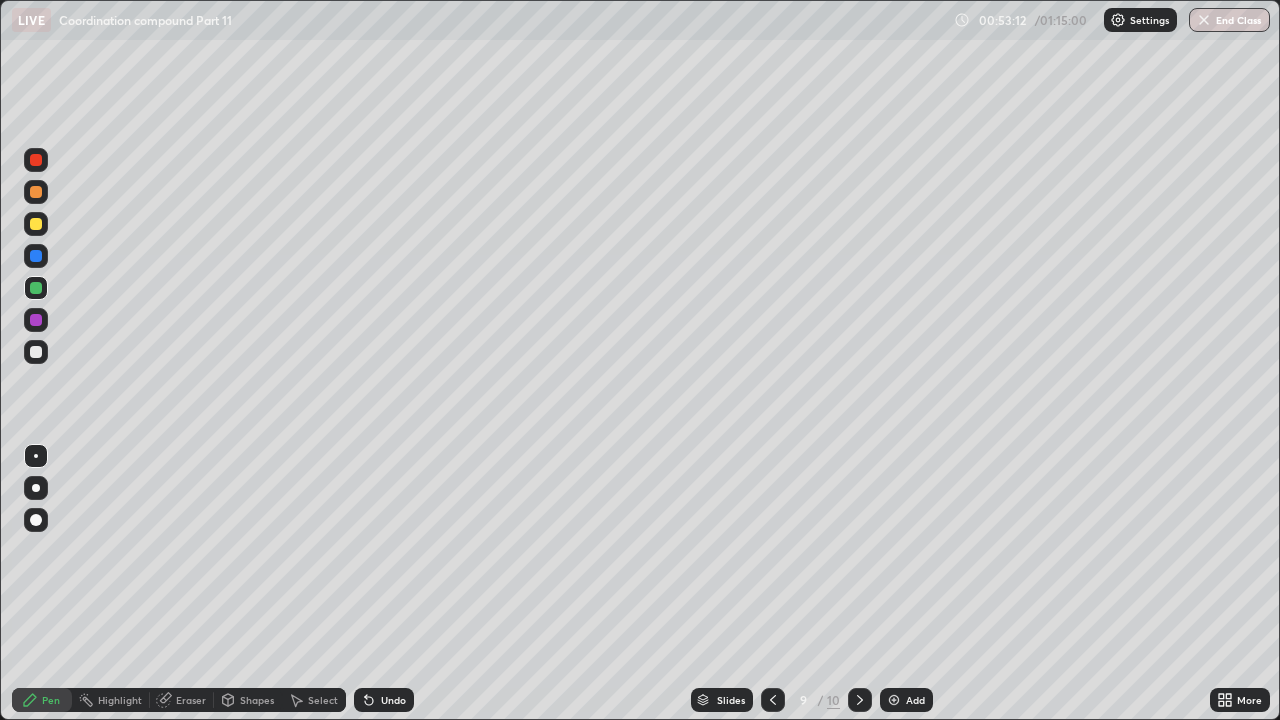 click on "Undo" at bounding box center [393, 700] 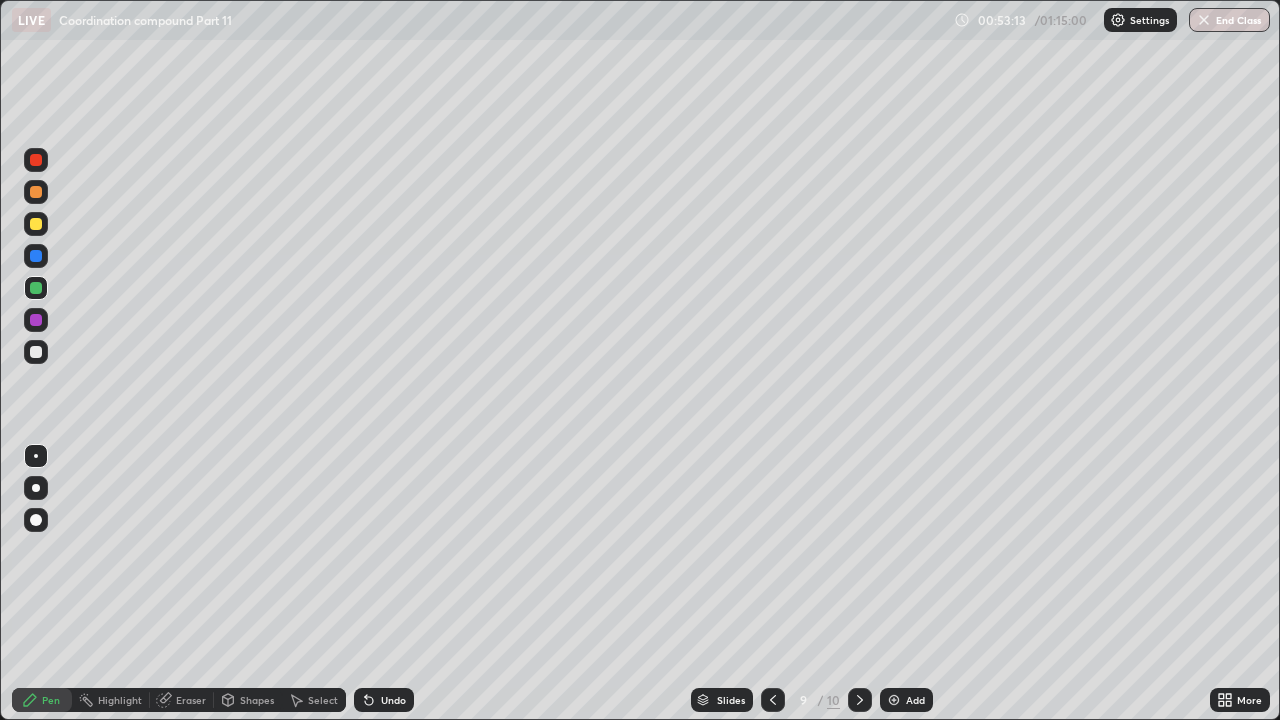 click on "Undo" at bounding box center [384, 700] 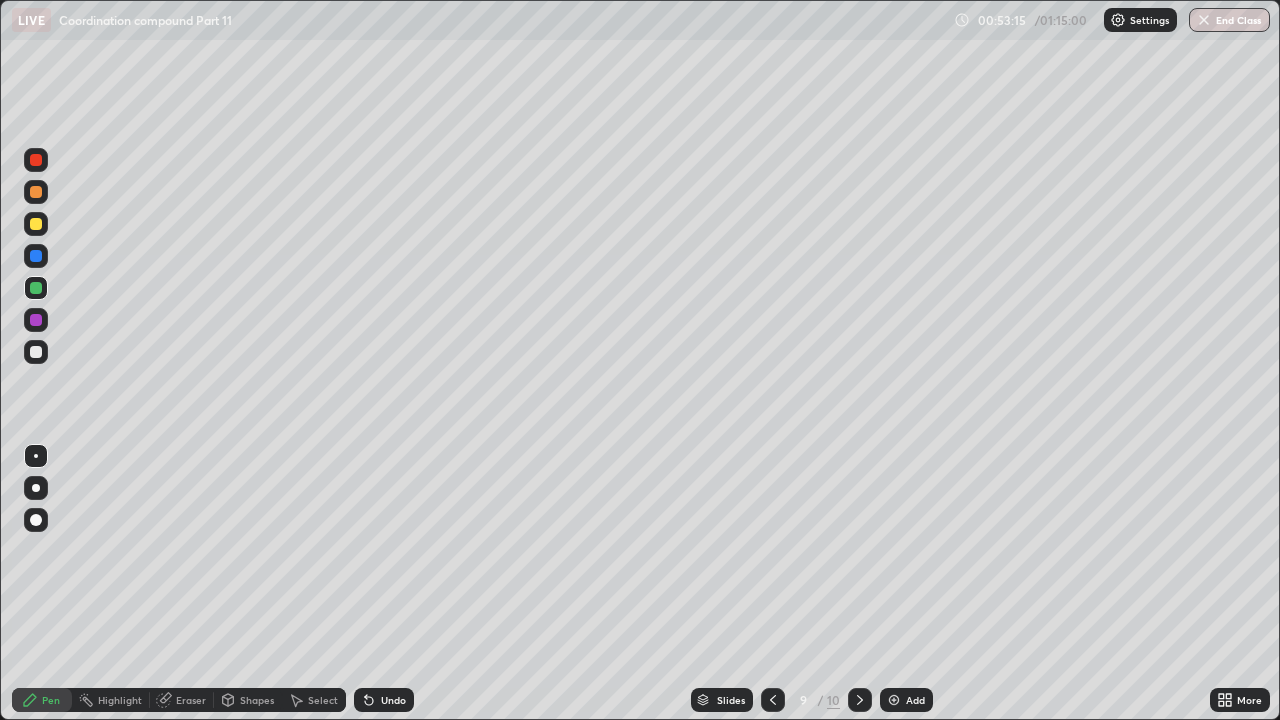 click 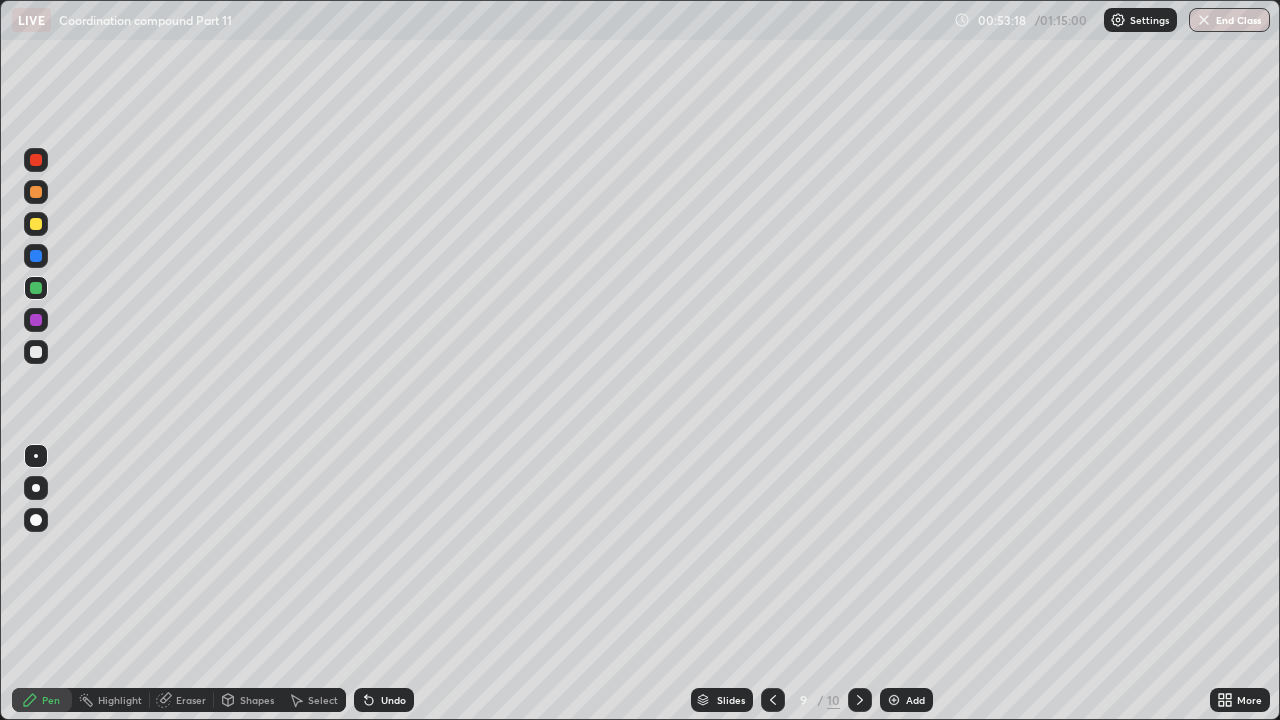 click on "Undo" at bounding box center [384, 700] 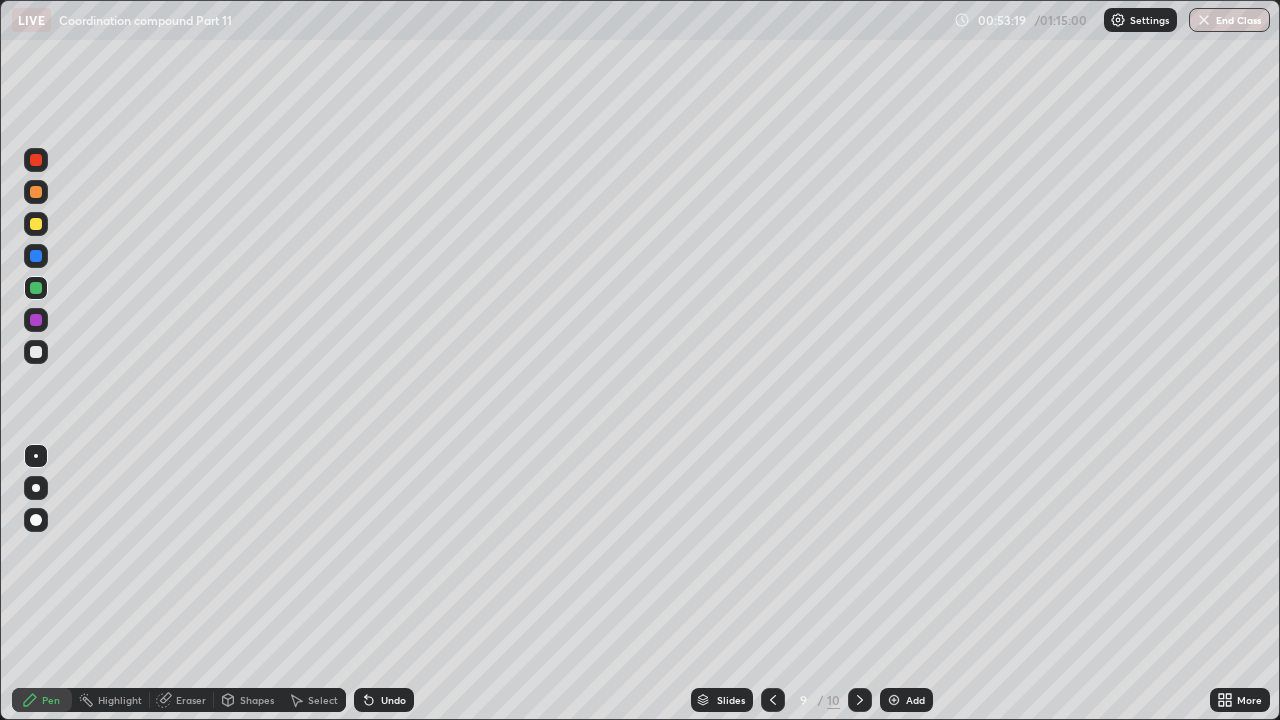 click on "Undo" at bounding box center [384, 700] 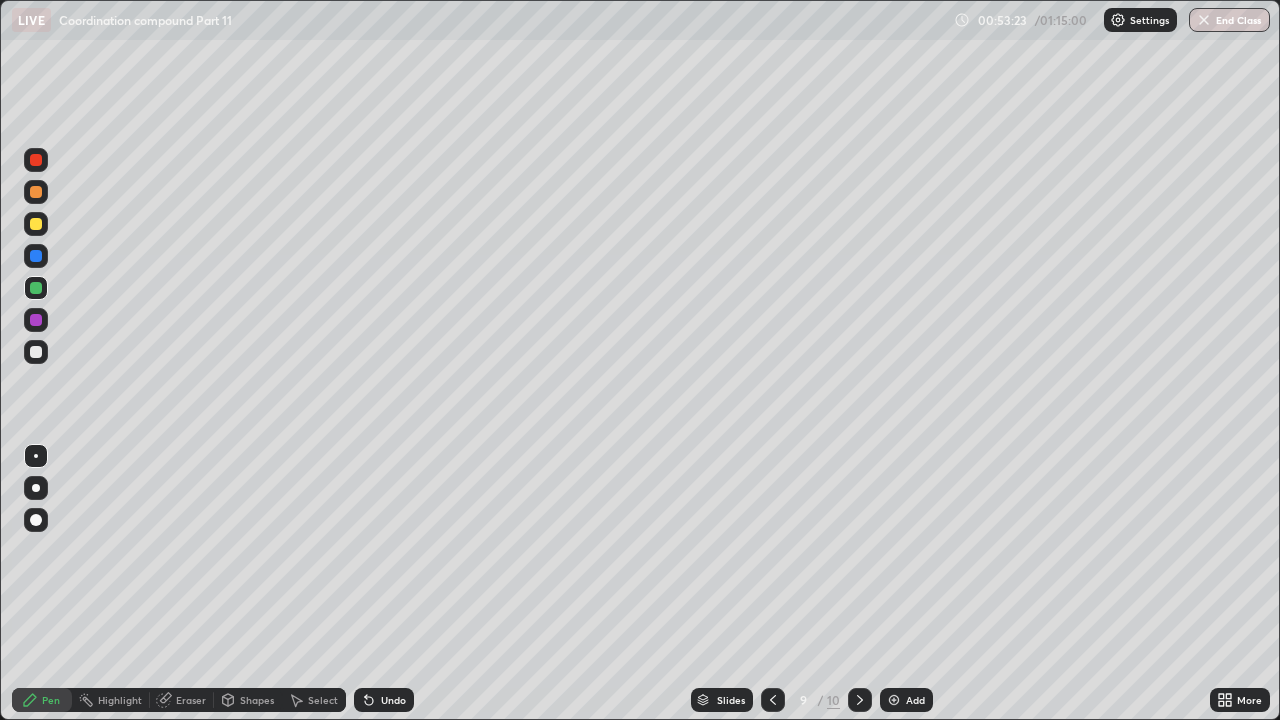click on "Eraser" at bounding box center (191, 700) 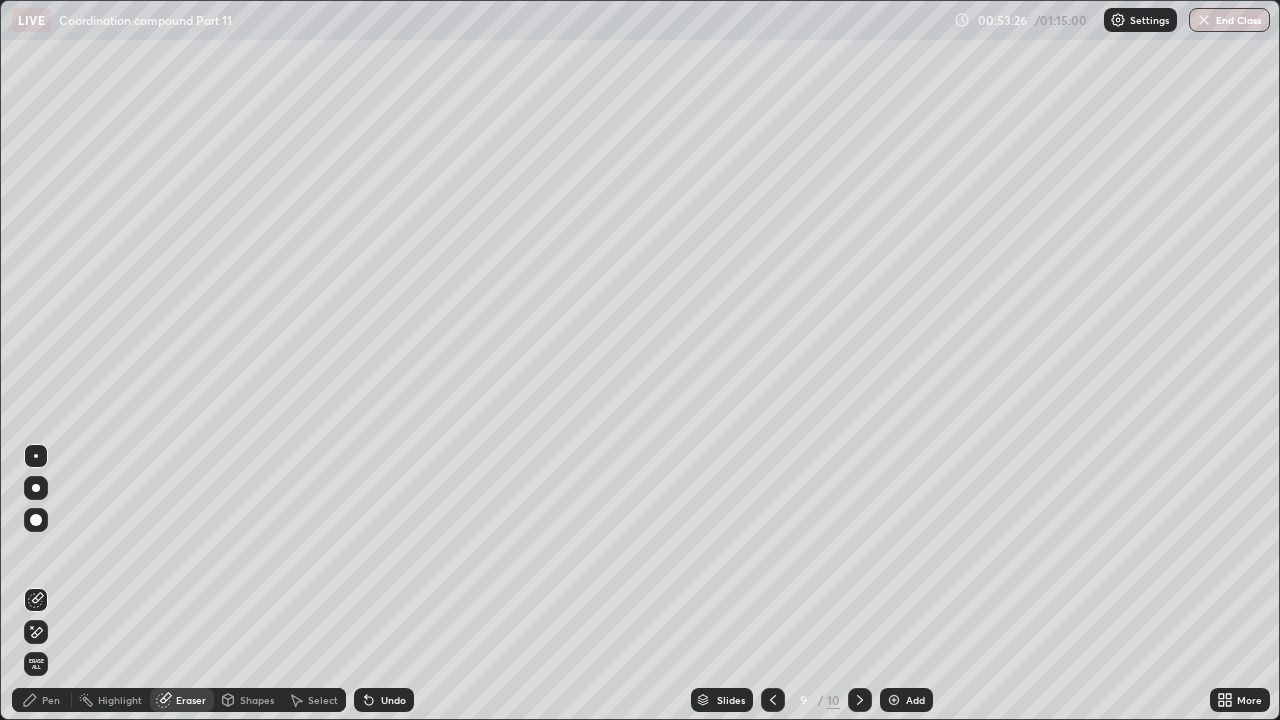 click on "Pen" at bounding box center [51, 700] 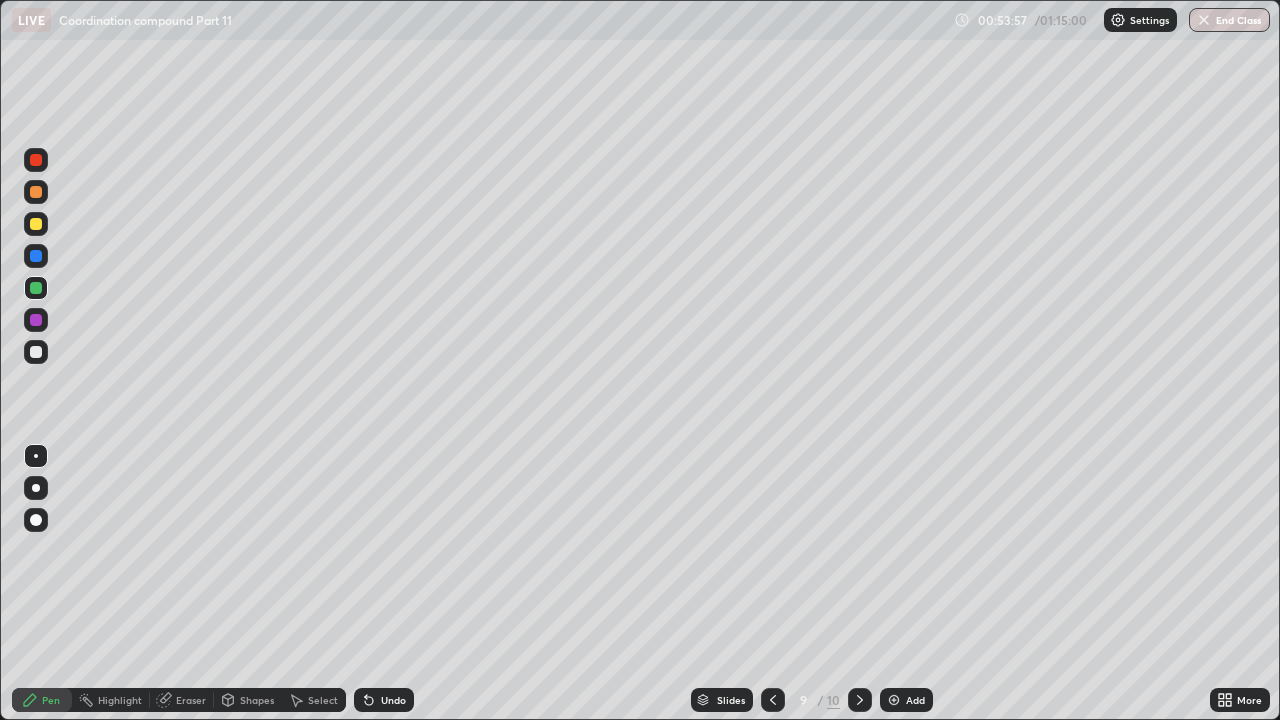 click at bounding box center (36, 352) 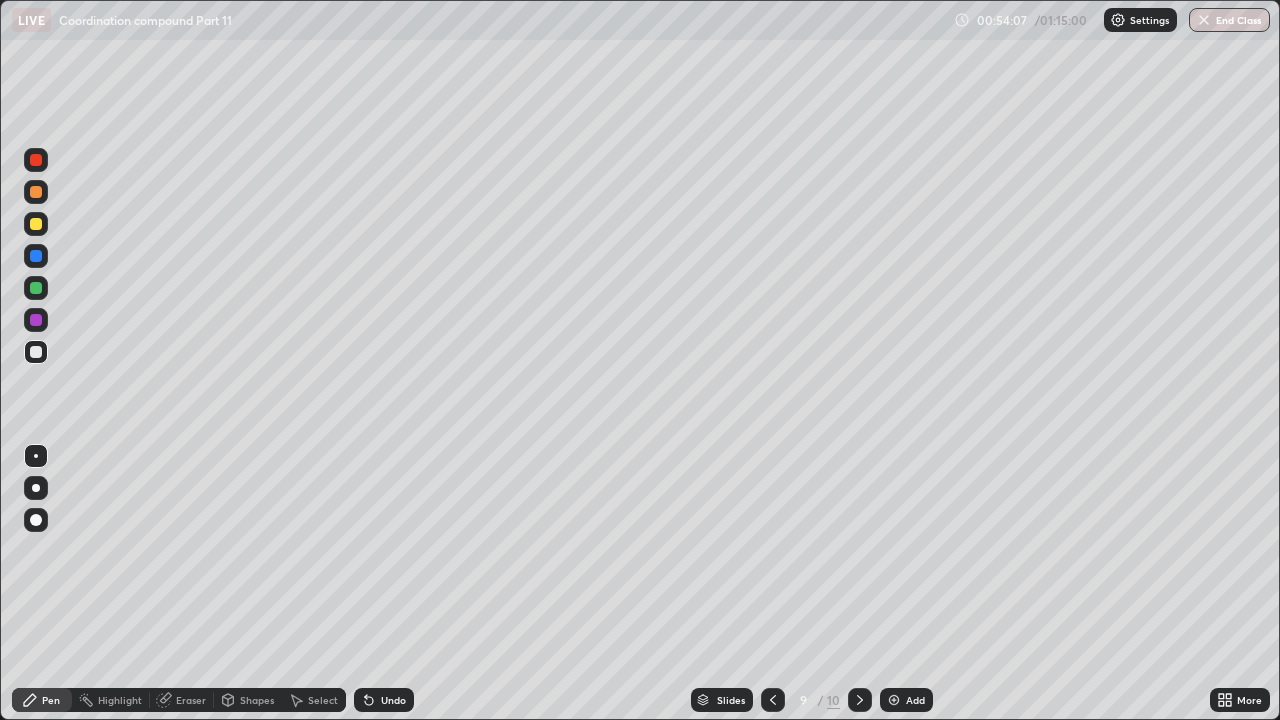 click on "Undo" at bounding box center [384, 700] 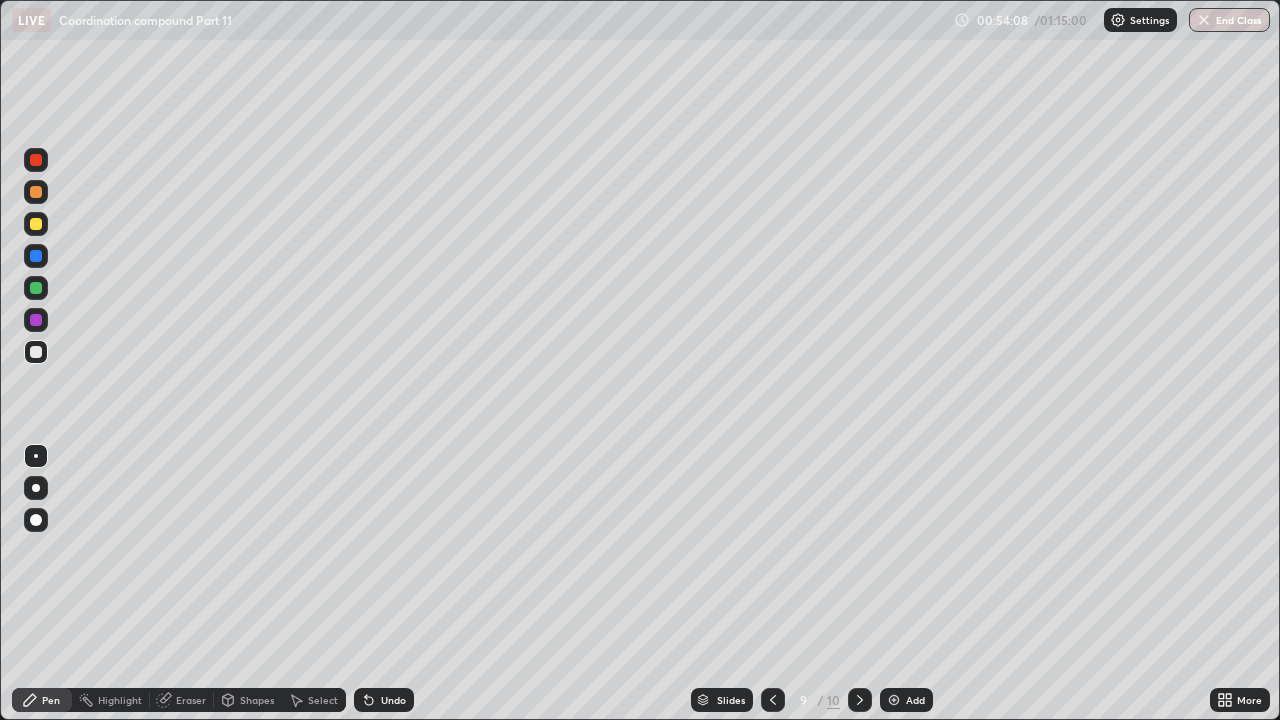 click on "Undo" at bounding box center (384, 700) 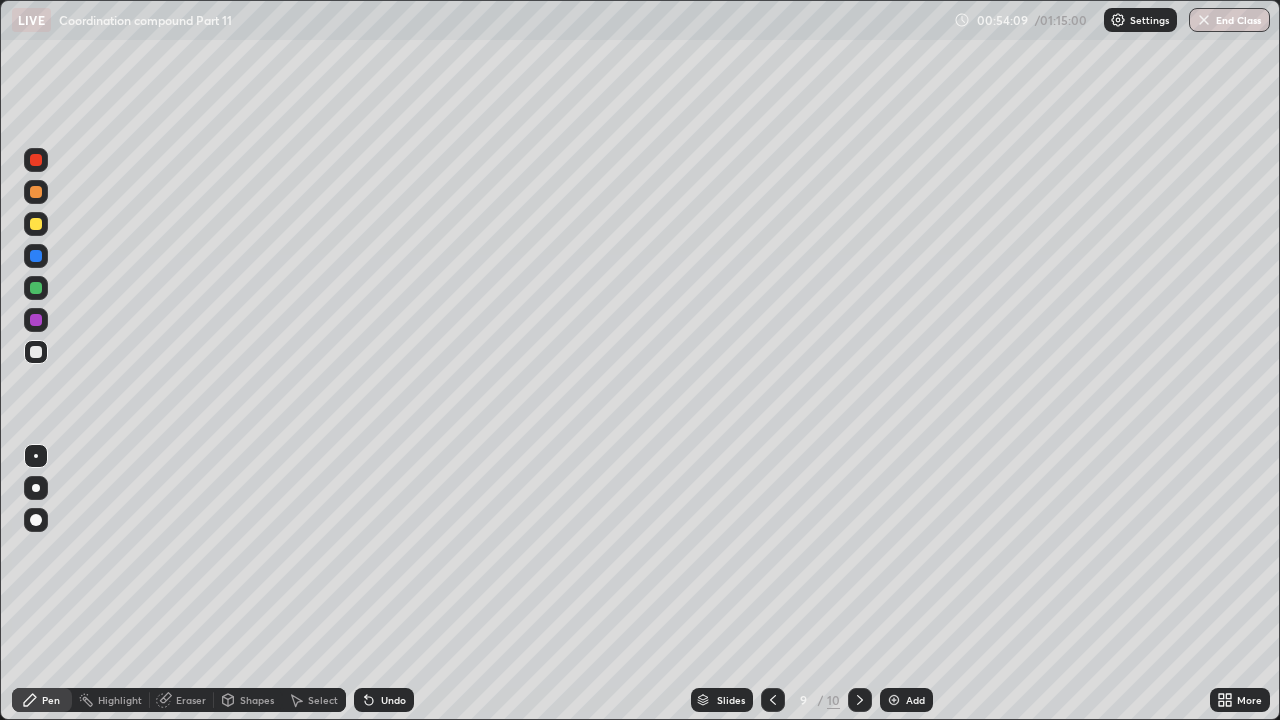 click on "Undo" at bounding box center (384, 700) 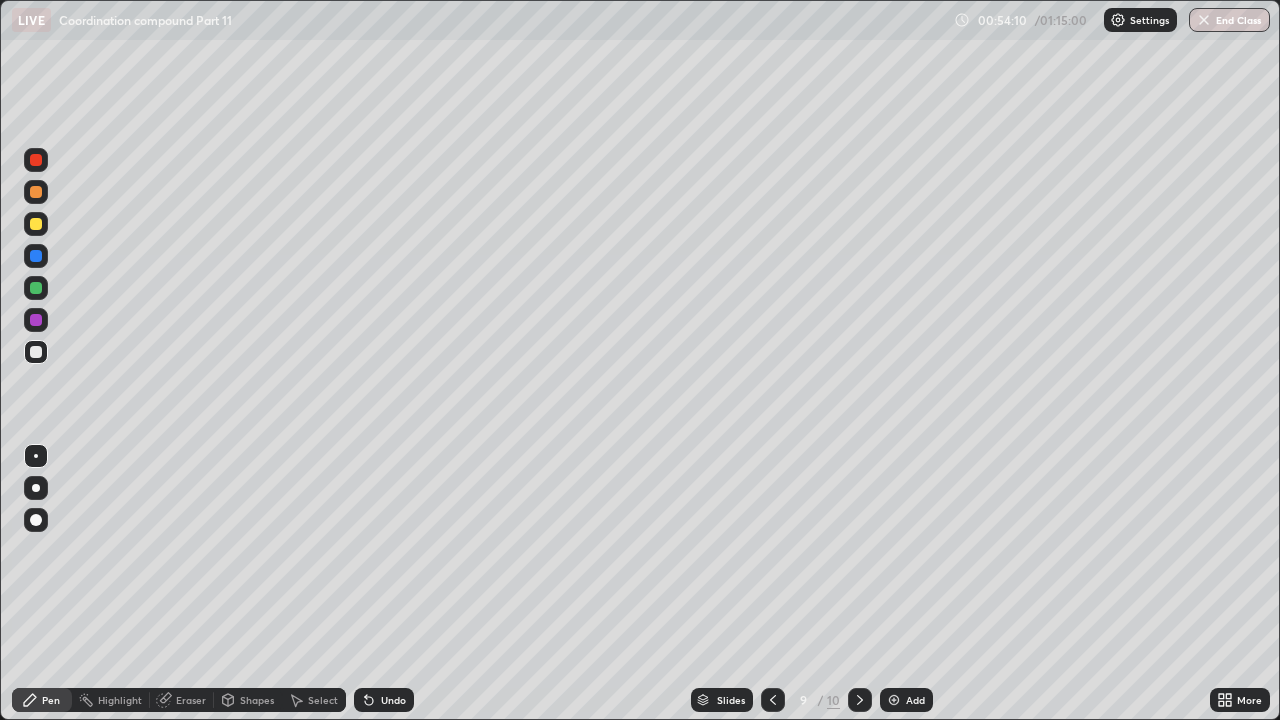 click 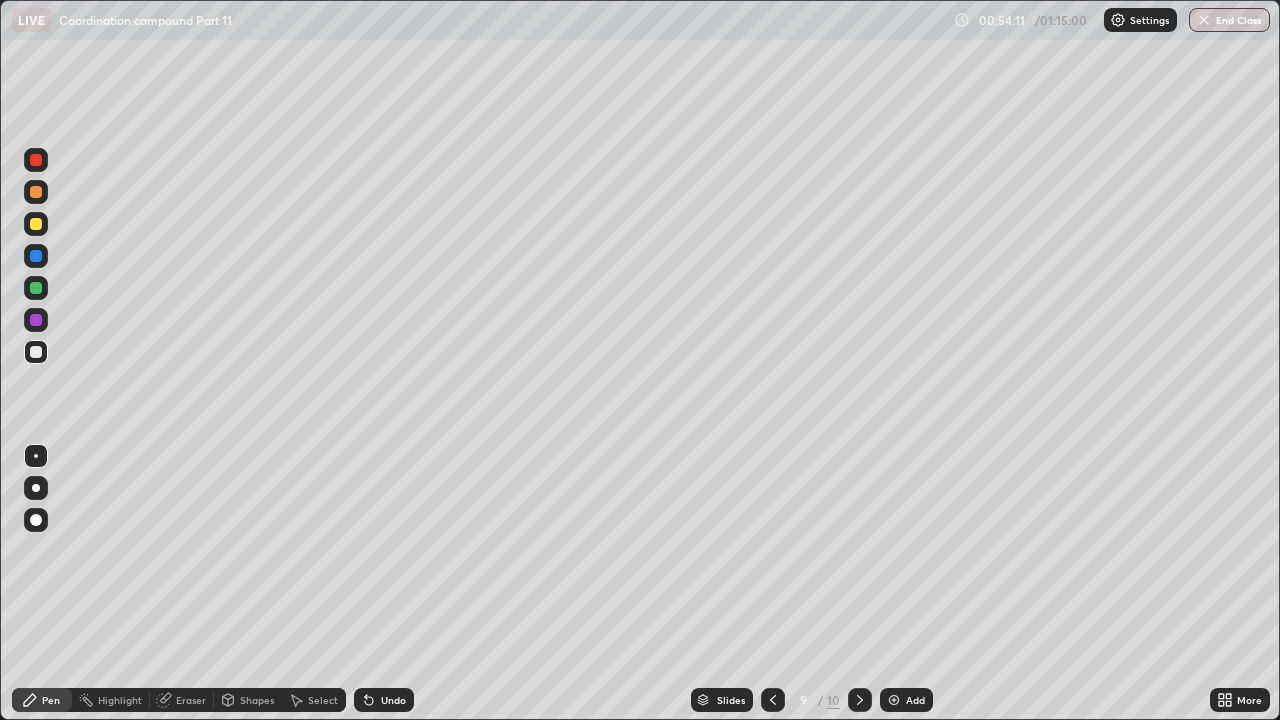 click 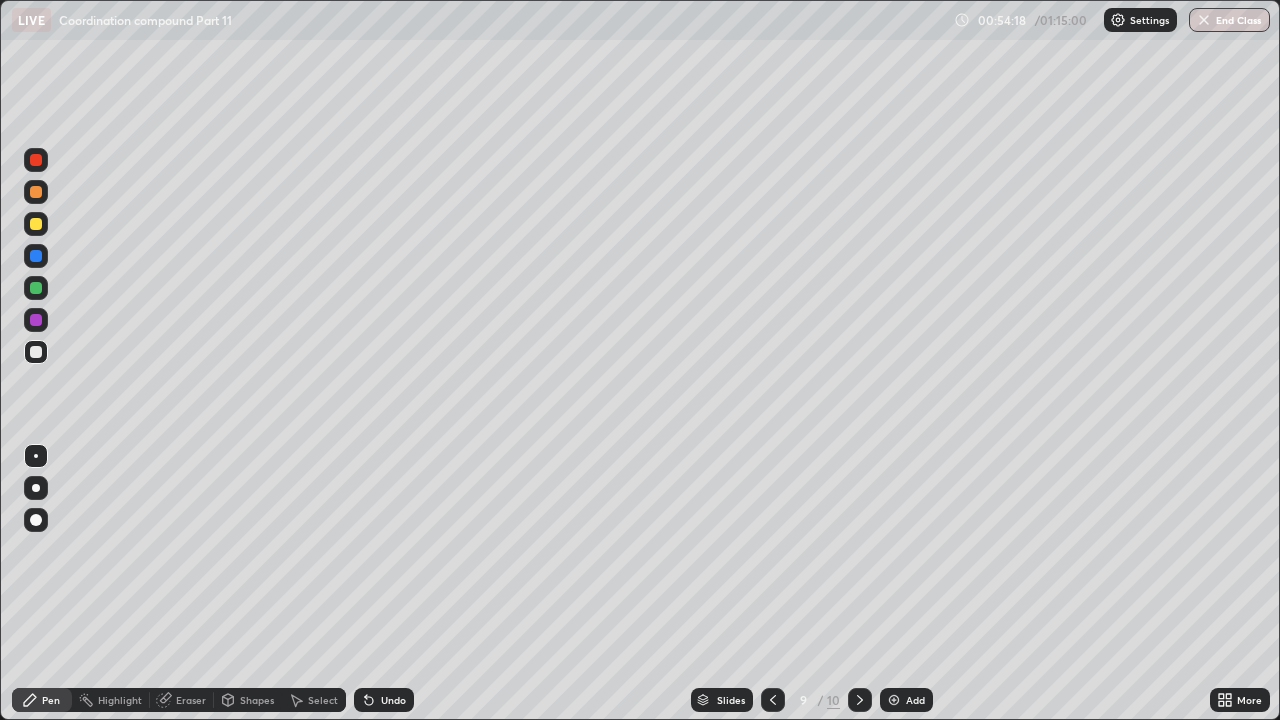 click on "Undo" at bounding box center [384, 700] 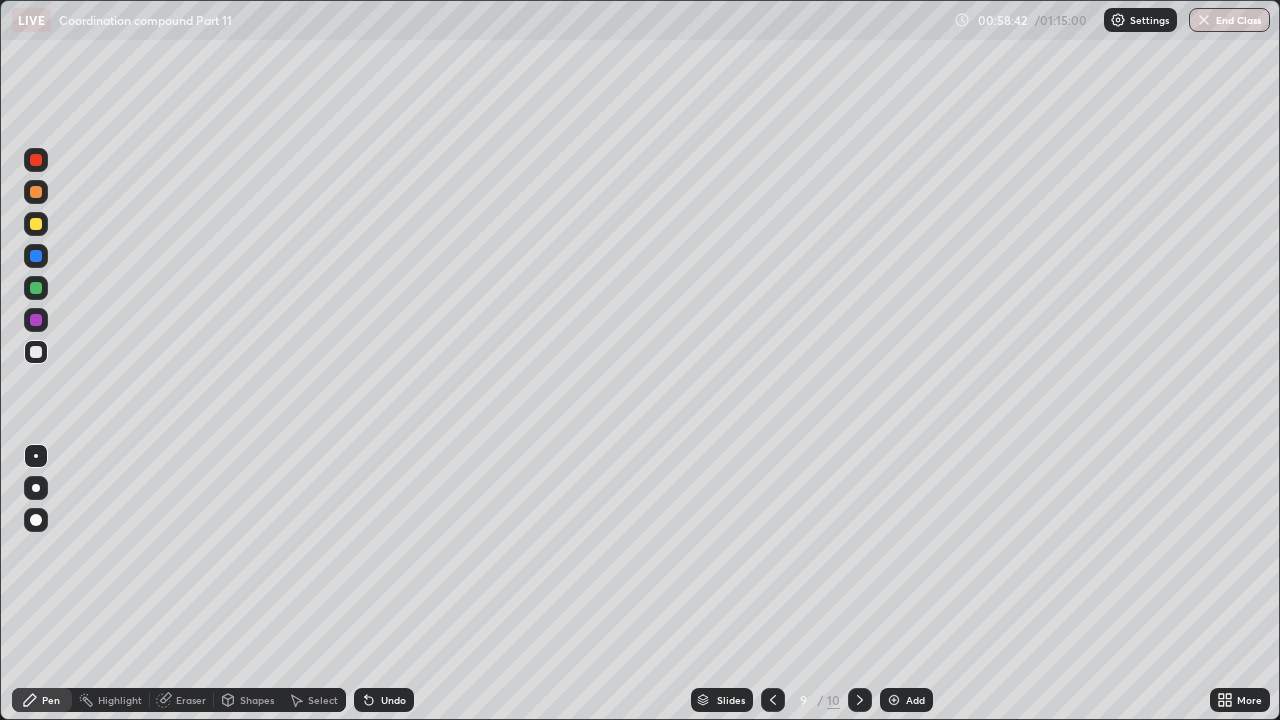 click on "Add" at bounding box center [906, 700] 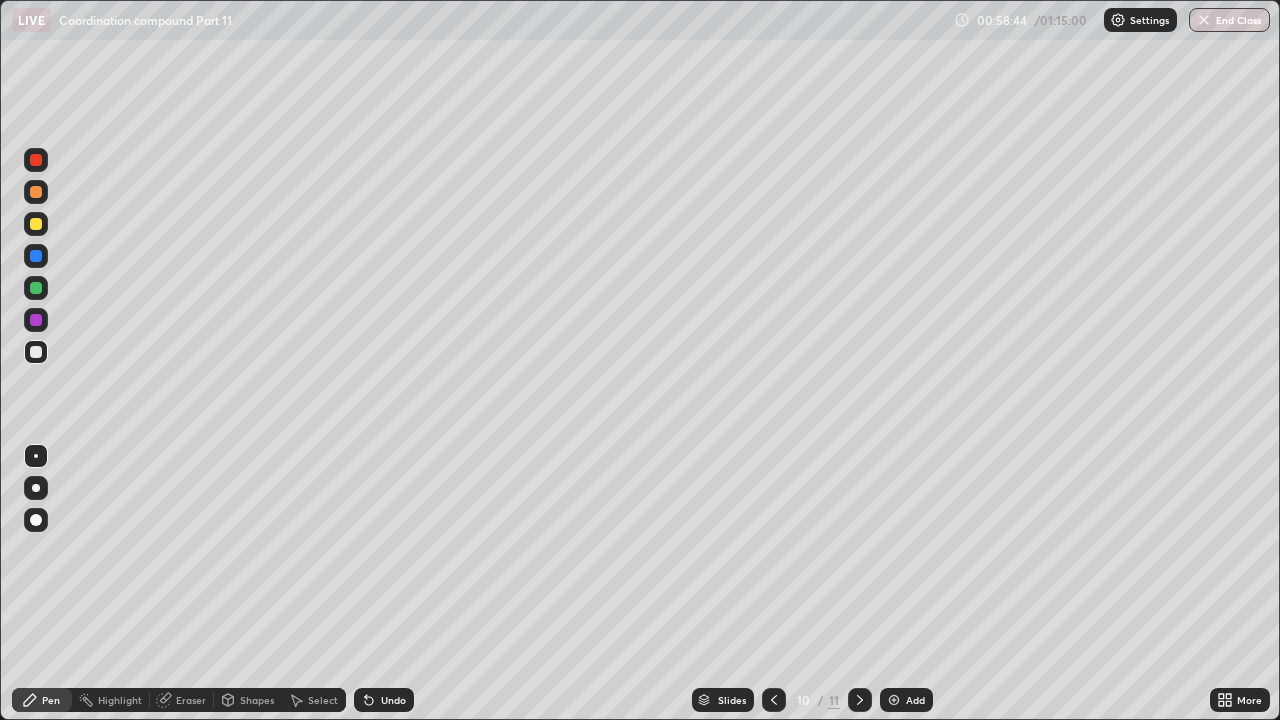 click at bounding box center [36, 192] 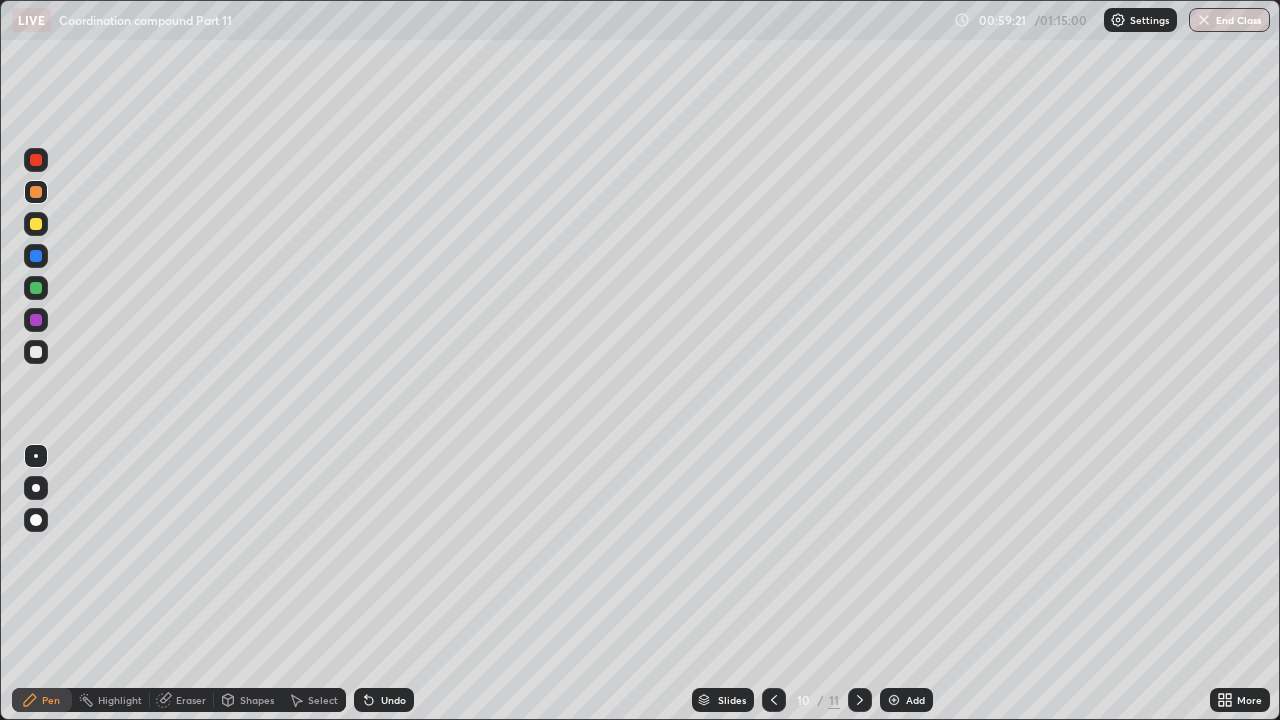 click at bounding box center [36, 352] 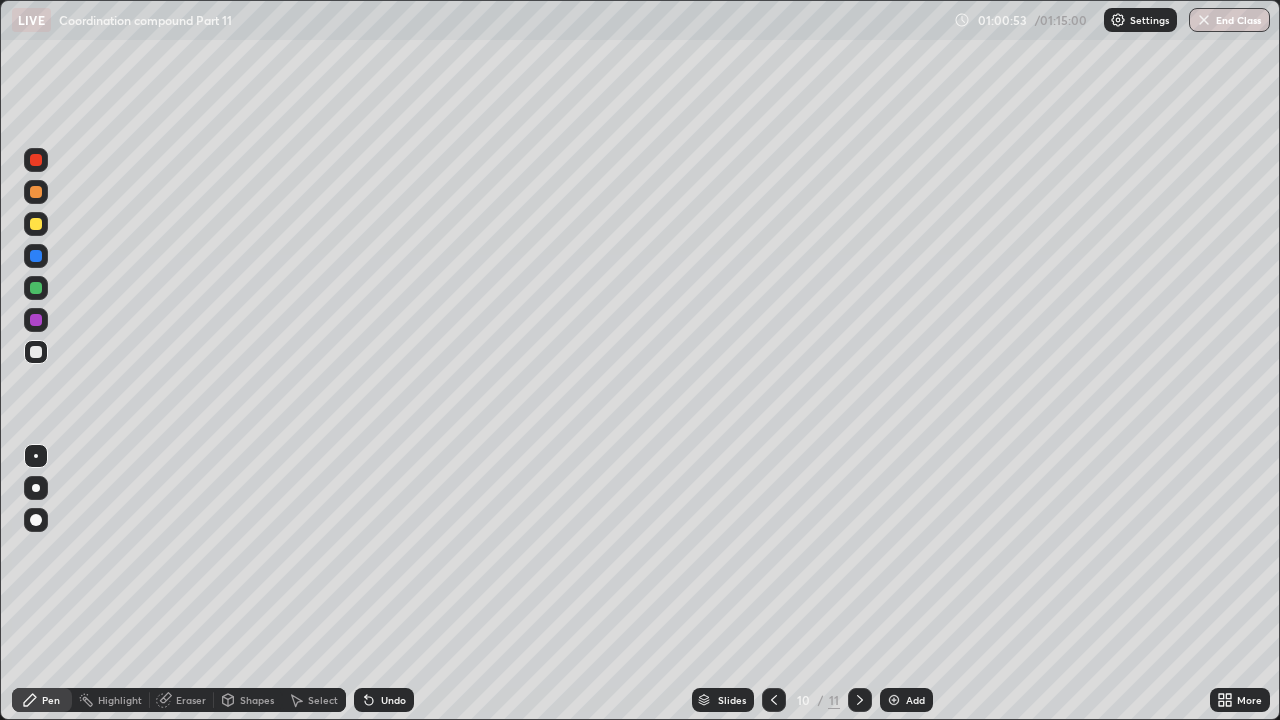 click at bounding box center [36, 288] 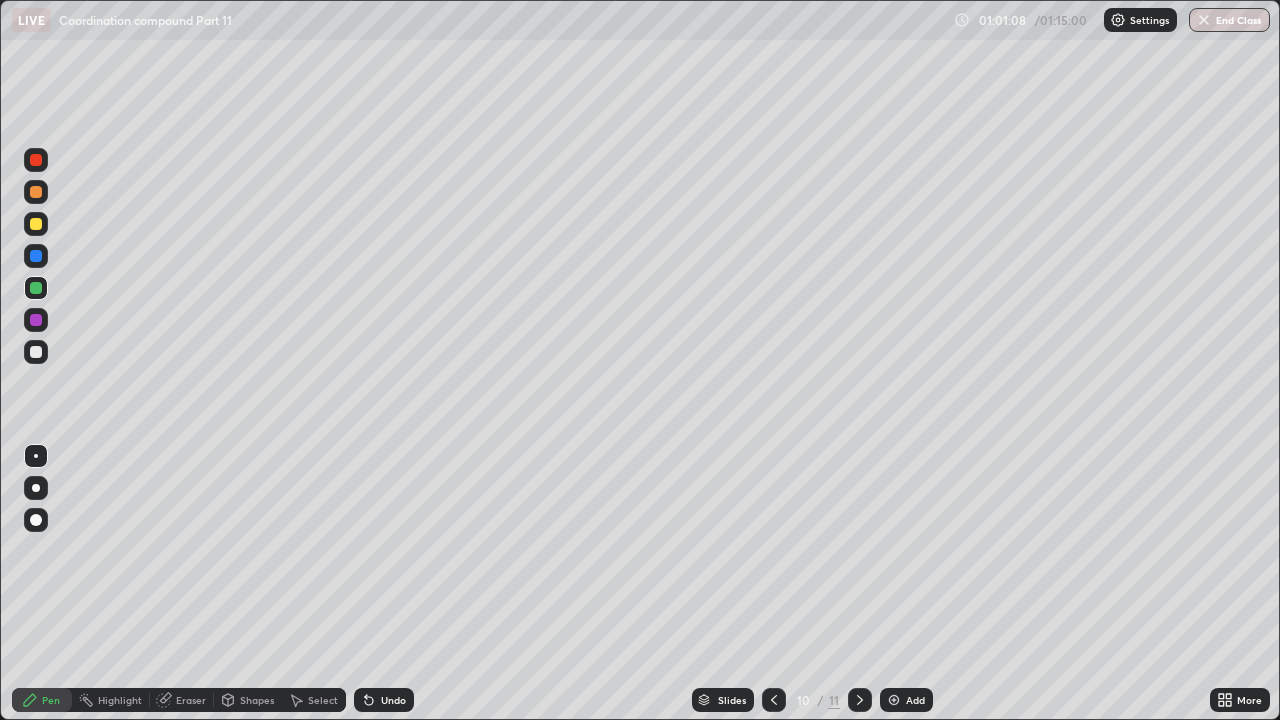 click 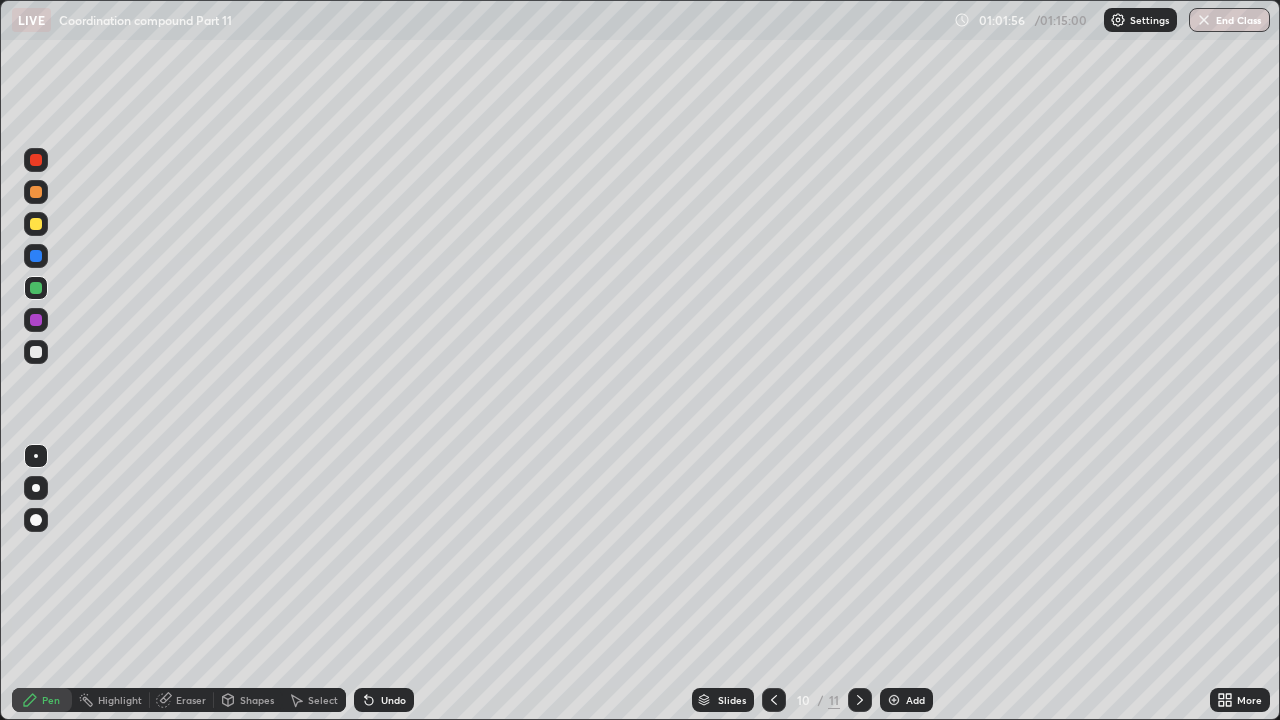 click 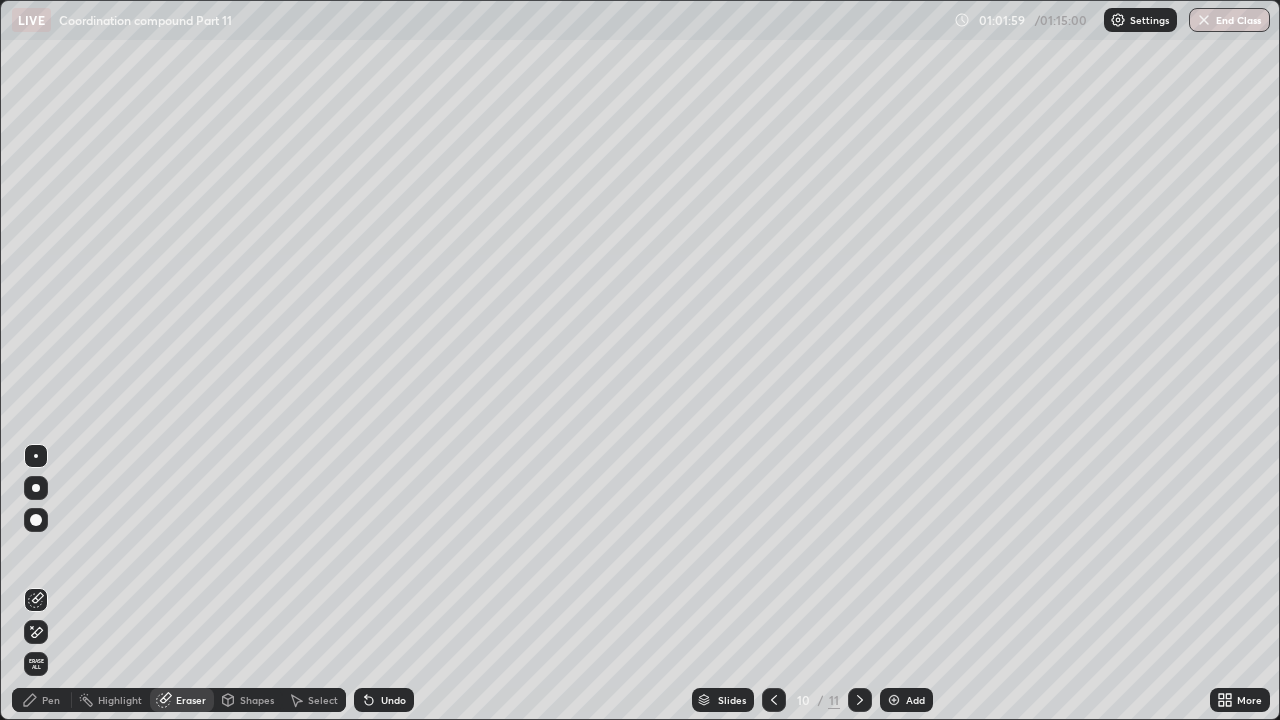click on "Pen" at bounding box center [42, 700] 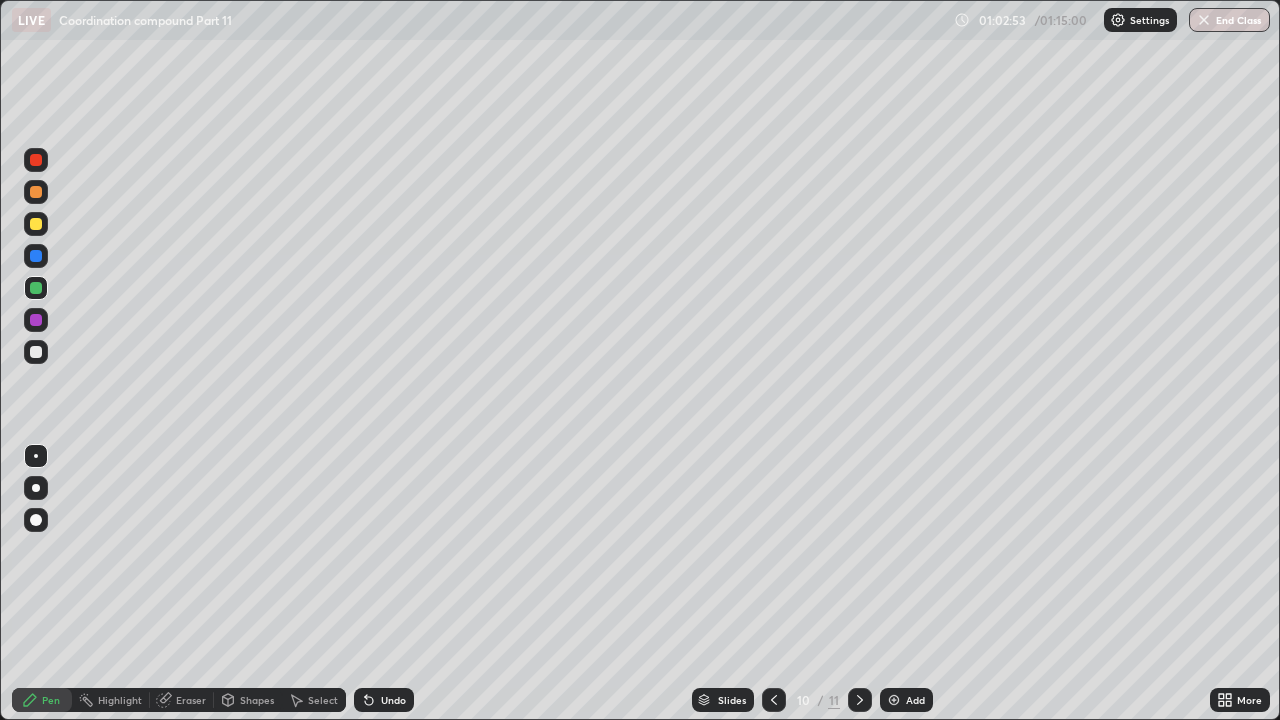 click on "Undo" at bounding box center [393, 700] 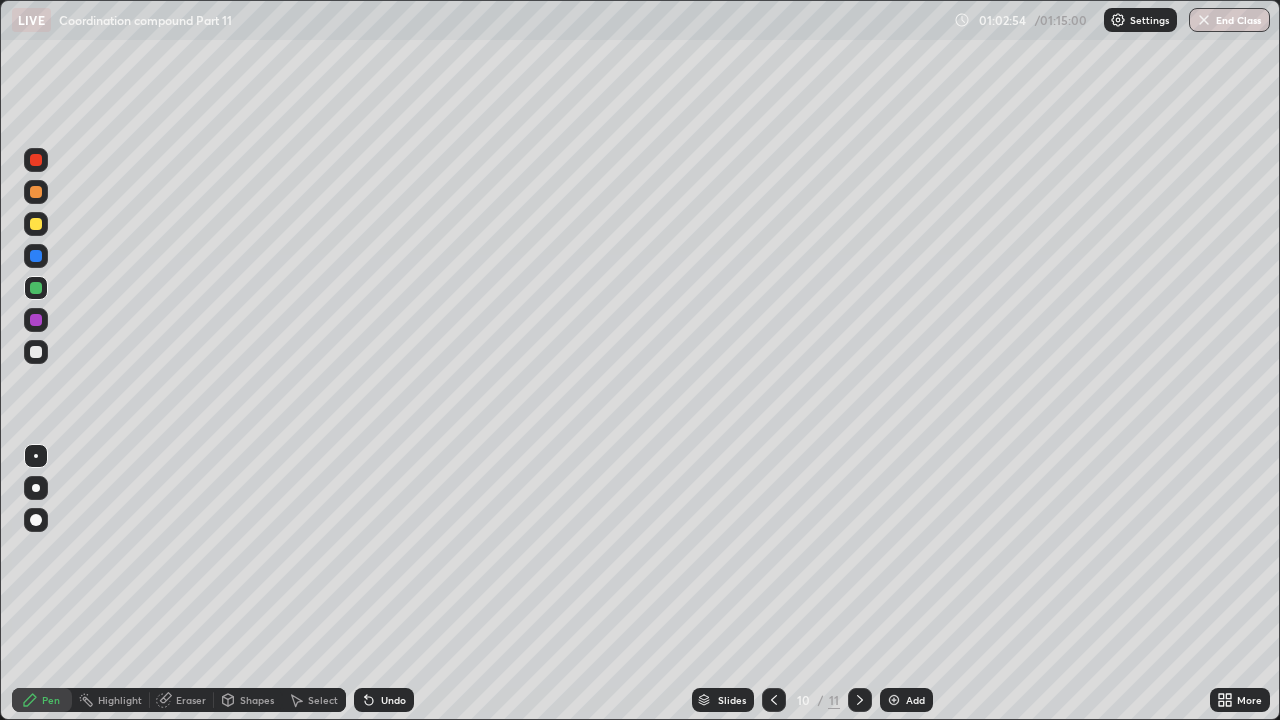 click 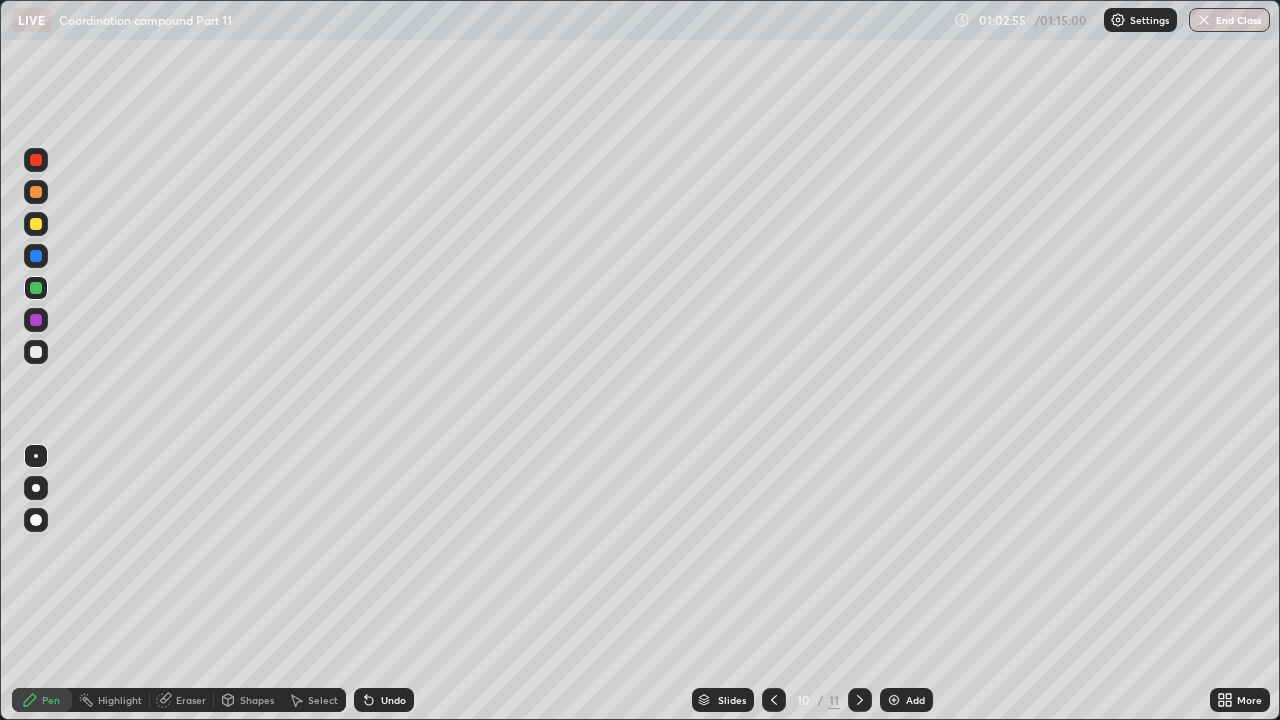 click 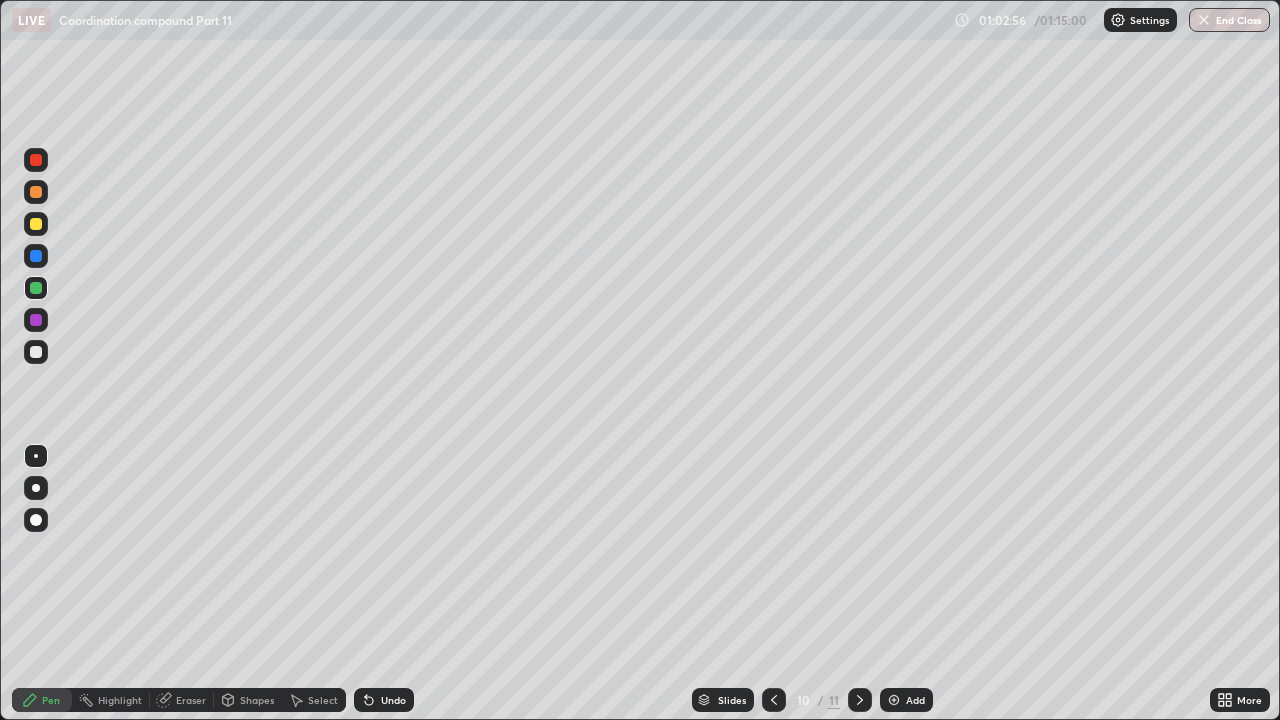 click 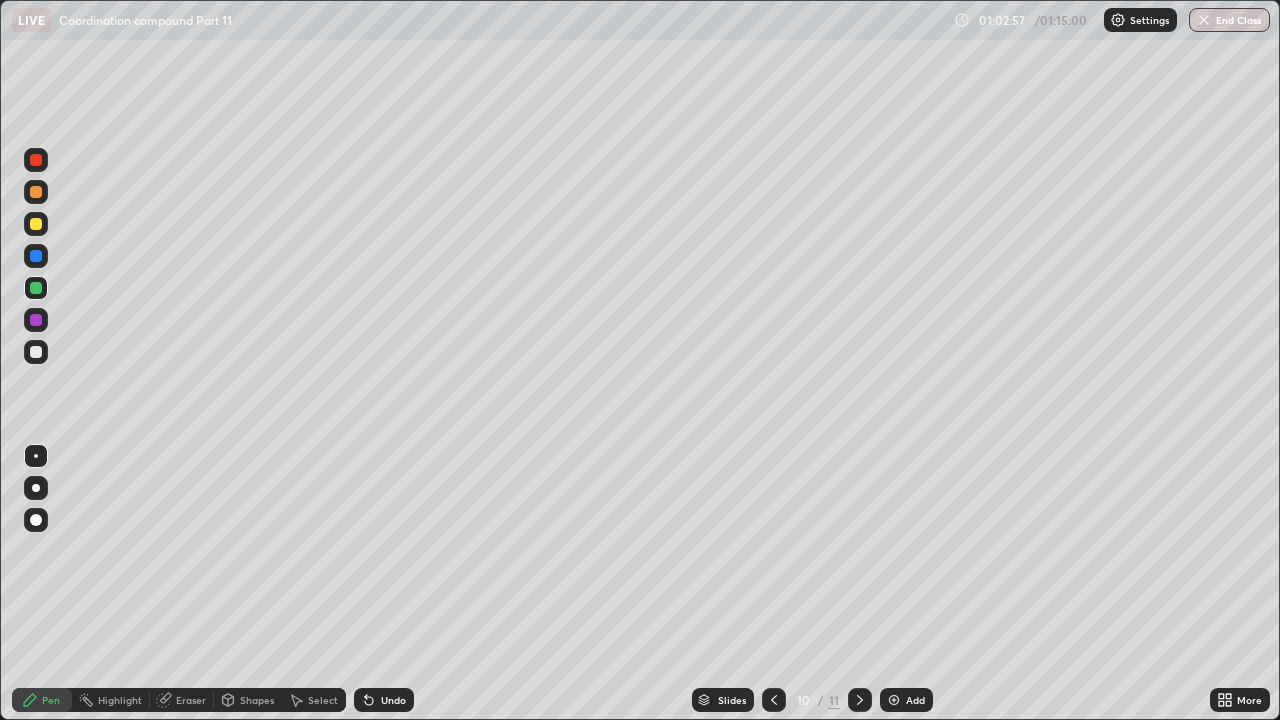 click on "Undo" at bounding box center (384, 700) 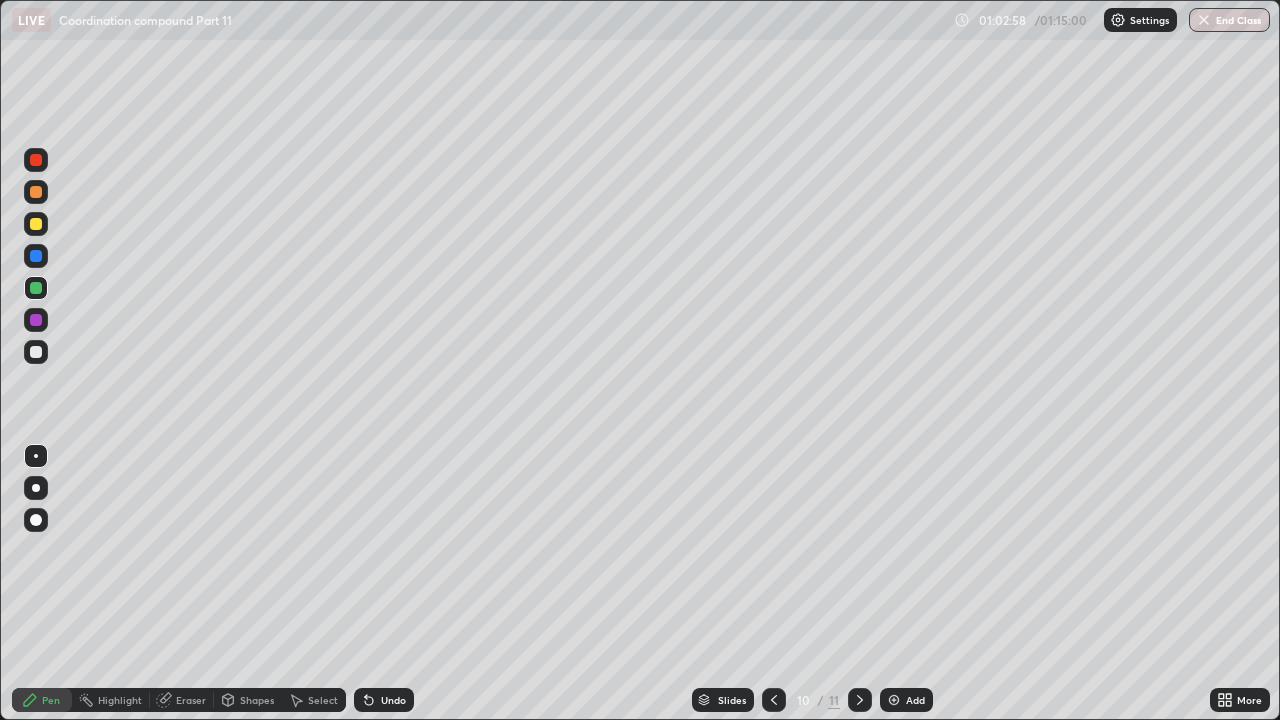 click 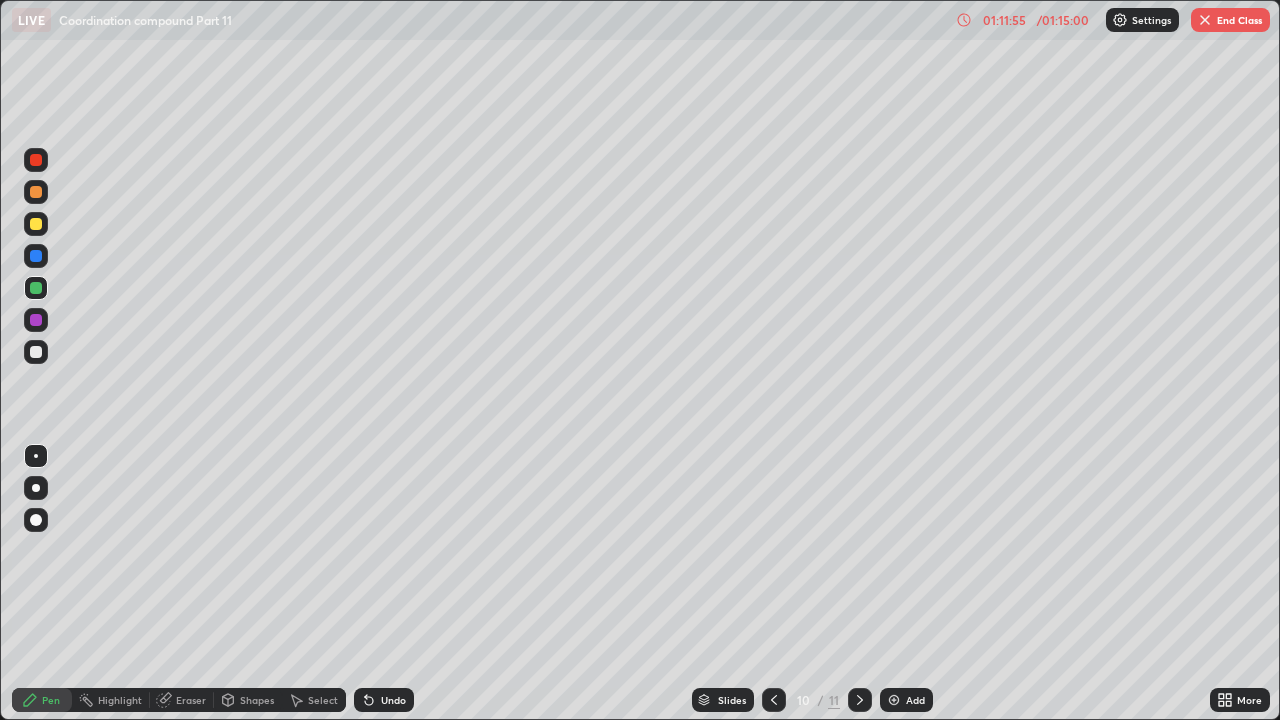 click on "End Class" at bounding box center [1230, 20] 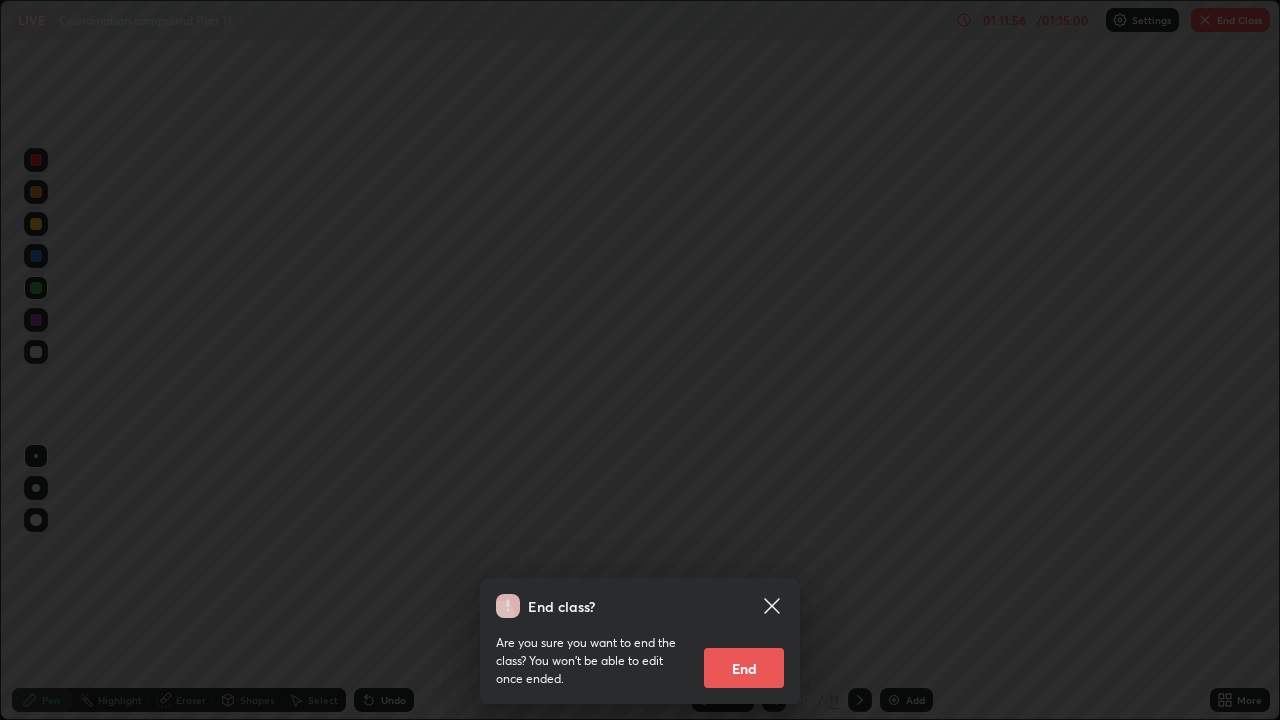 click on "End" at bounding box center (744, 668) 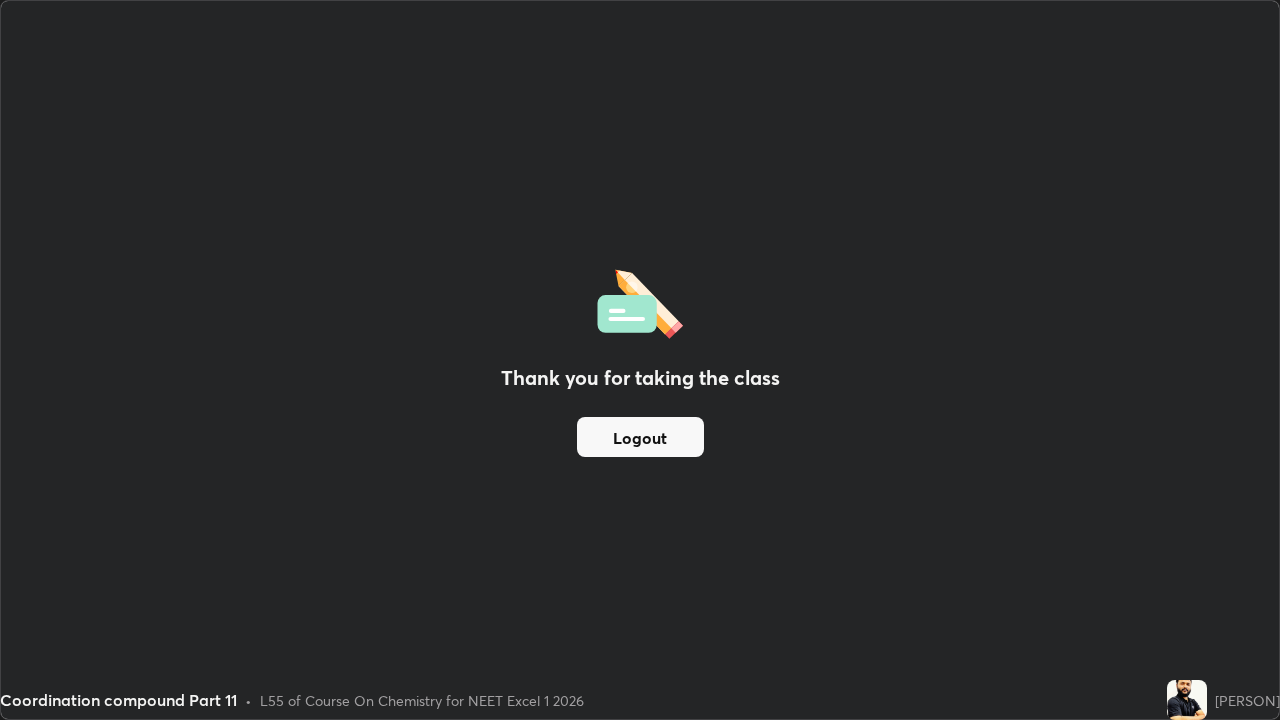 click on "Thank you for taking the class Logout" at bounding box center [640, 360] 